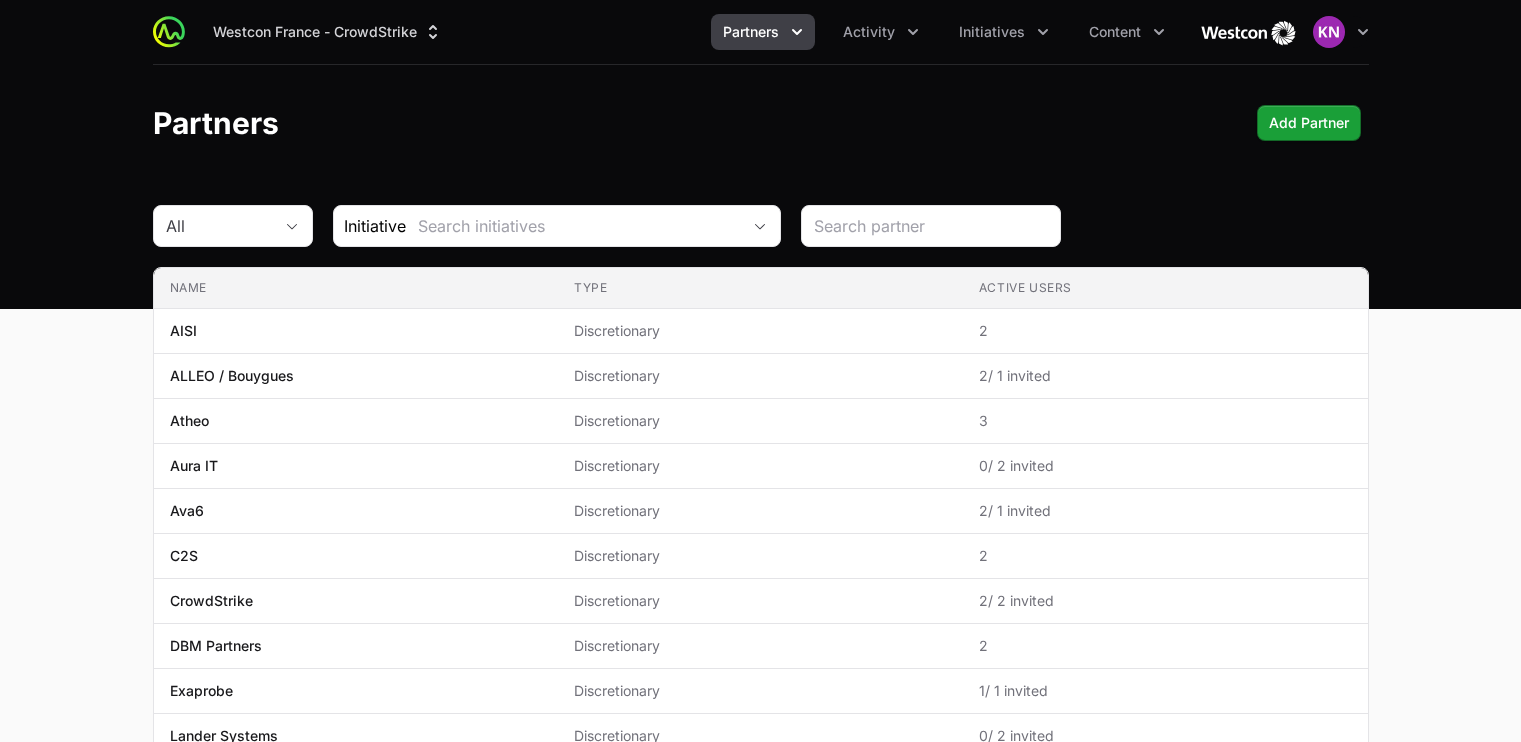 scroll, scrollTop: 0, scrollLeft: 0, axis: both 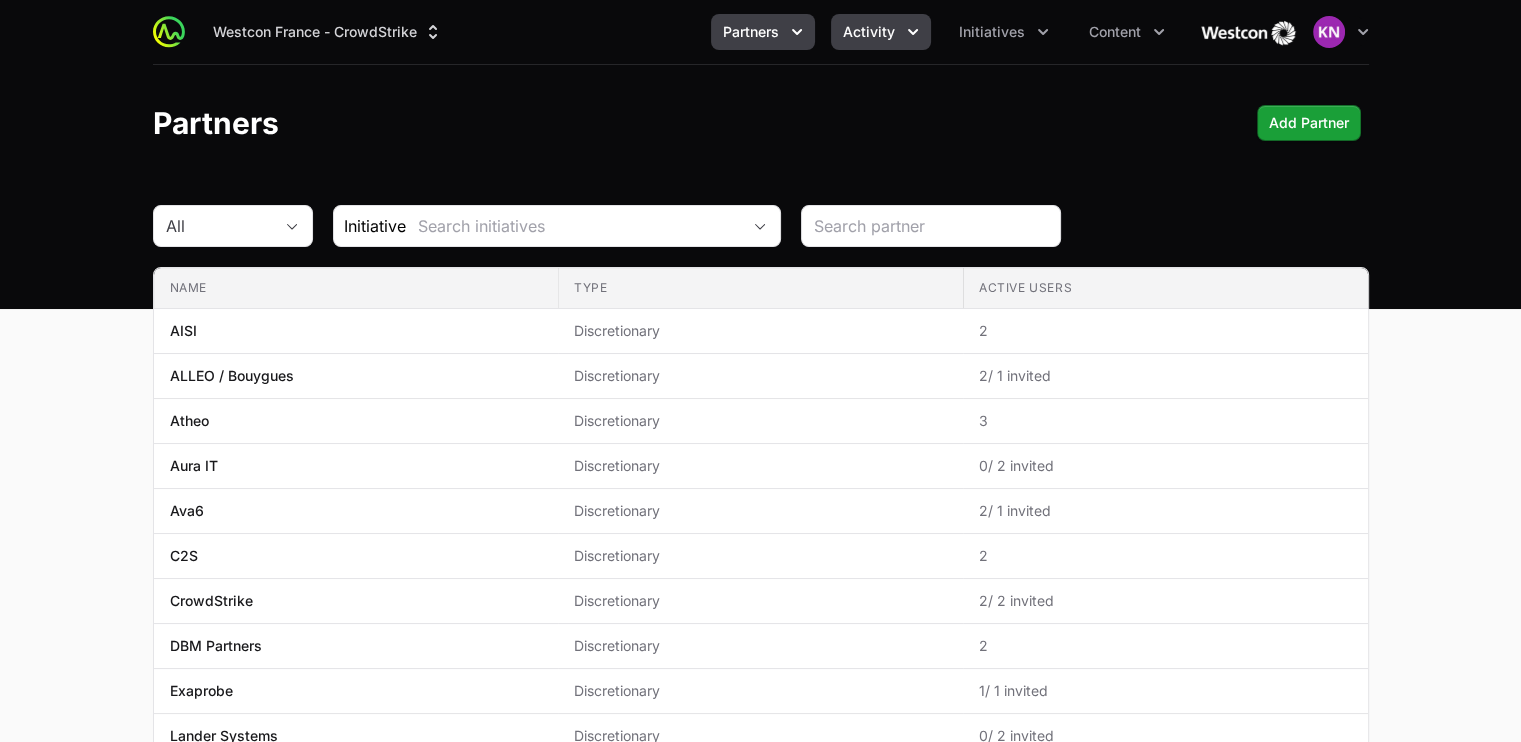 click on "Activity" 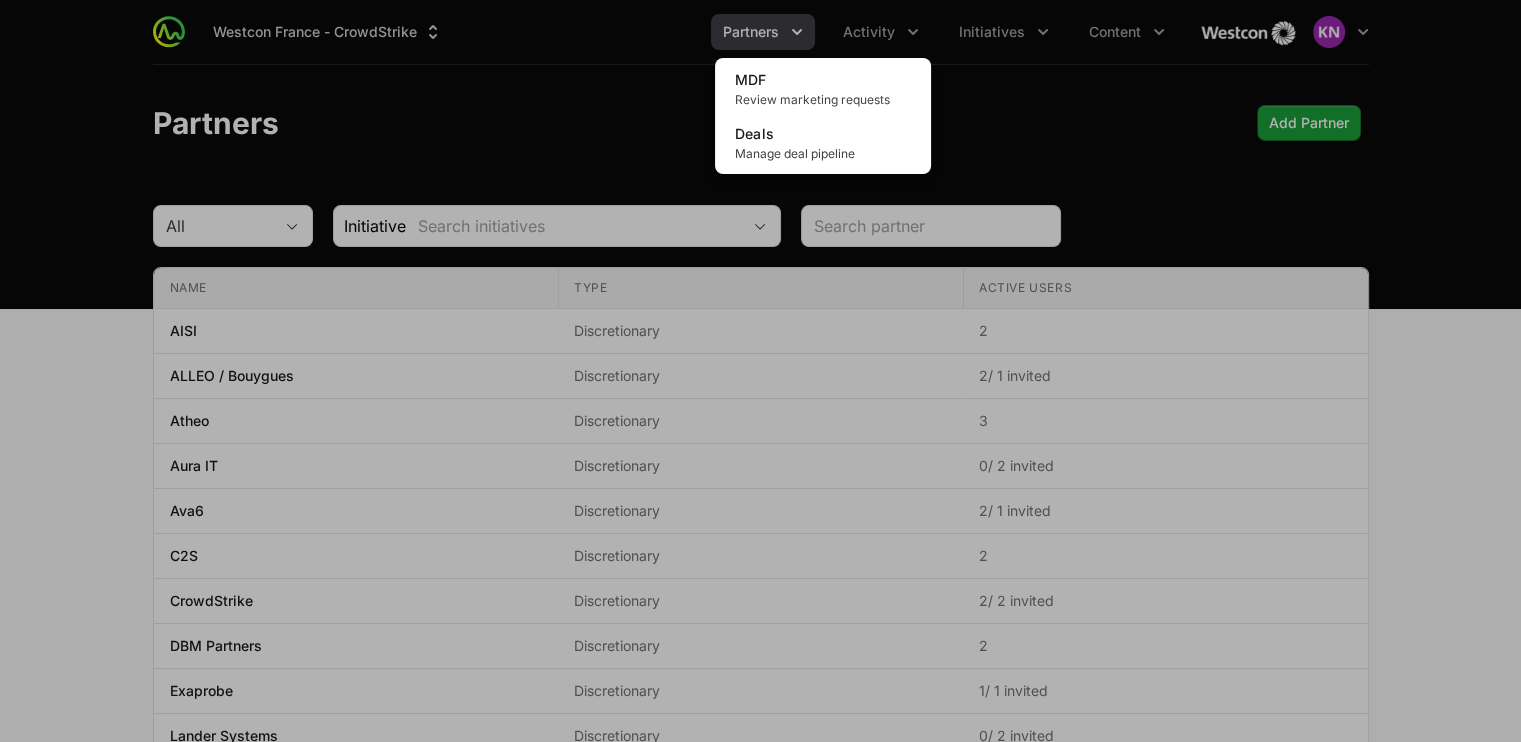 click 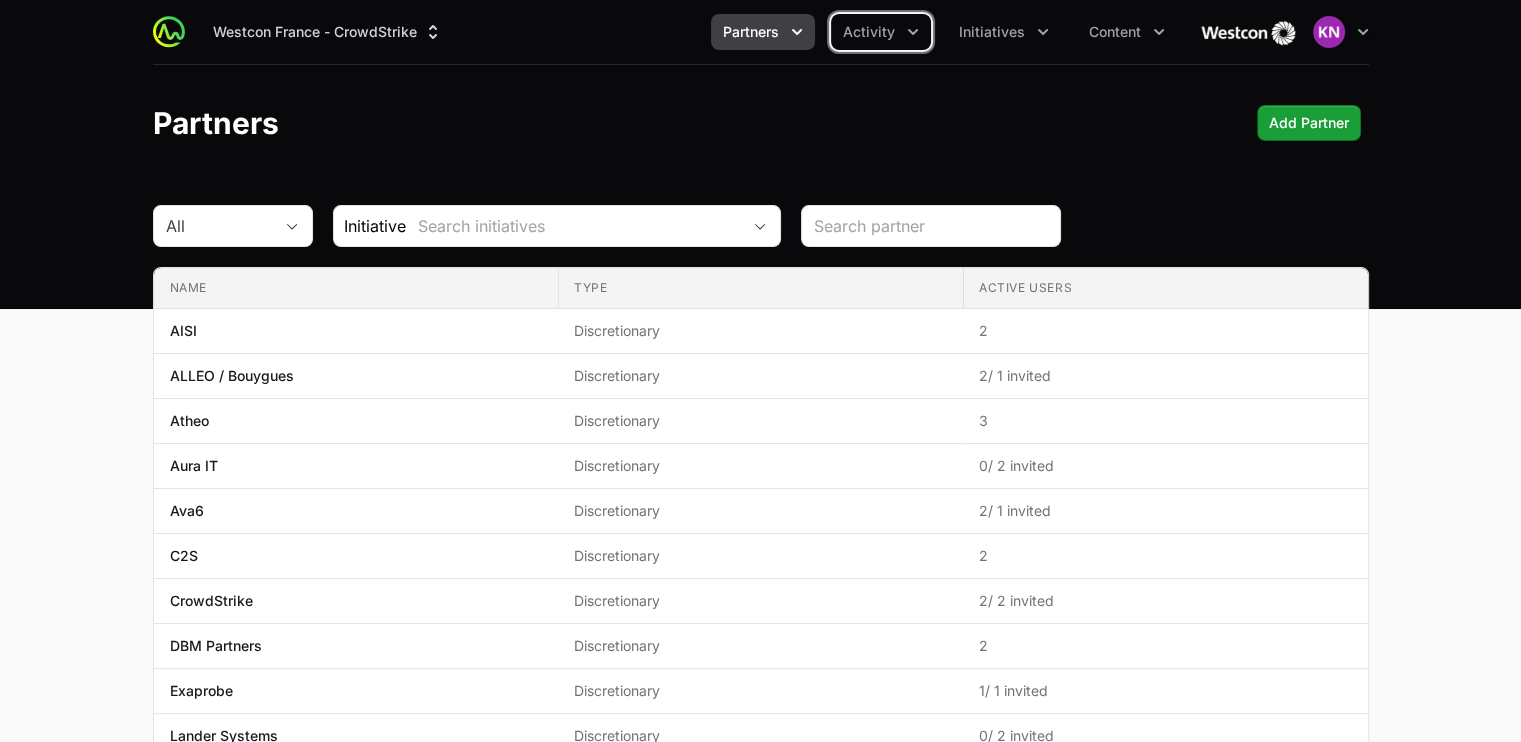 click on "Initiatives" 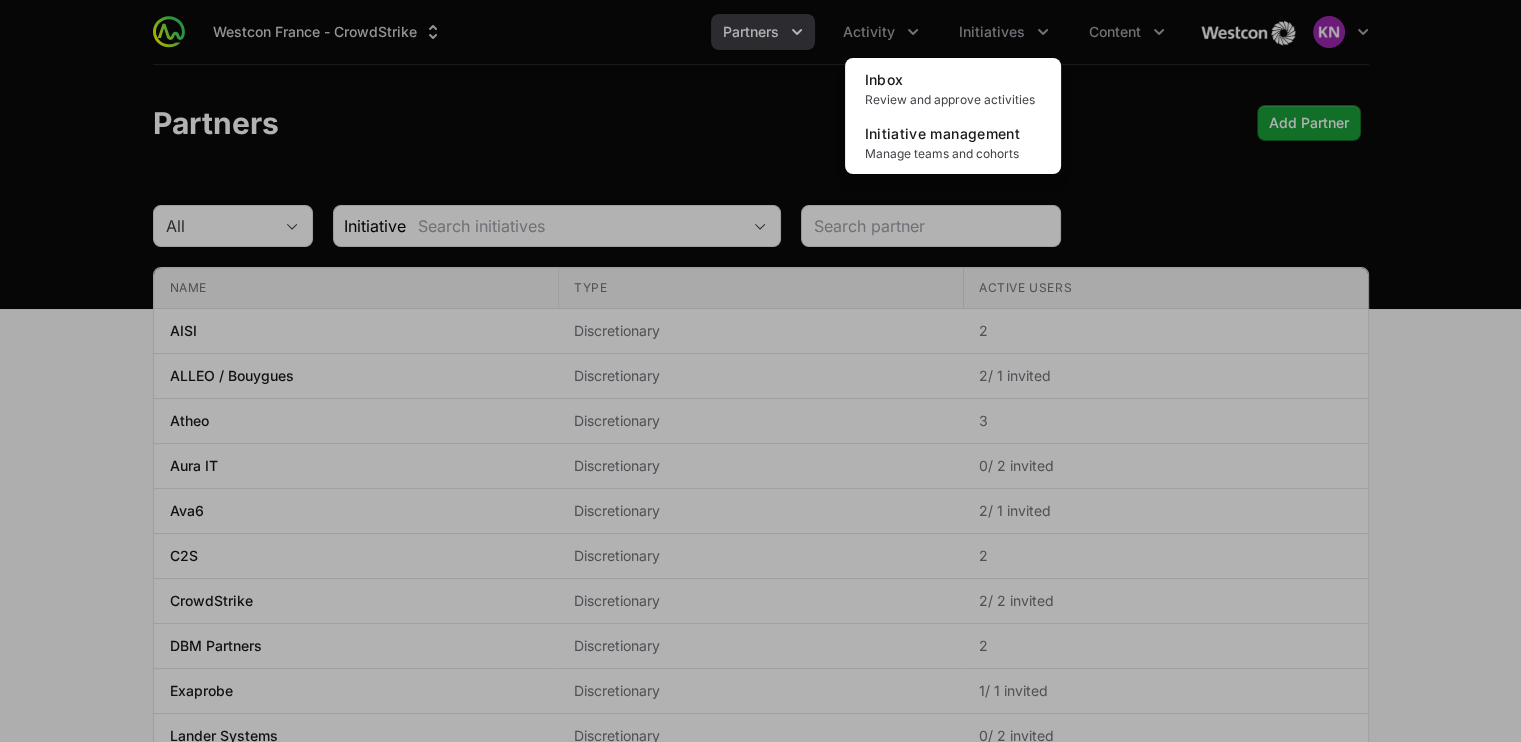 click 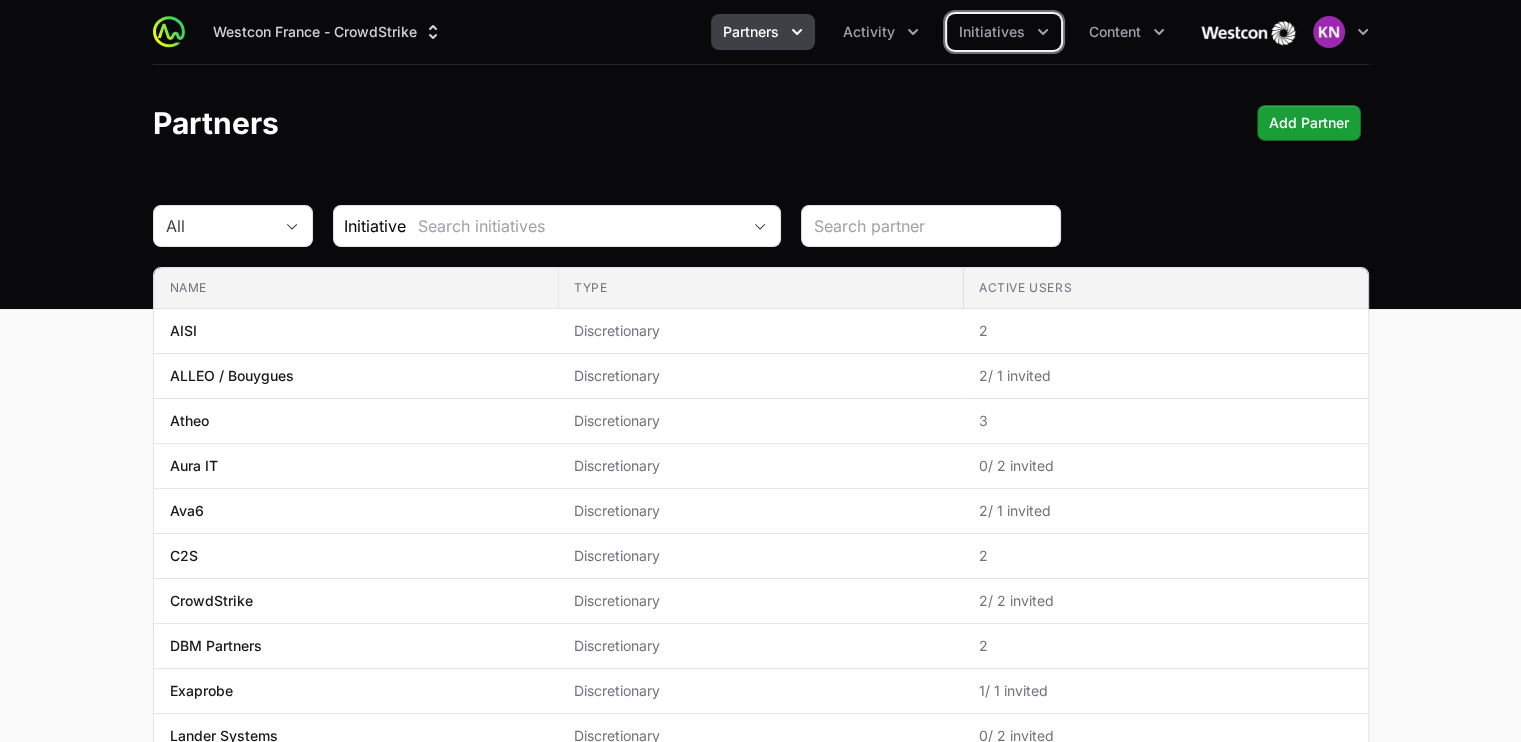 click on "Partners" 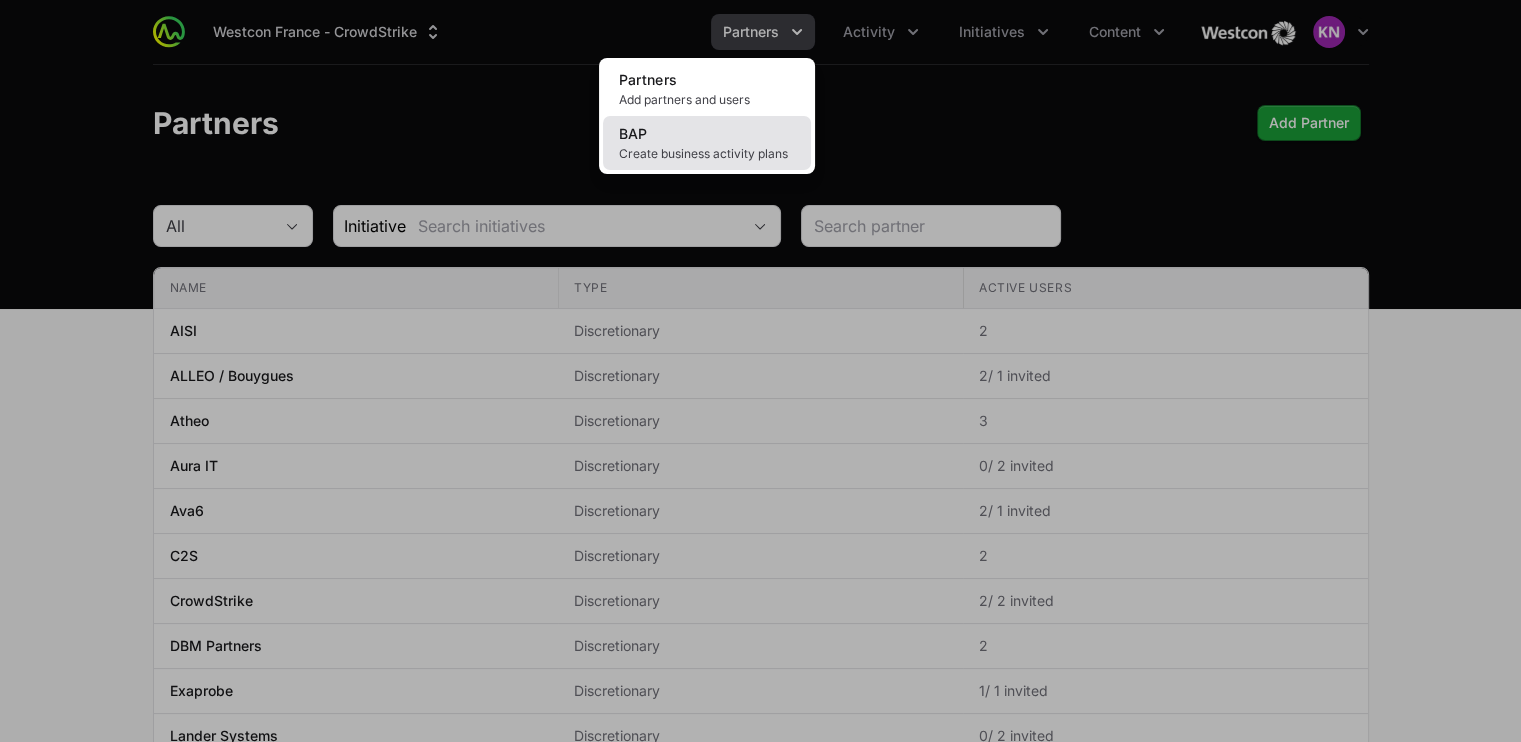 click on "Create business activity plans" 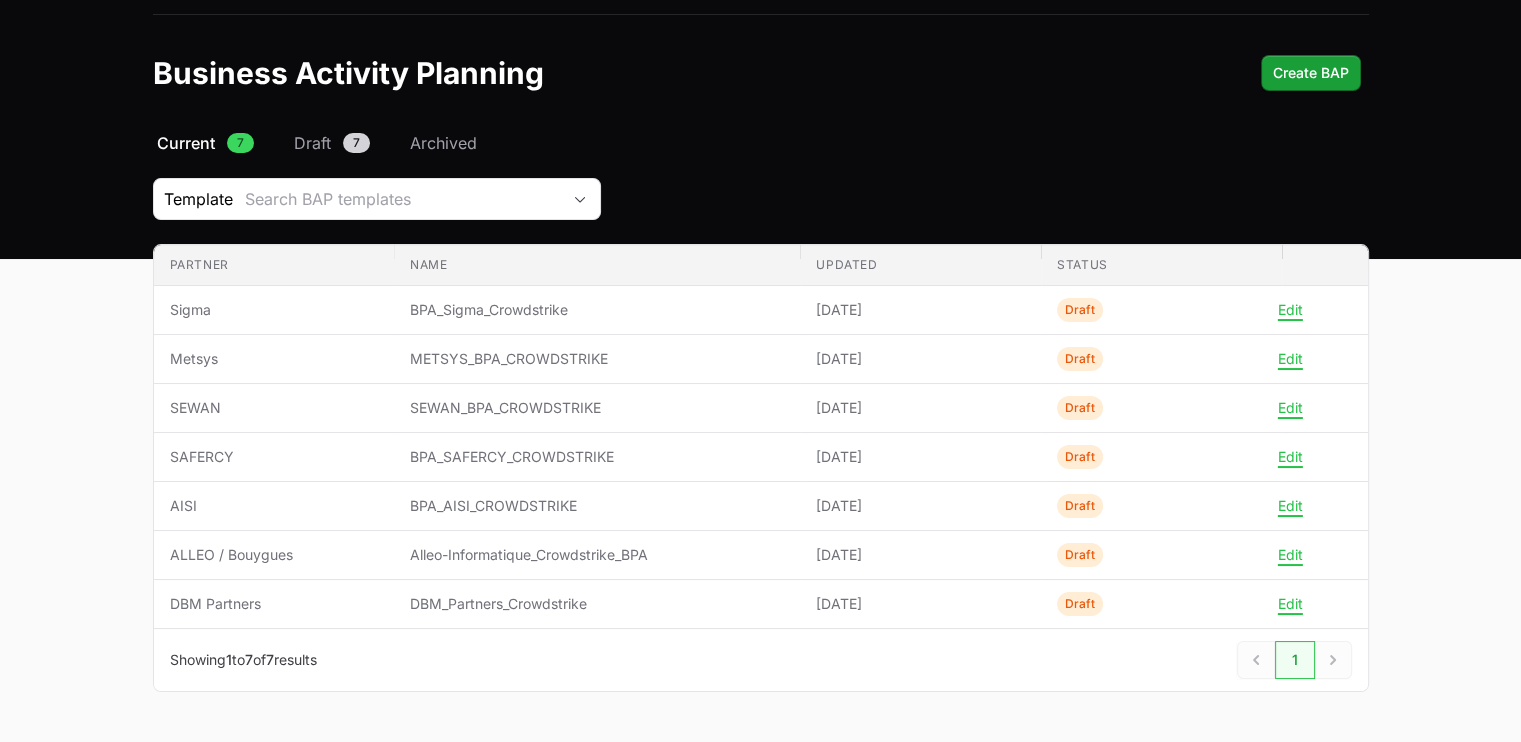 scroll, scrollTop: 44, scrollLeft: 0, axis: vertical 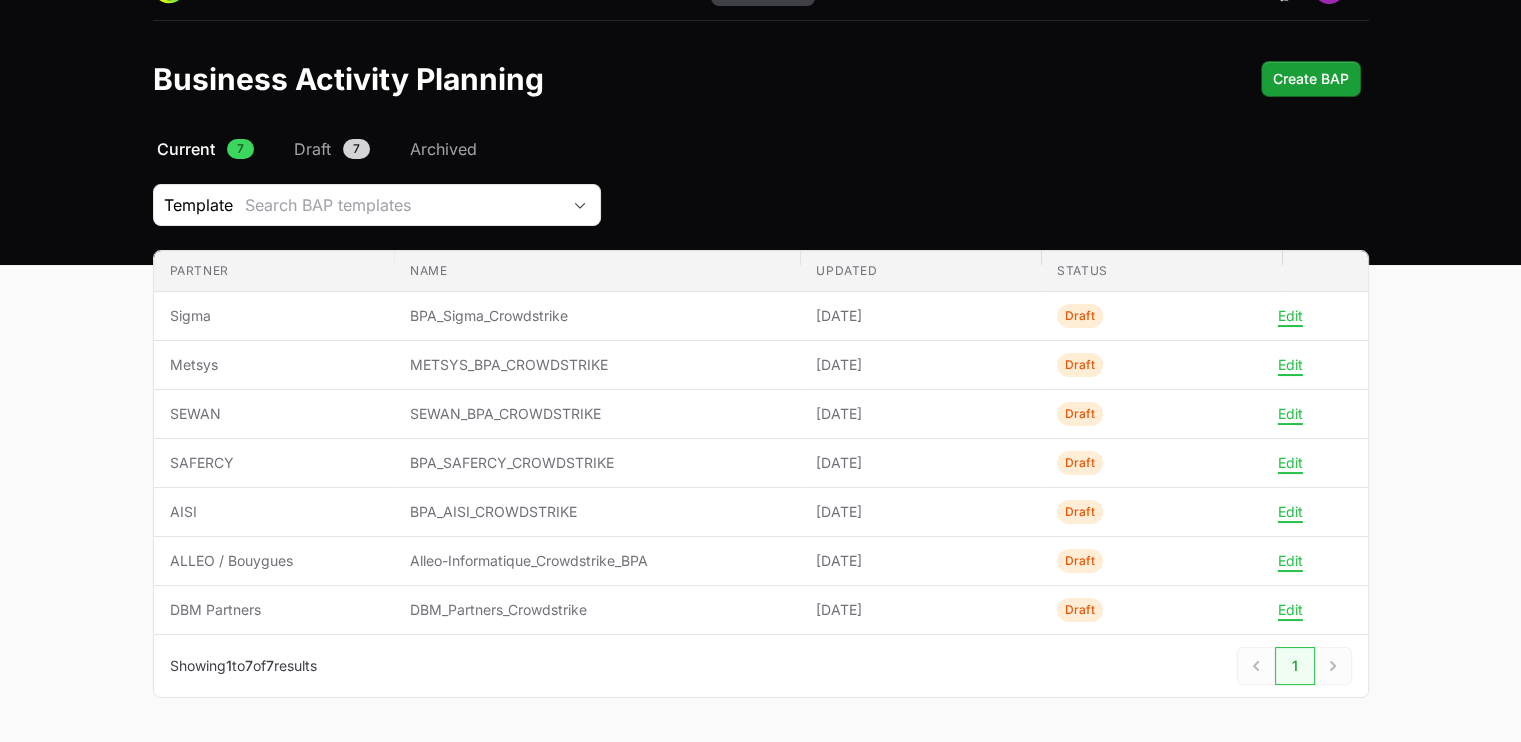 click on "Next" 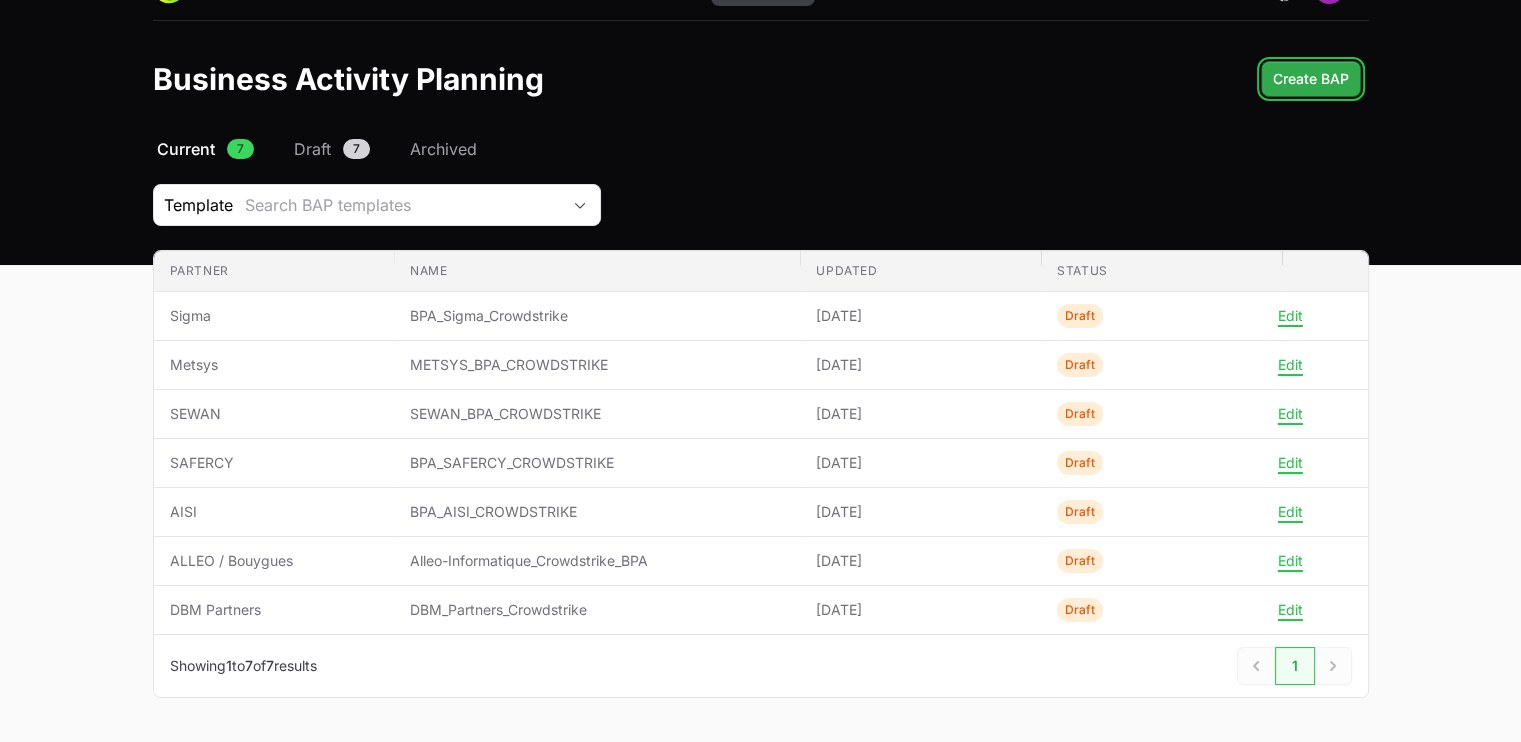 click on "Create BAP" 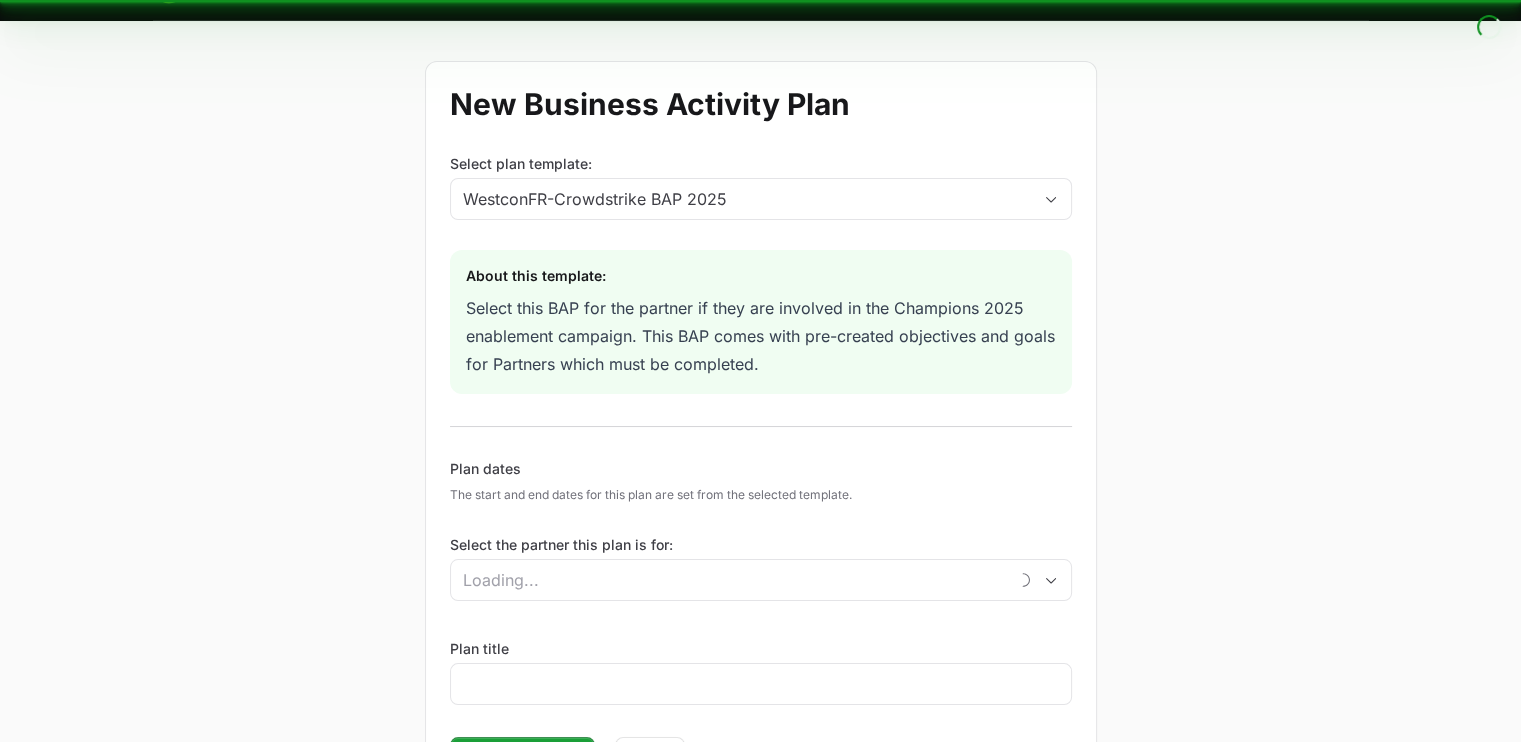 scroll, scrollTop: 0, scrollLeft: 0, axis: both 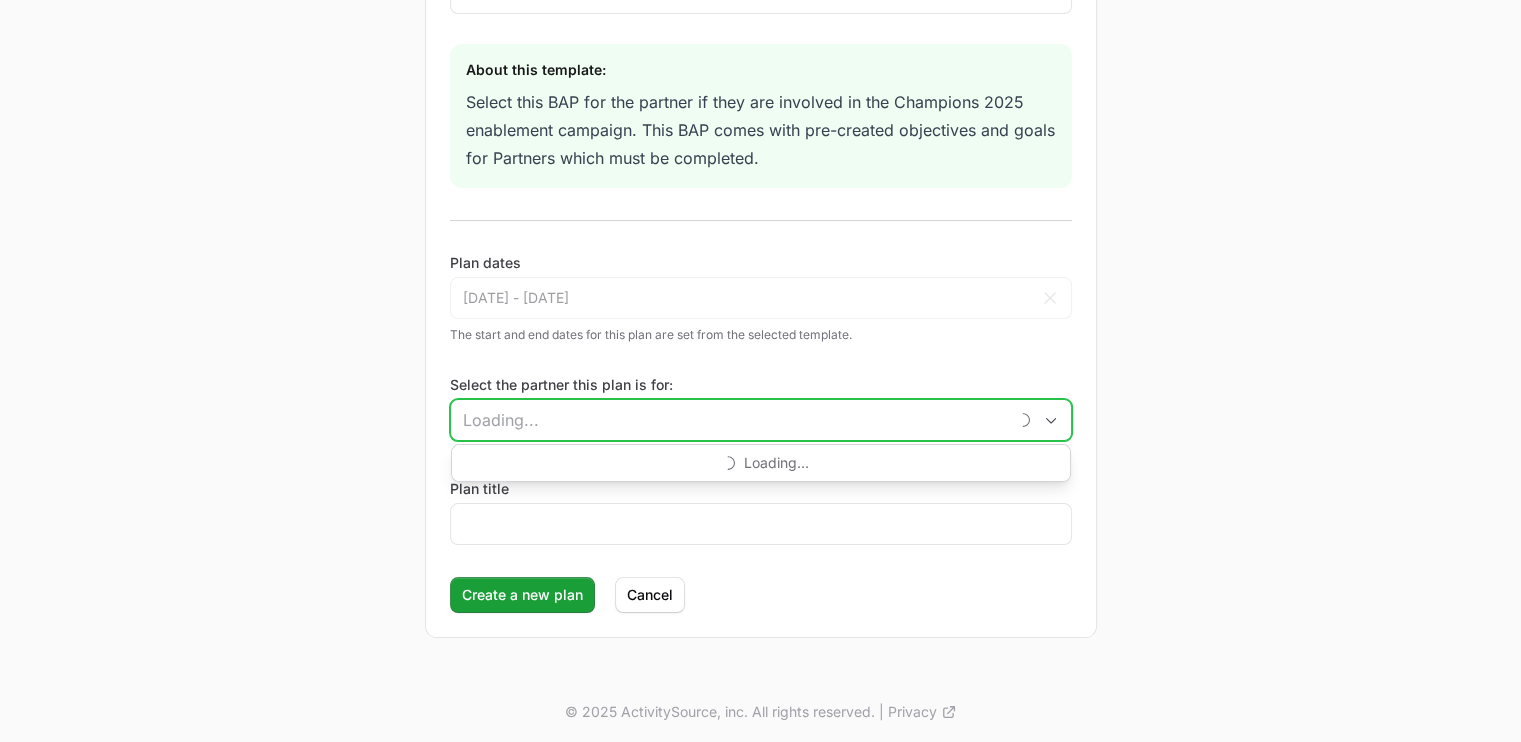 click on "Select the partner this plan is for:" 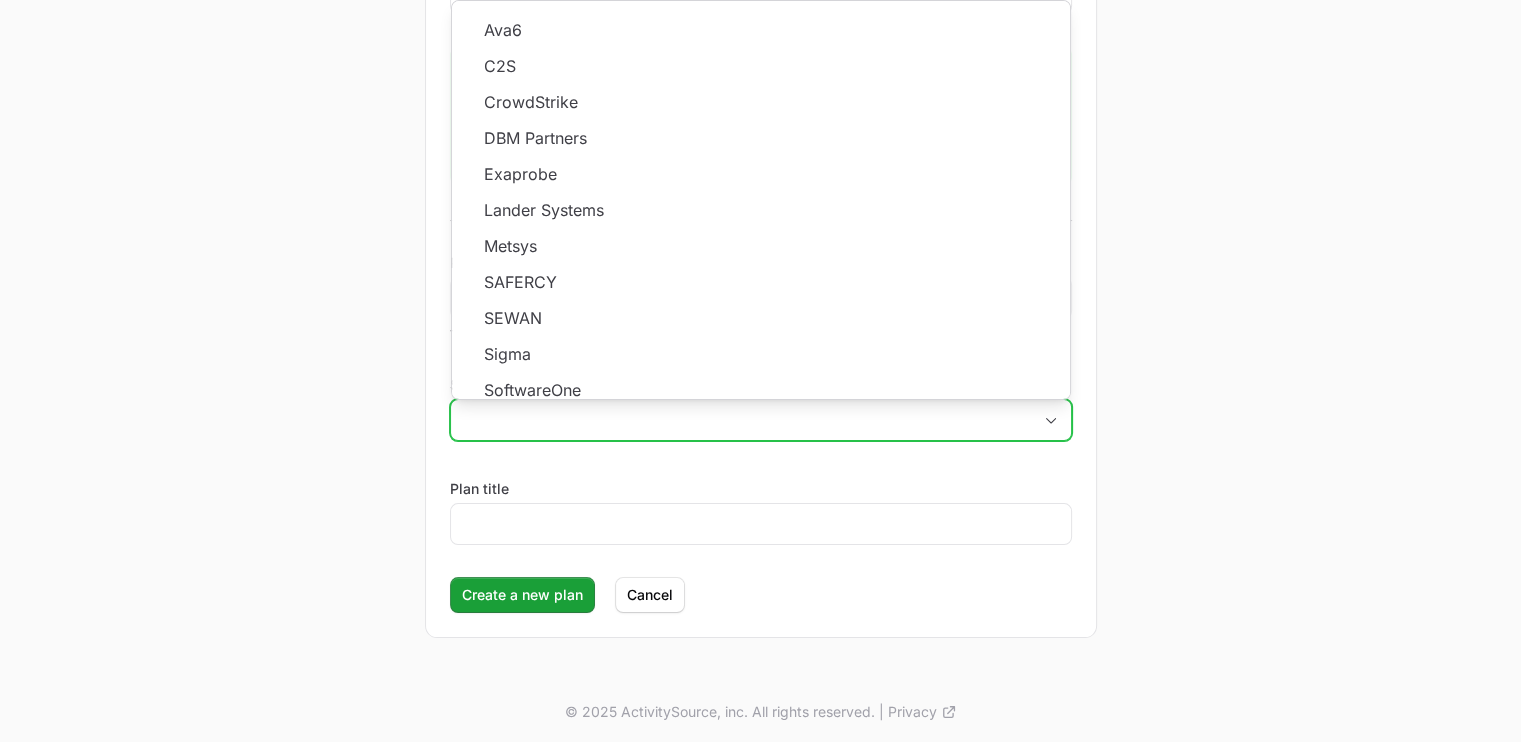 scroll, scrollTop: 181, scrollLeft: 0, axis: vertical 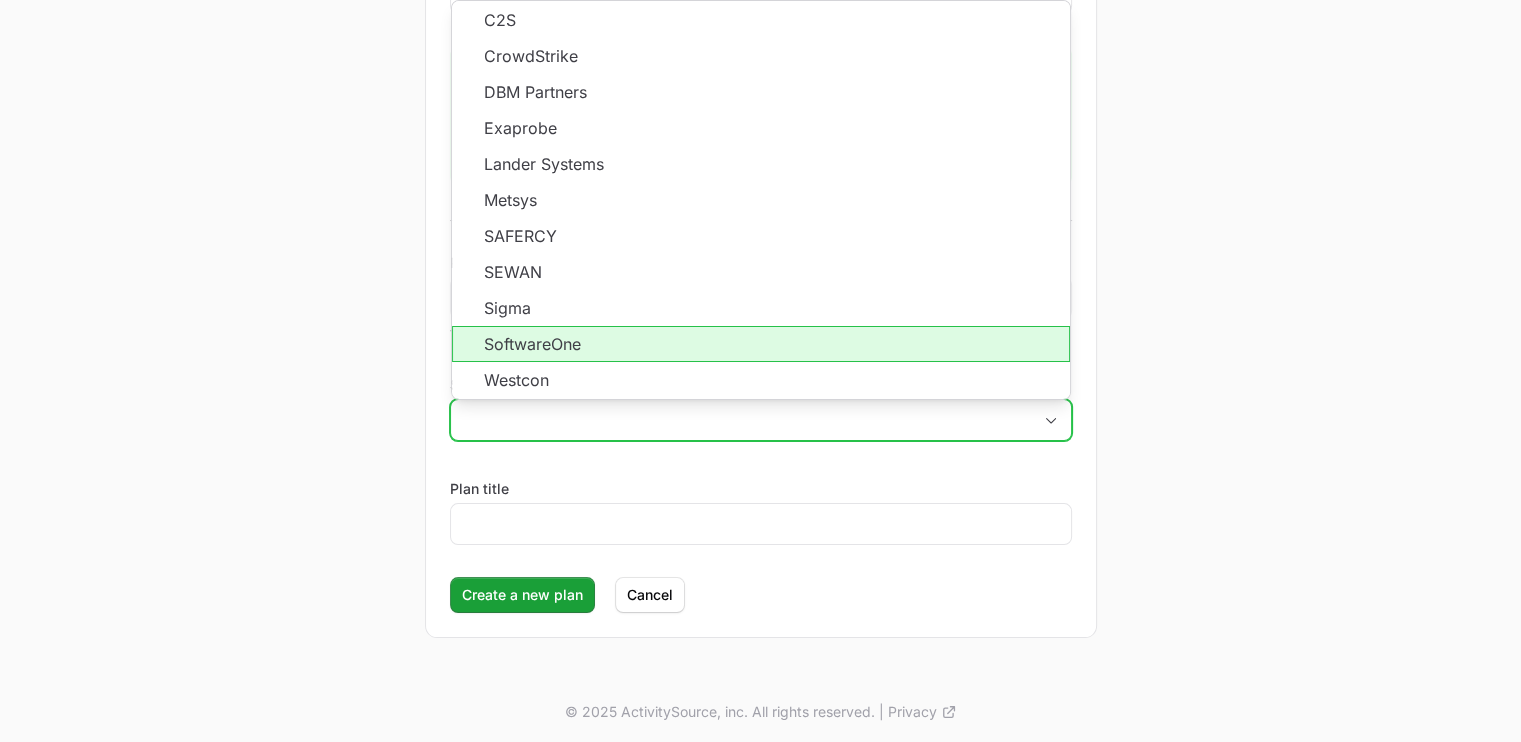 click on "SoftwareOne" 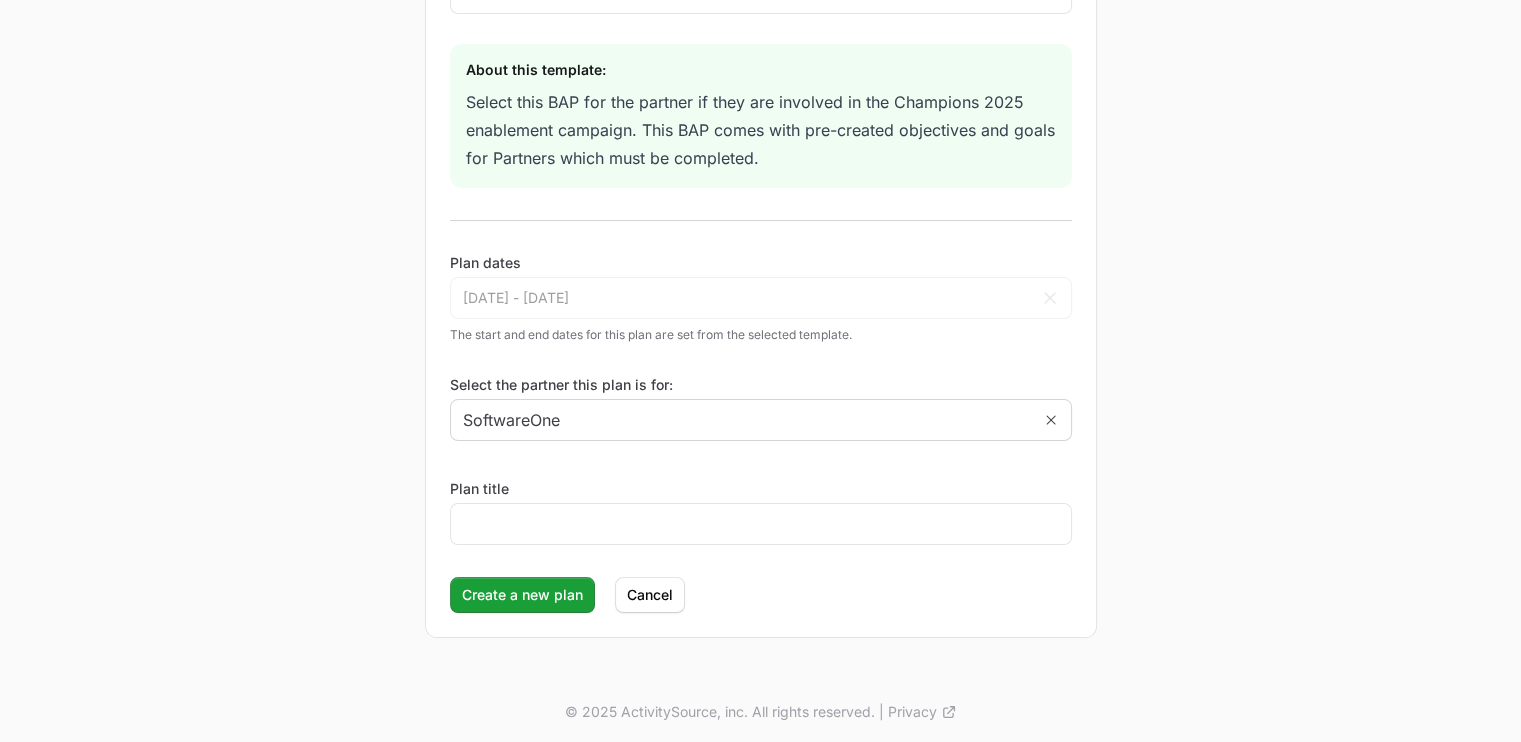 click on "Create a new Business Activity Plan   New Business Activity Plan  Select plan template: WestconFR-Crowdstrike BAP 2025  About this template:  Select this BAP for the partner if they are involved in the Champions 2025 enablement campaign. This BAP comes with pre-created objectives and goals for Partners which must be completed.   Plan dates  [DATE] - [DATE] May [DATE][PERSON_NAME] Feb Mar Apr May Jun [DATE] Aug Sep Oct Nov [DATE] 2026 2027 2028 2029 2030 2031 2032 2033 2034 2035 2036 Sun Mon Tue Wed Thu Fri Sat 27 28 29 30 1 2 3 4 5 6 7 8 9 10 11 12 13 14 15 16 17 18 19 20 21 22 23 24 25 26 27 28 29 30 31 1 2 3 4 5 6 [DATE] [PERSON_NAME] Feb Mar Apr May Jun [DATE] Aug Sep Oct Nov [DATE] 2027 2028 2029 2030 2031 2032 2033 2034 2035 2036 2037 Sun Mon Tue Wed Thu Fri Sat 26 27 28 29 30 1 2 3 4 5 6 7 8 9 10 11 12 13 14 15 16 17 18 19 20 21 22 23 24 25 26 27 28 29 30 31 1 2 3 4 5 6 Cancel  The start and end dates for this plan are set from the selected template.  Select the partner this plan is for: SoftwareOne Plan title" 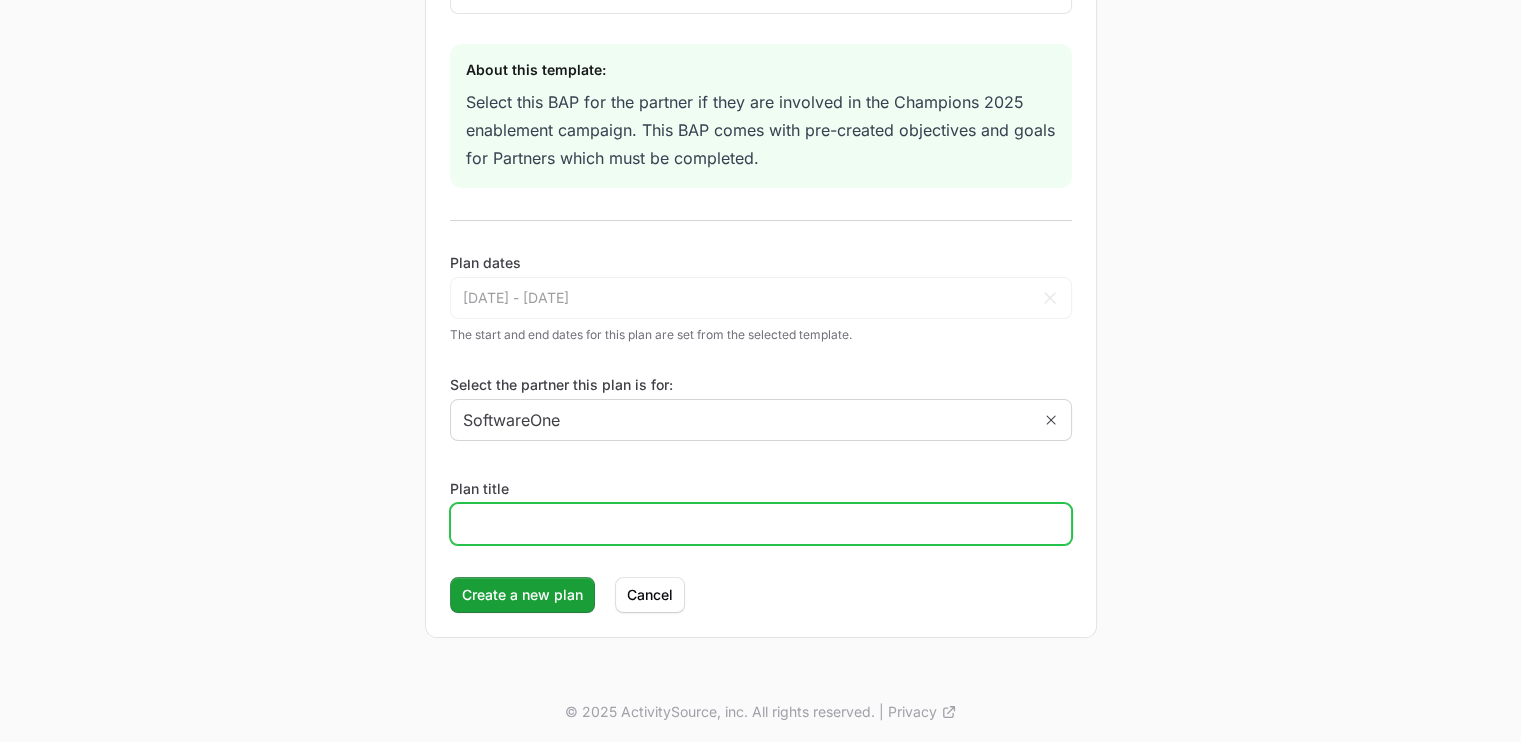 click on "Plan title" 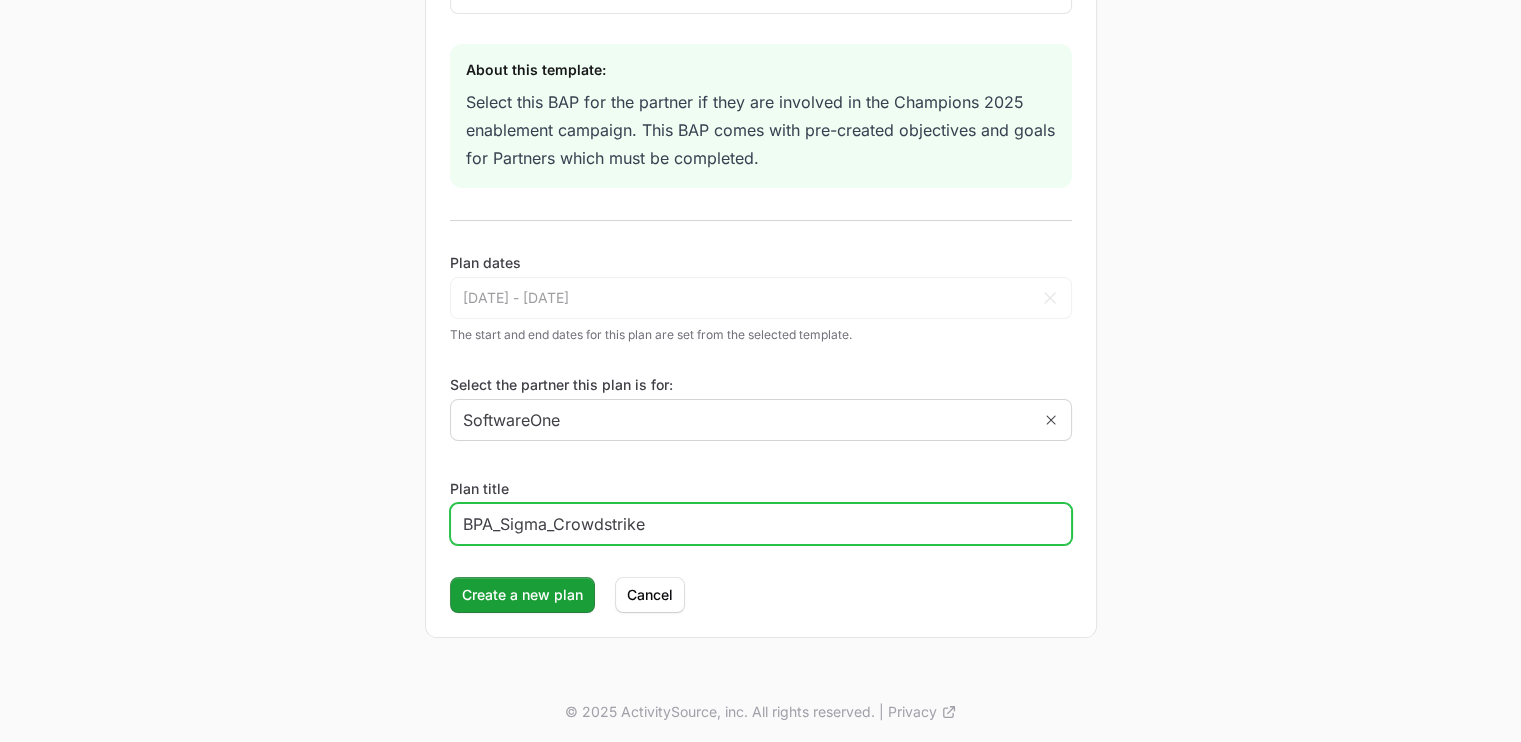 click on "BPA_Sigma_Crowdstrike" 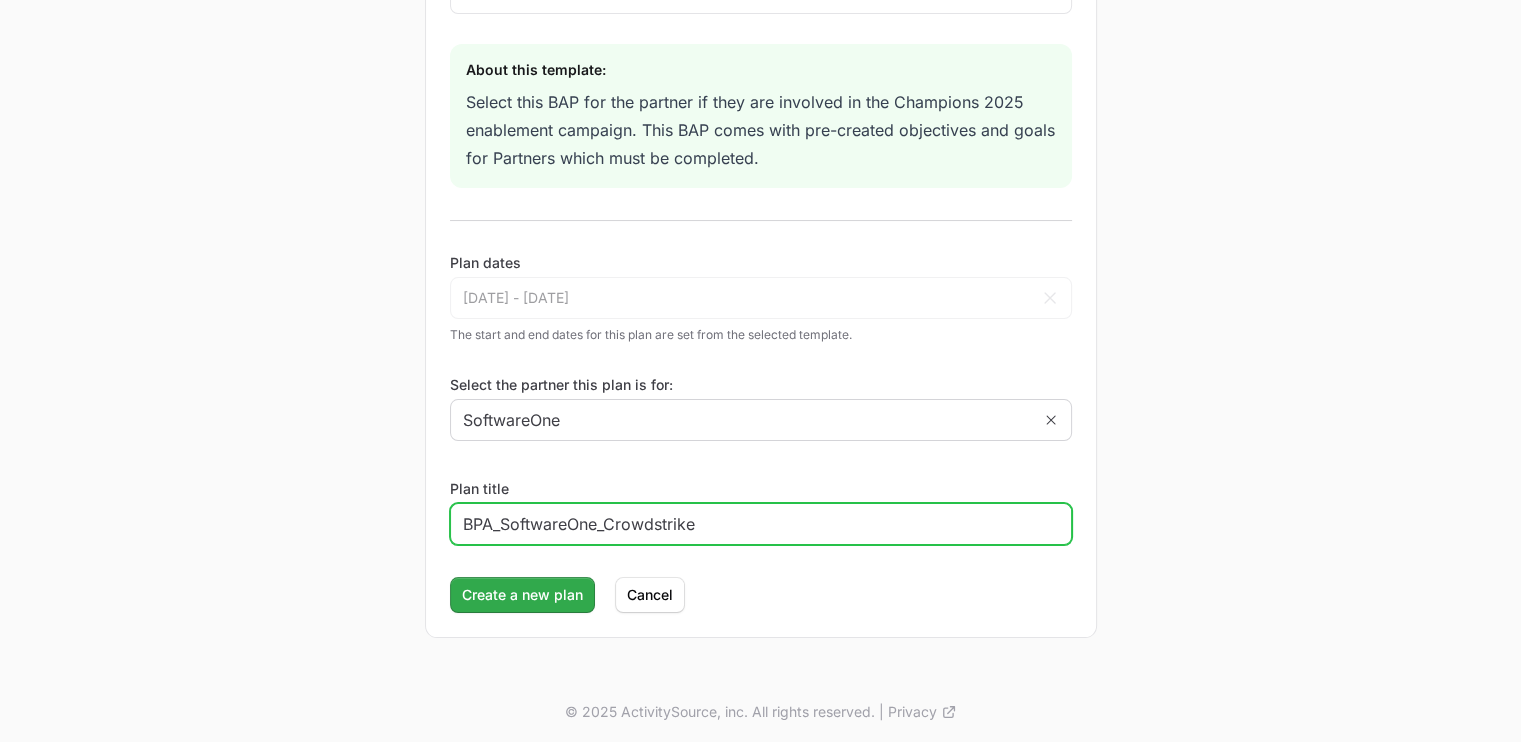 type on "BPA_SoftwareOne_Crowdstrike" 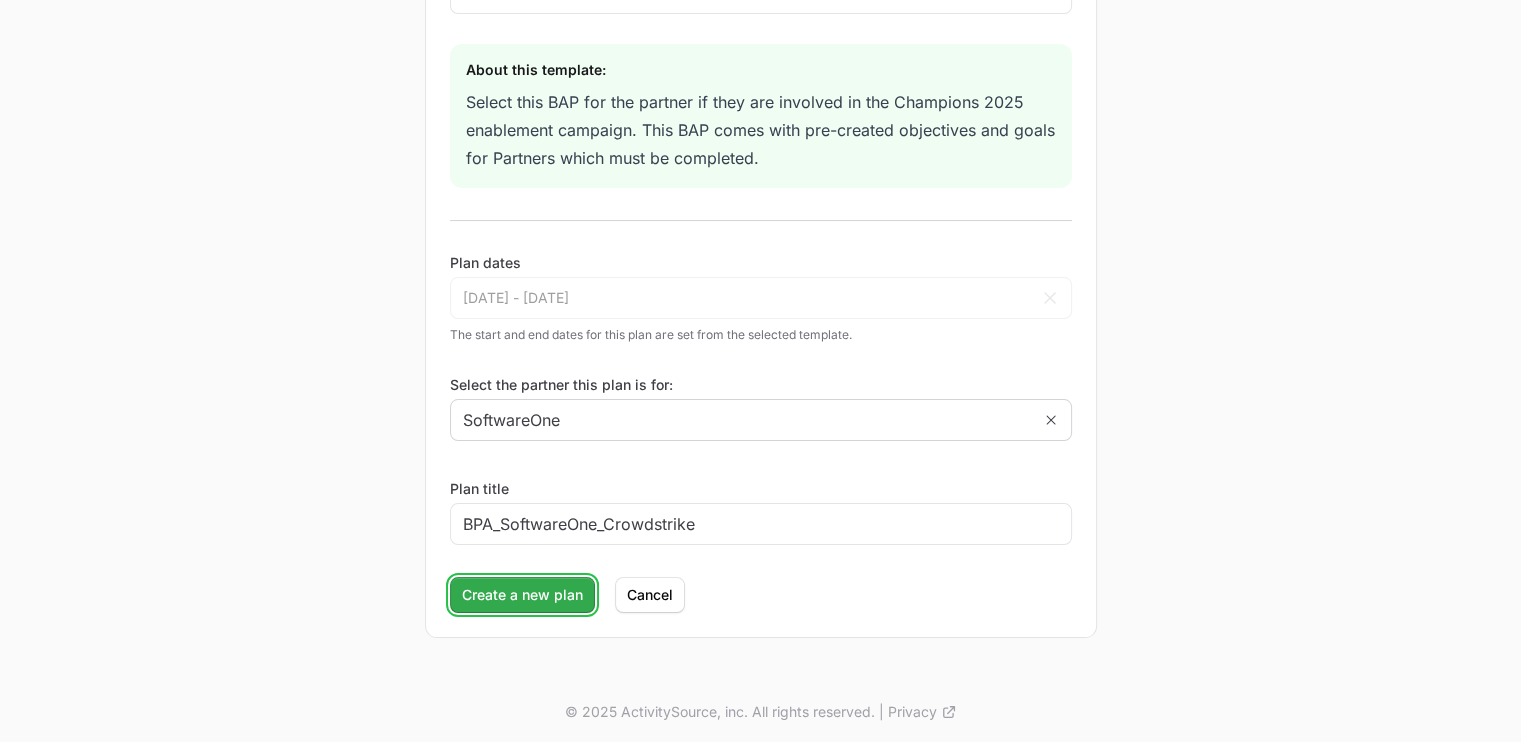 click on "Create a new plan" 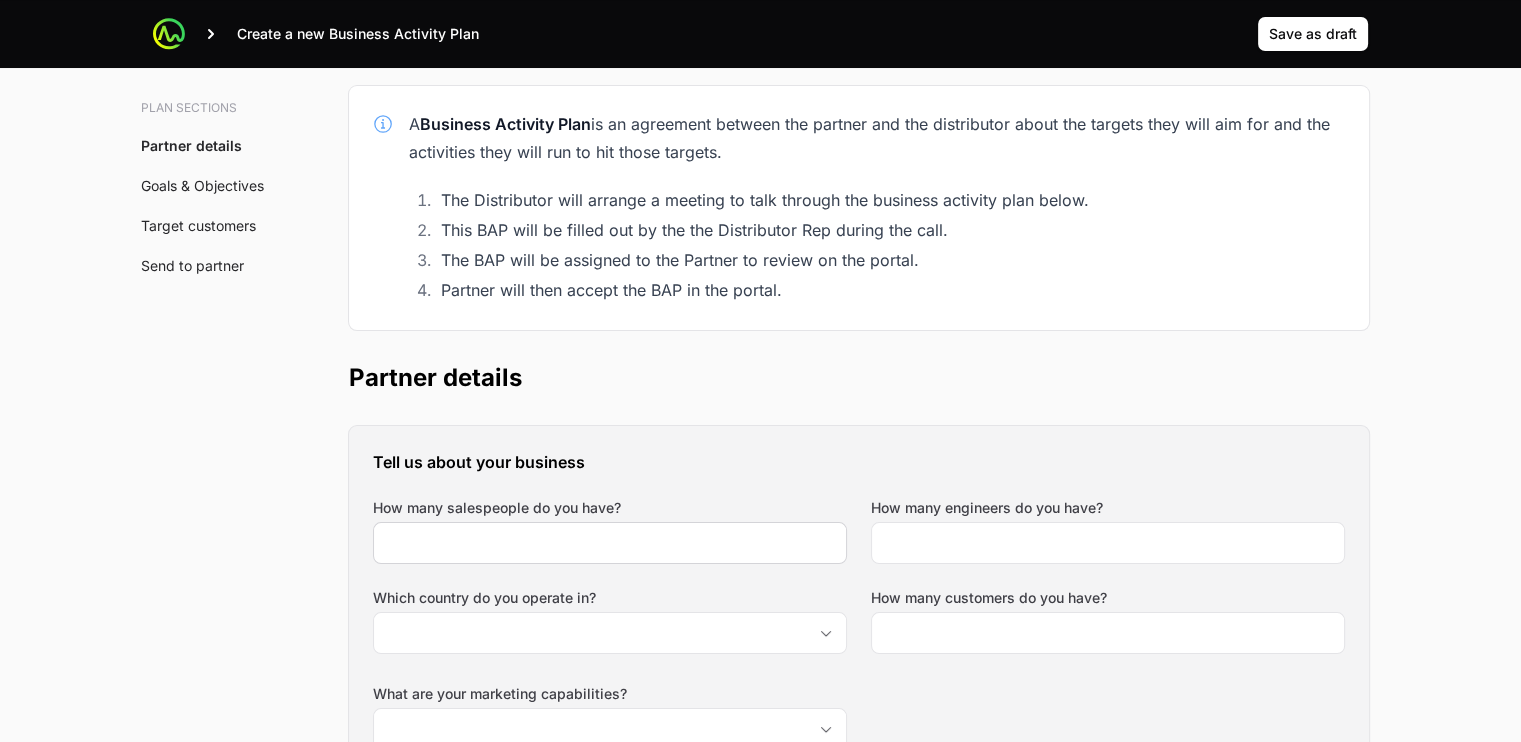 scroll, scrollTop: 161, scrollLeft: 0, axis: vertical 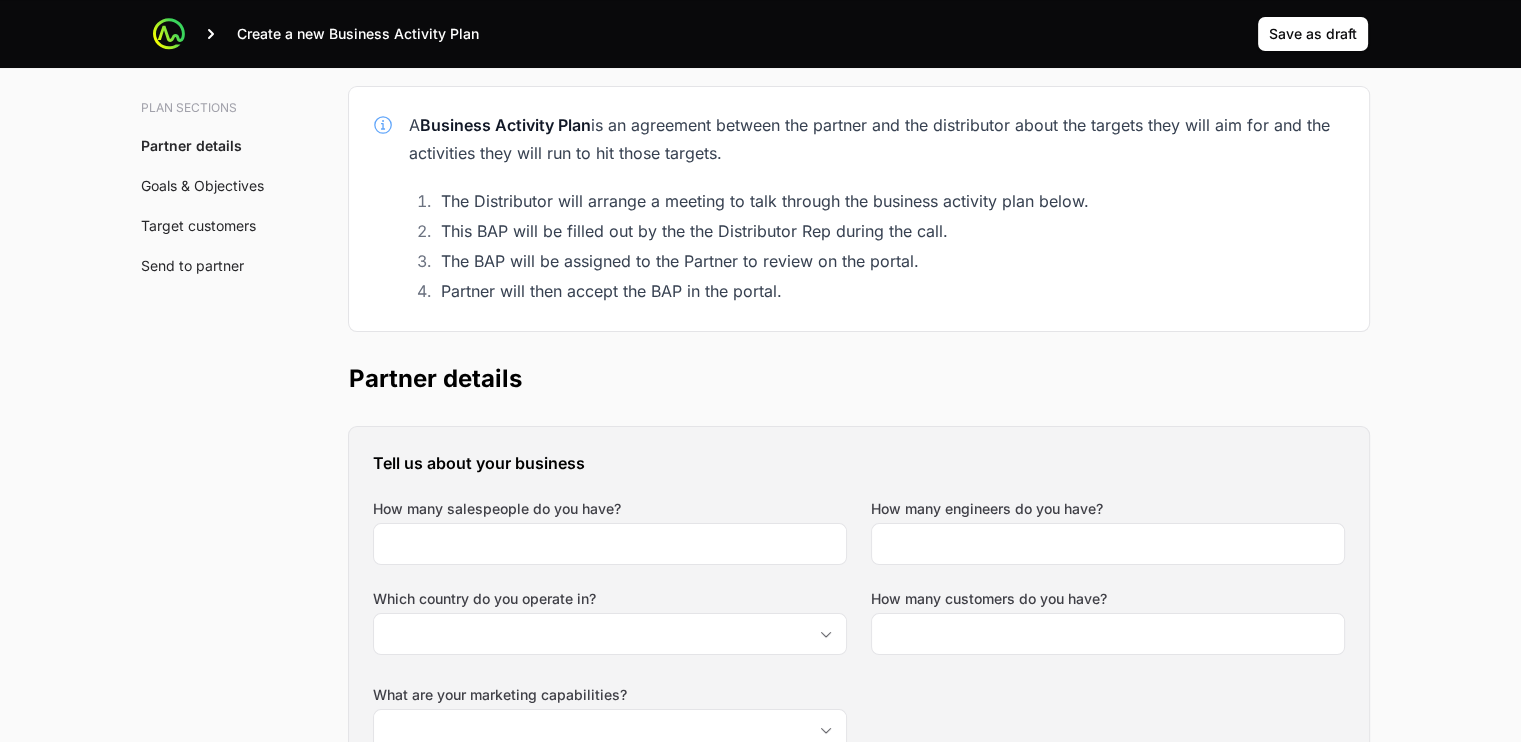 click on "Plan sections Partner details Goals & Objectives Target customers Send to partner A  Business Activity Plan  is an agreement between the partner and the distributor about the targets they will aim for and the activities they will run to hit those targets. The Distributor will arrange a meeting to talk through the business activity plan below. This BAP will be filled out by the the Distributor Rep during the call. The BAP will be assigned to the Partner to review on the portal. Partner will then accept the BAP in the portal. Partner details Tell us about your business How many salespeople do you have? How many engineers do you have? Which country do you operate in? How many customers do you have? What are your marketing capabilities? What are your goals for the APEX initiative? How many new deals will you register? (Minimum 10) How many Championship points will you earn? What is the total value of deals you will close? (Minimum $50,000 USD) Other notes on your team’s plan for APEX Target offering Other notes" 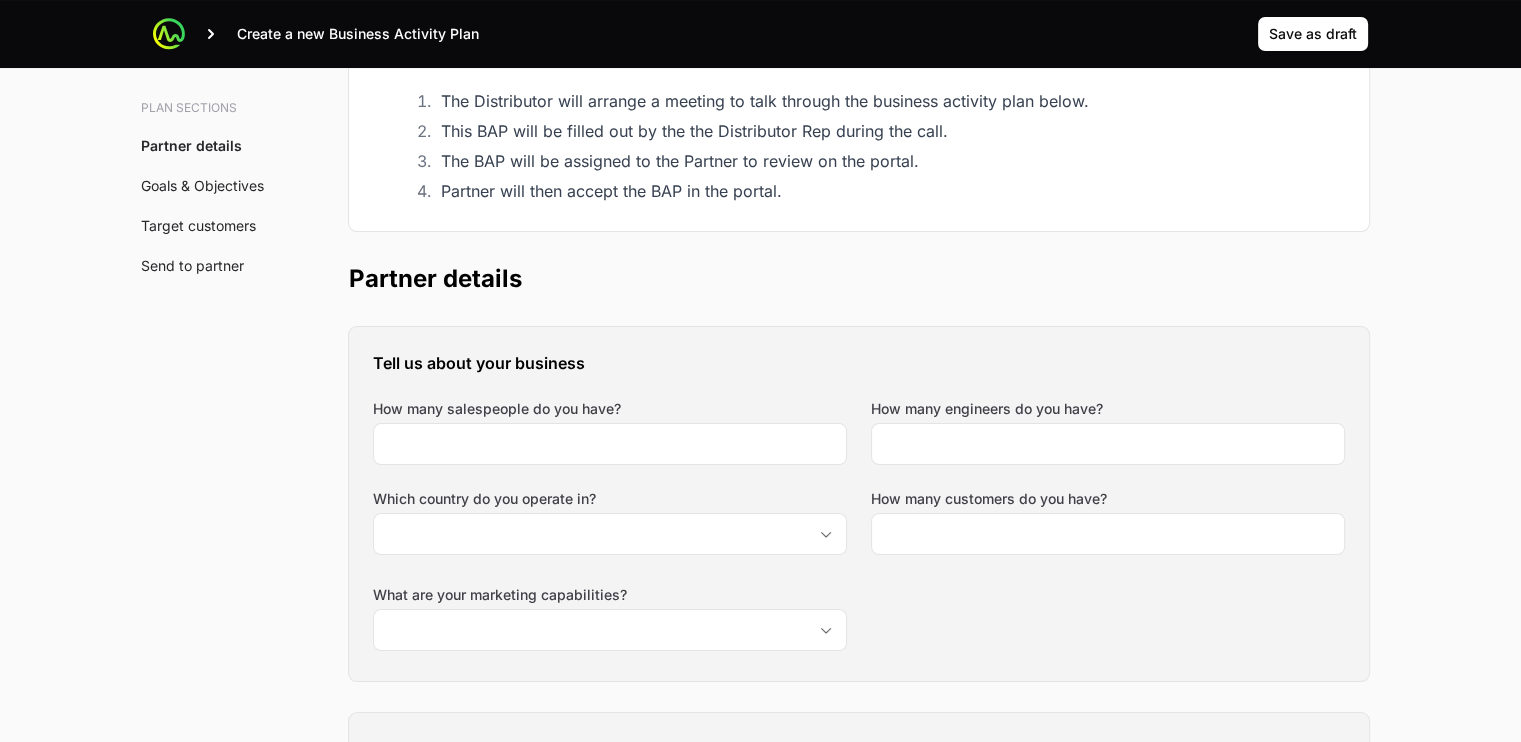 scroll, scrollTop: 311, scrollLeft: 0, axis: vertical 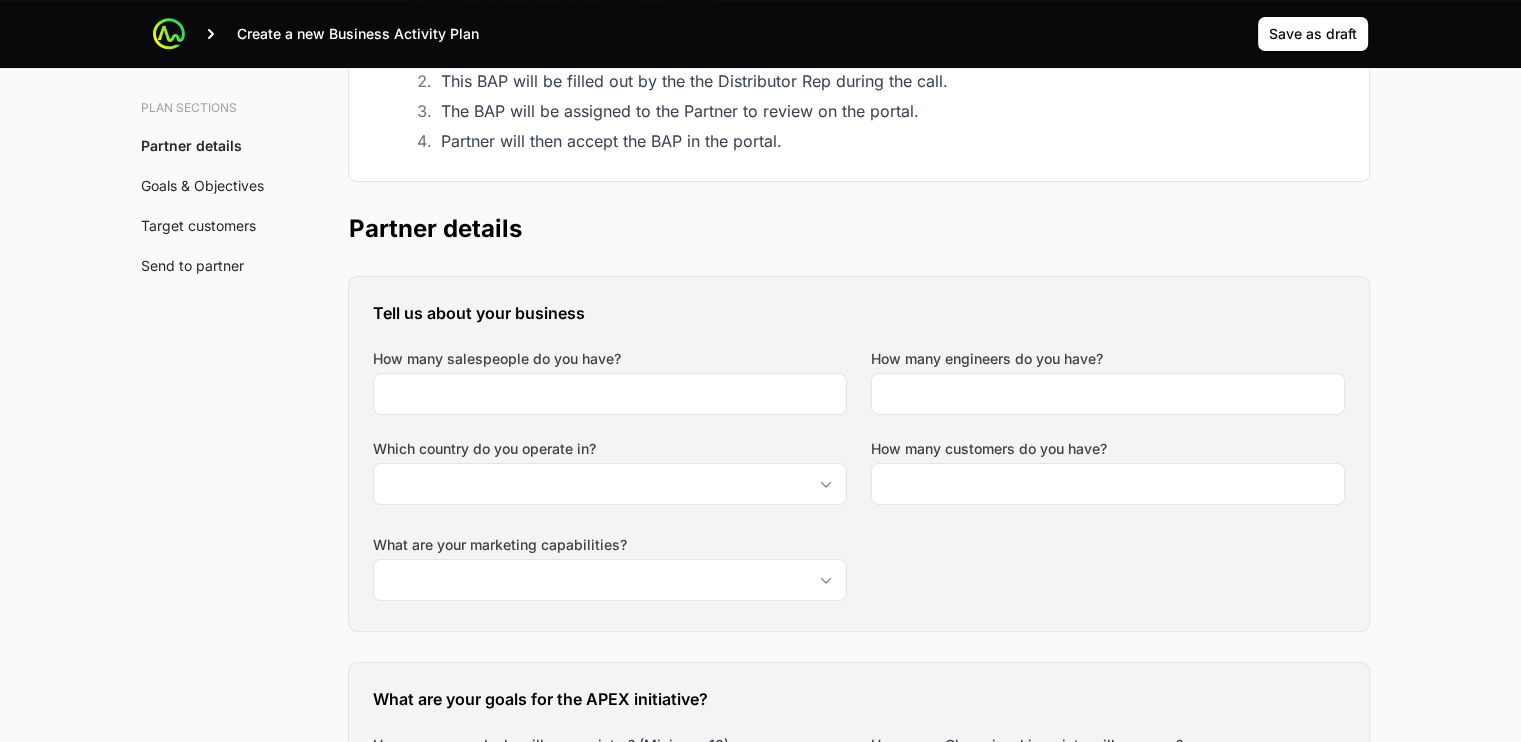 click on "Plan sections Partner details Goals & Objectives Target customers Send to partner A  Business Activity Plan  is an agreement between the partner and the distributor about the targets they will aim for and the activities they will run to hit those targets. The Distributor will arrange a meeting to talk through the business activity plan below. This BAP will be filled out by the the Distributor Rep during the call. The BAP will be assigned to the Partner to review on the portal. Partner will then accept the BAP in the portal. Partner details Tell us about your business How many salespeople do you have? How many engineers do you have? Which country do you operate in? How many customers do you have? What are your marketing capabilities? What are your goals for the APEX initiative? How many new deals will you register? (Minimum 10) How many Championship points will you earn? What is the total value of deals you will close? (Minimum $50,000 USD) Other notes on your team’s plan for APEX Target offering Other notes" 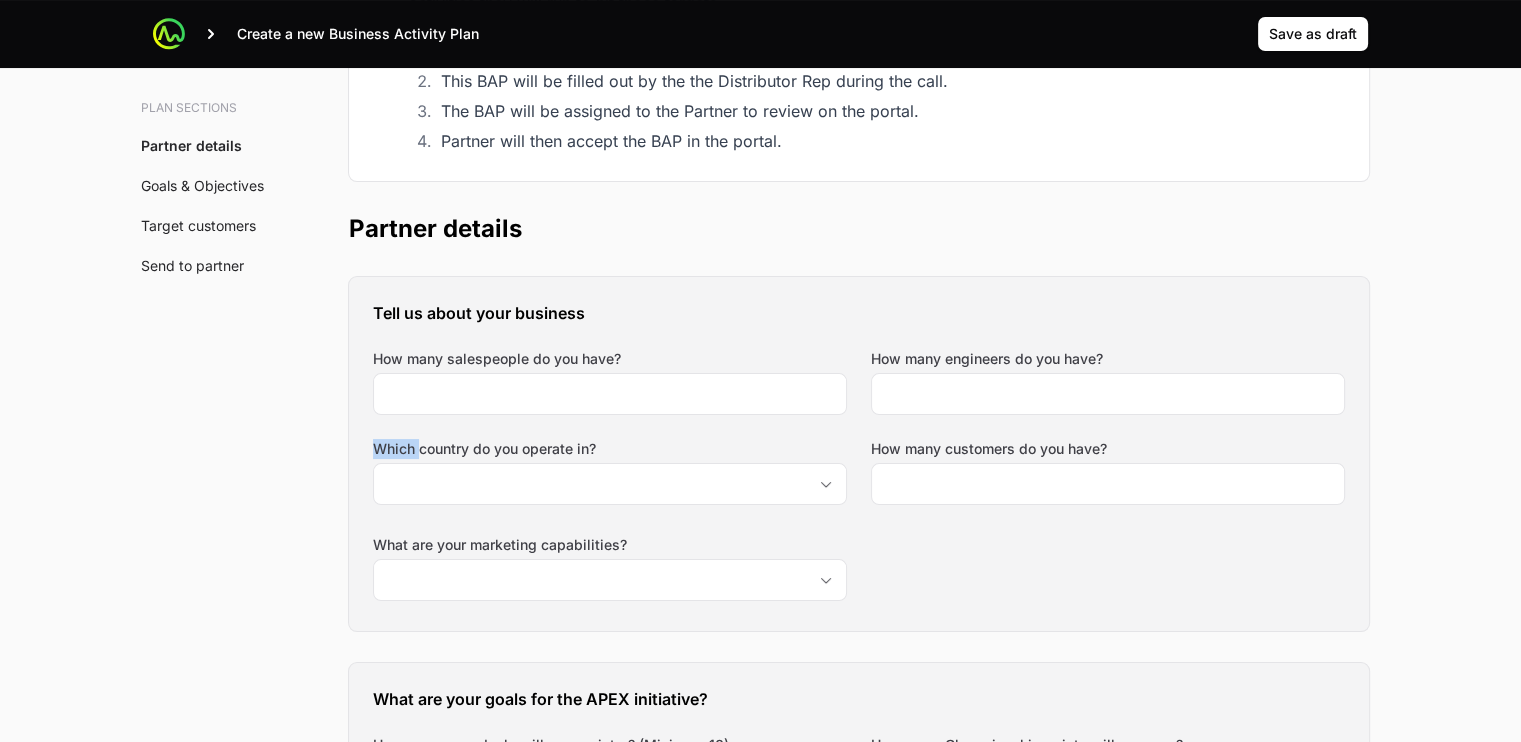 click on "Plan sections Partner details Goals & Objectives Target customers Send to partner A  Business Activity Plan  is an agreement between the partner and the distributor about the targets they will aim for and the activities they will run to hit those targets. The Distributor will arrange a meeting to talk through the business activity plan below. This BAP will be filled out by the the Distributor Rep during the call. The BAP will be assigned to the Partner to review on the portal. Partner will then accept the BAP in the portal. Partner details Tell us about your business How many salespeople do you have? How many engineers do you have? Which country do you operate in? How many customers do you have? What are your marketing capabilities? What are your goals for the APEX initiative? How many new deals will you register? (Minimum 10) How many Championship points will you earn? What is the total value of deals you will close? (Minimum $50,000 USD) Other notes on your team’s plan for APEX Target offering Other notes" 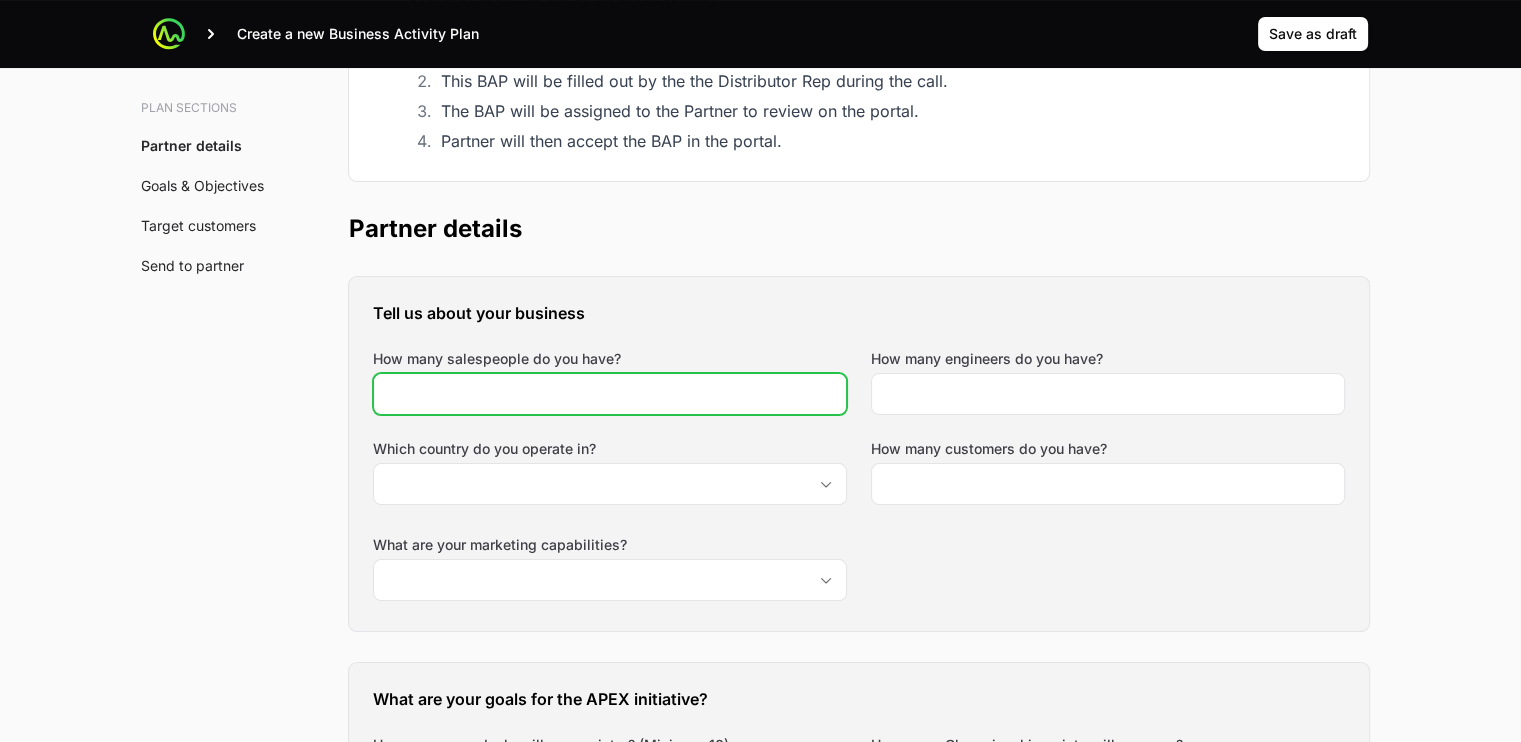 drag, startPoint x: 259, startPoint y: 450, endPoint x: 615, endPoint y: 382, distance: 362.4362 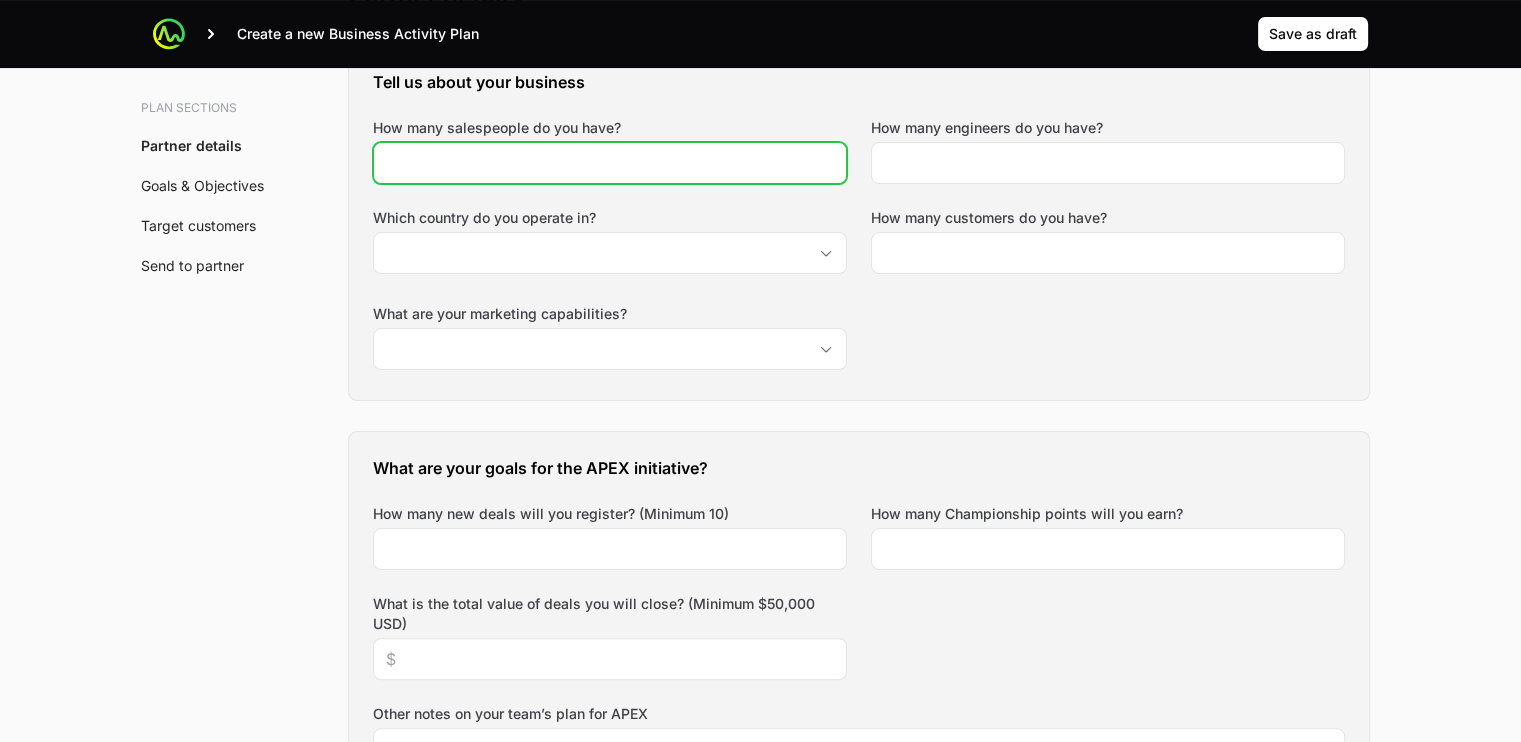 scroll, scrollTop: 448, scrollLeft: 0, axis: vertical 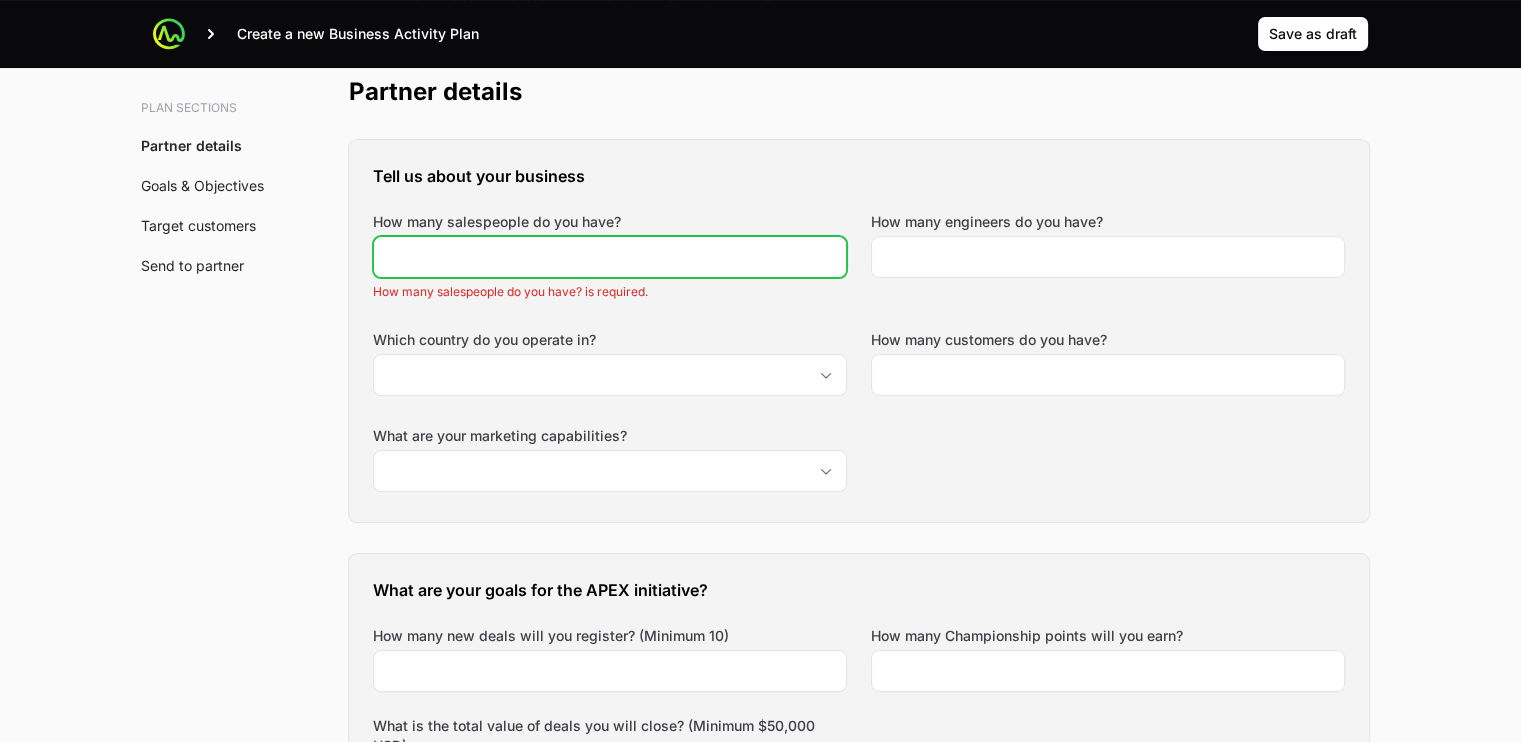 click on "How many salespeople do you have?" 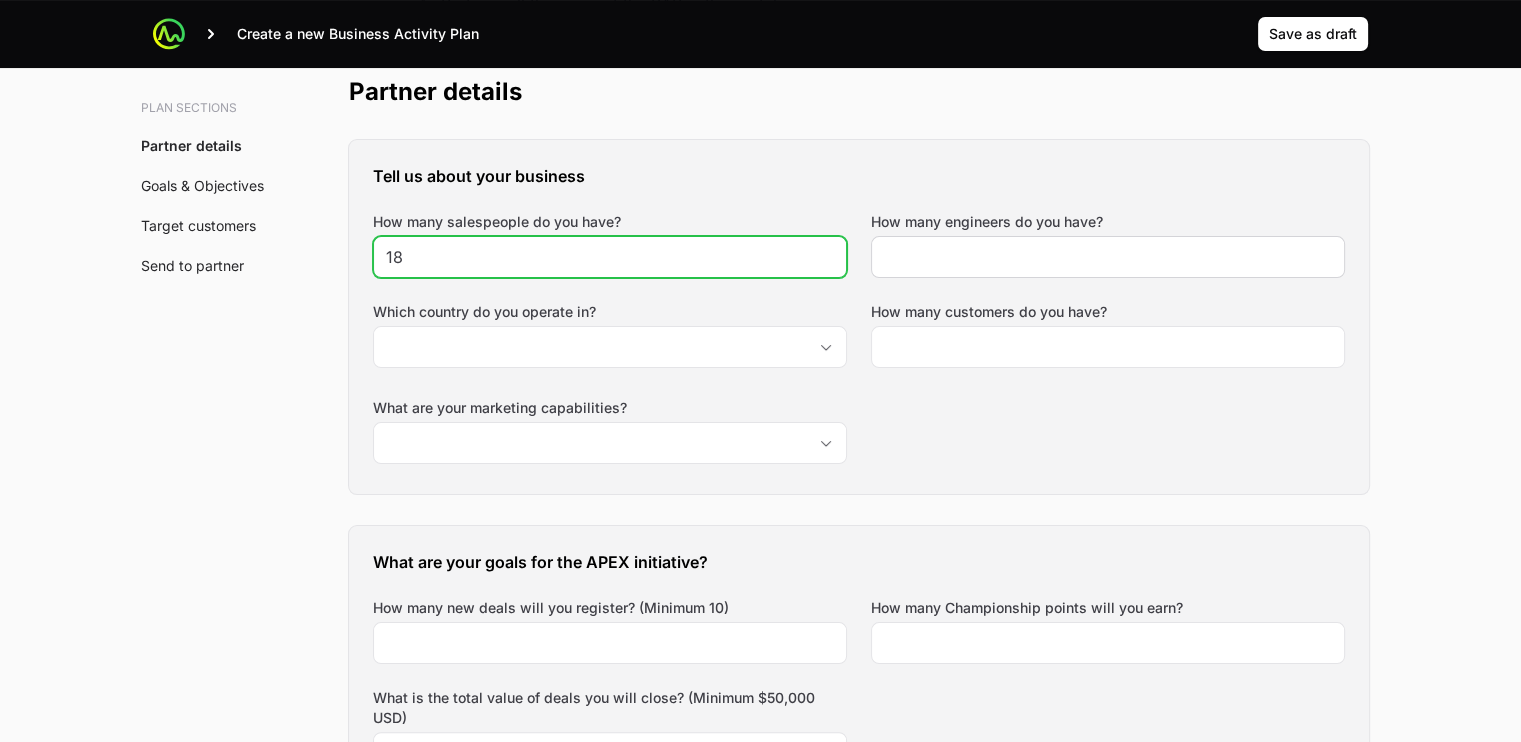 type on "18" 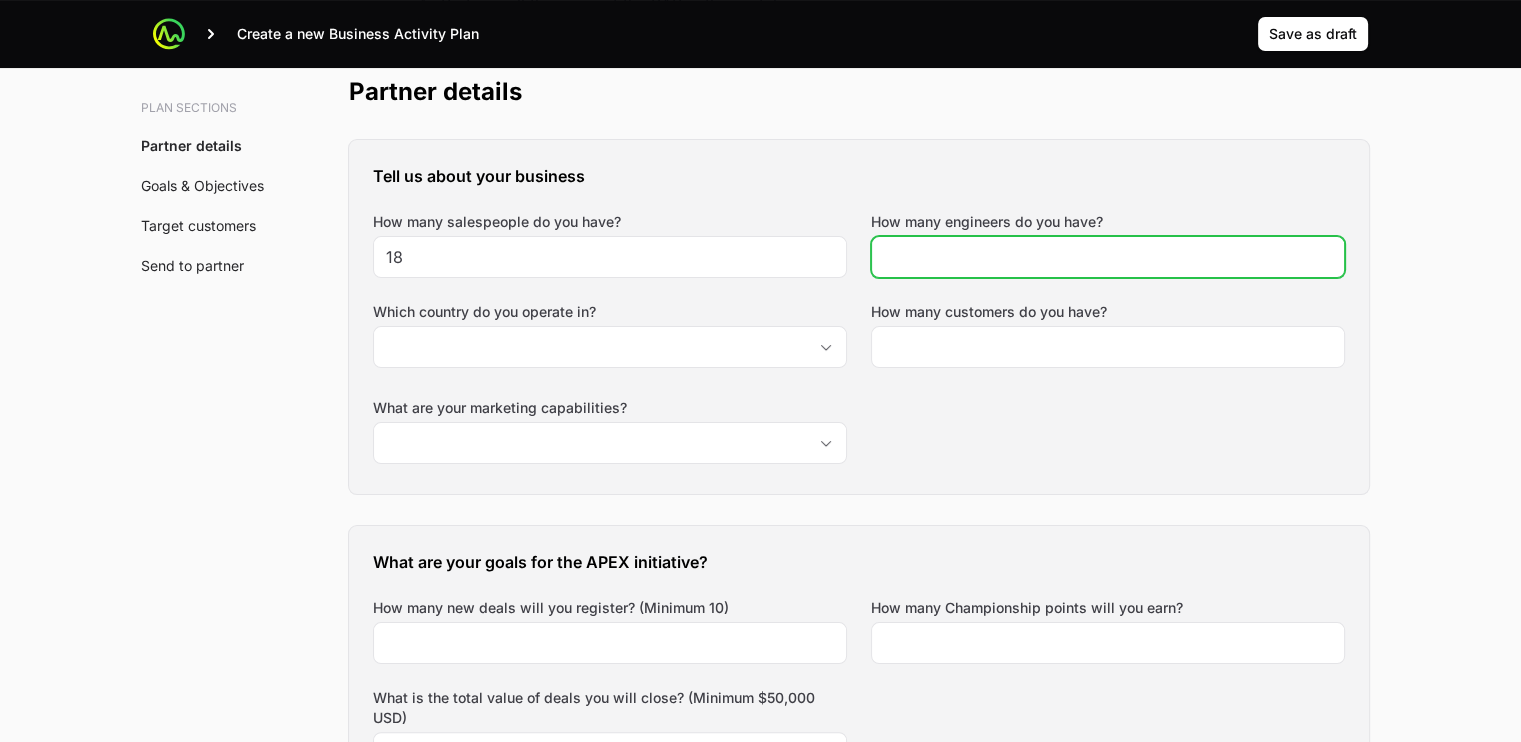 click on "How many engineers do you have?" 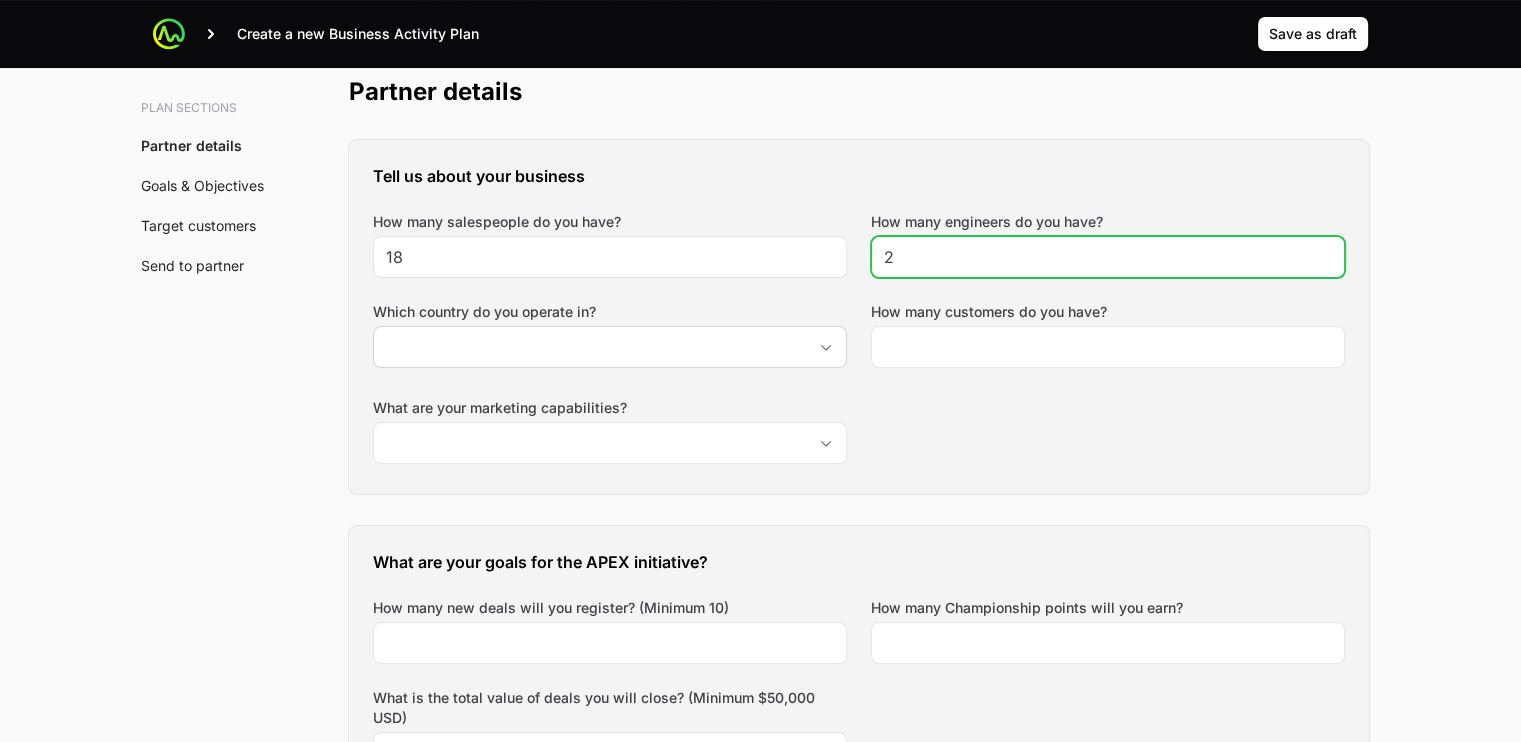 type on "2" 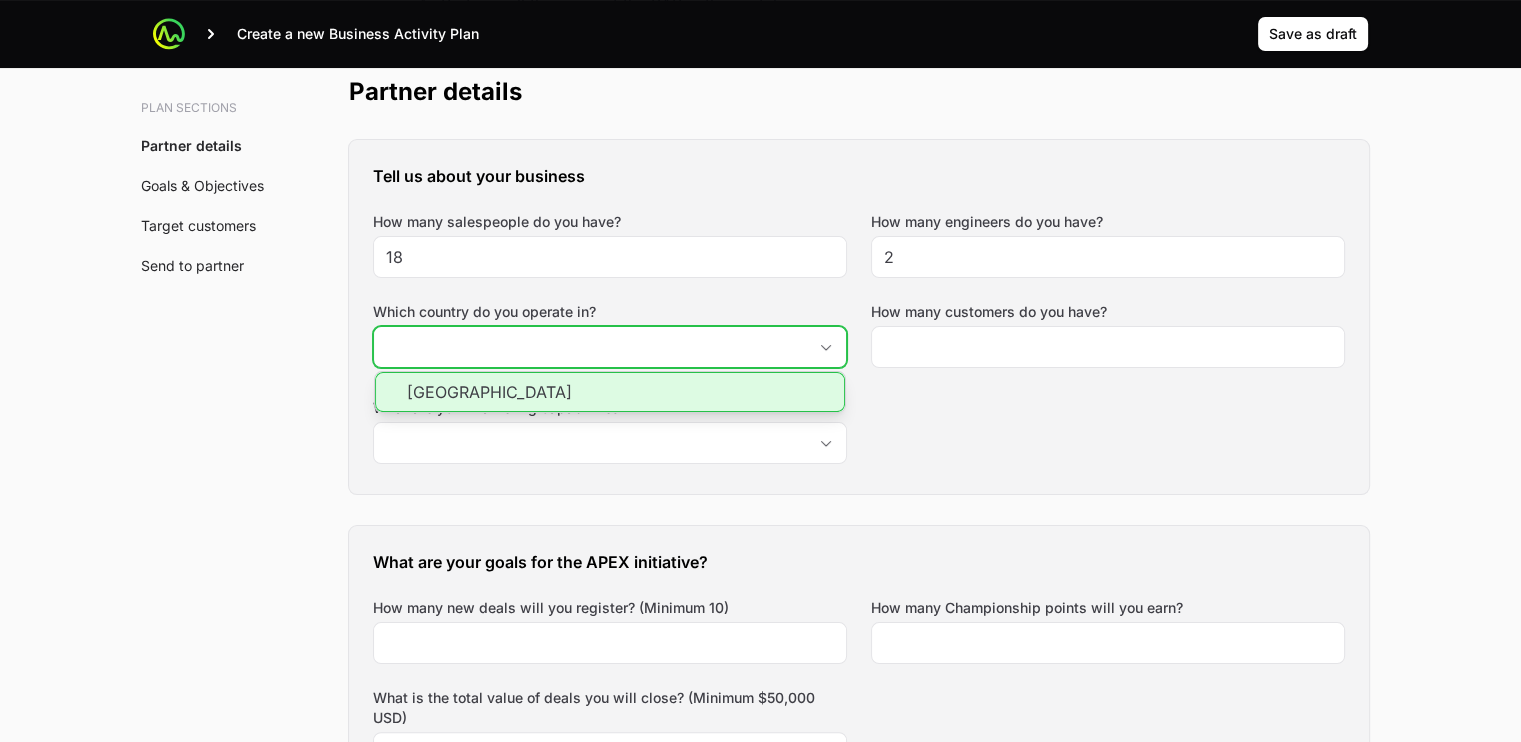 click on "Which country do you operate in?" 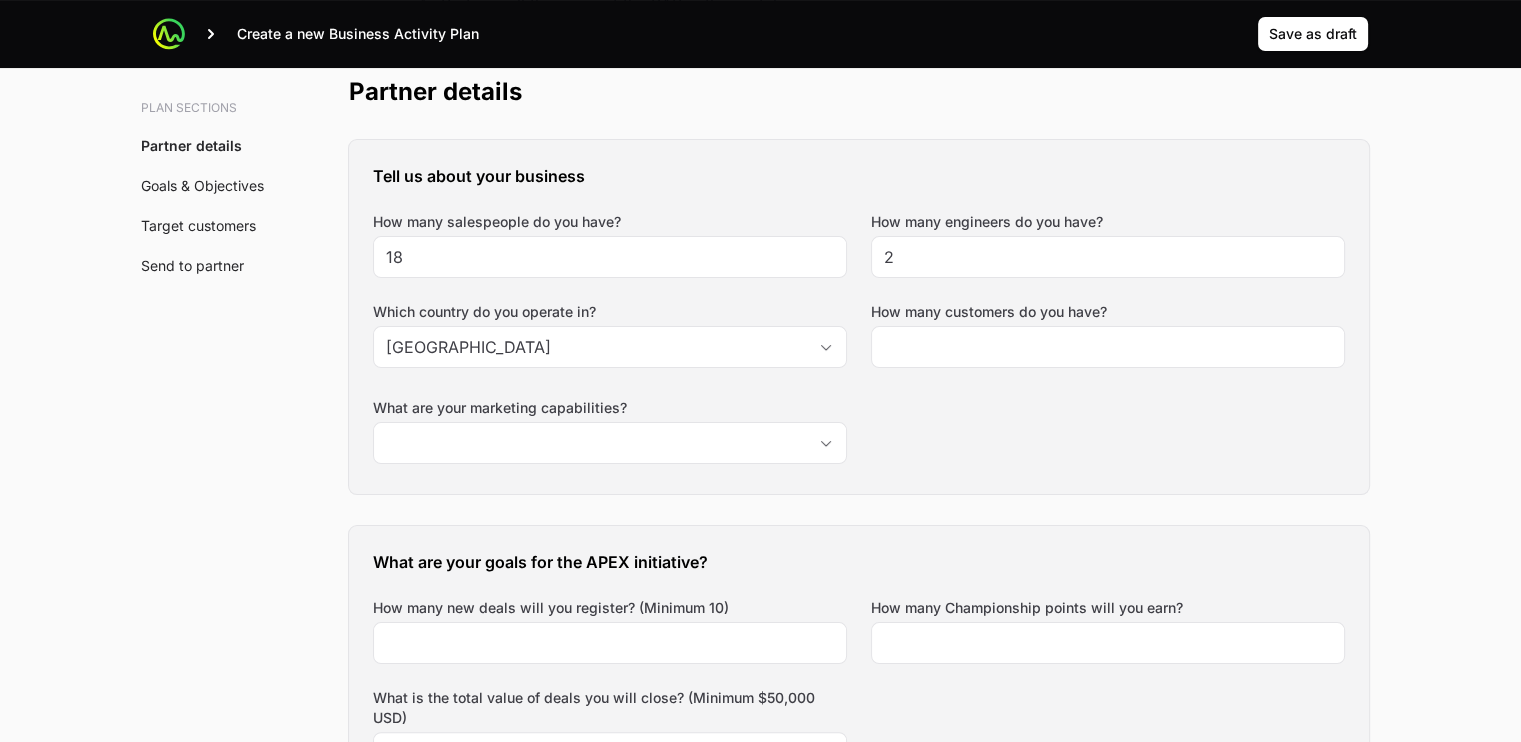 click on "Tell us about your business How many salespeople do you have? 18 How many engineers do you have? 2 Which country do you operate in? France How many customers do you have? What are your marketing capabilities?" 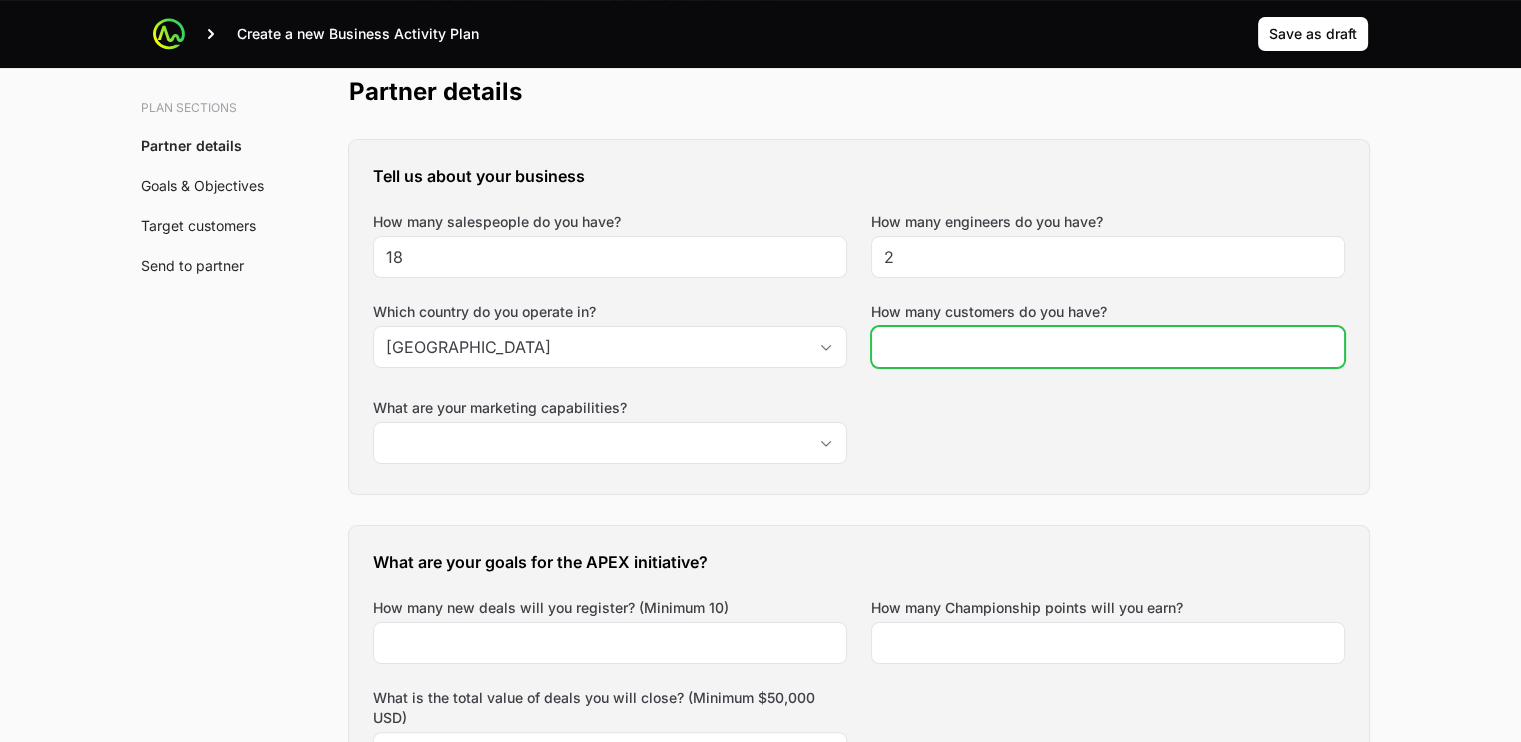 click on "How many customers do you have?" 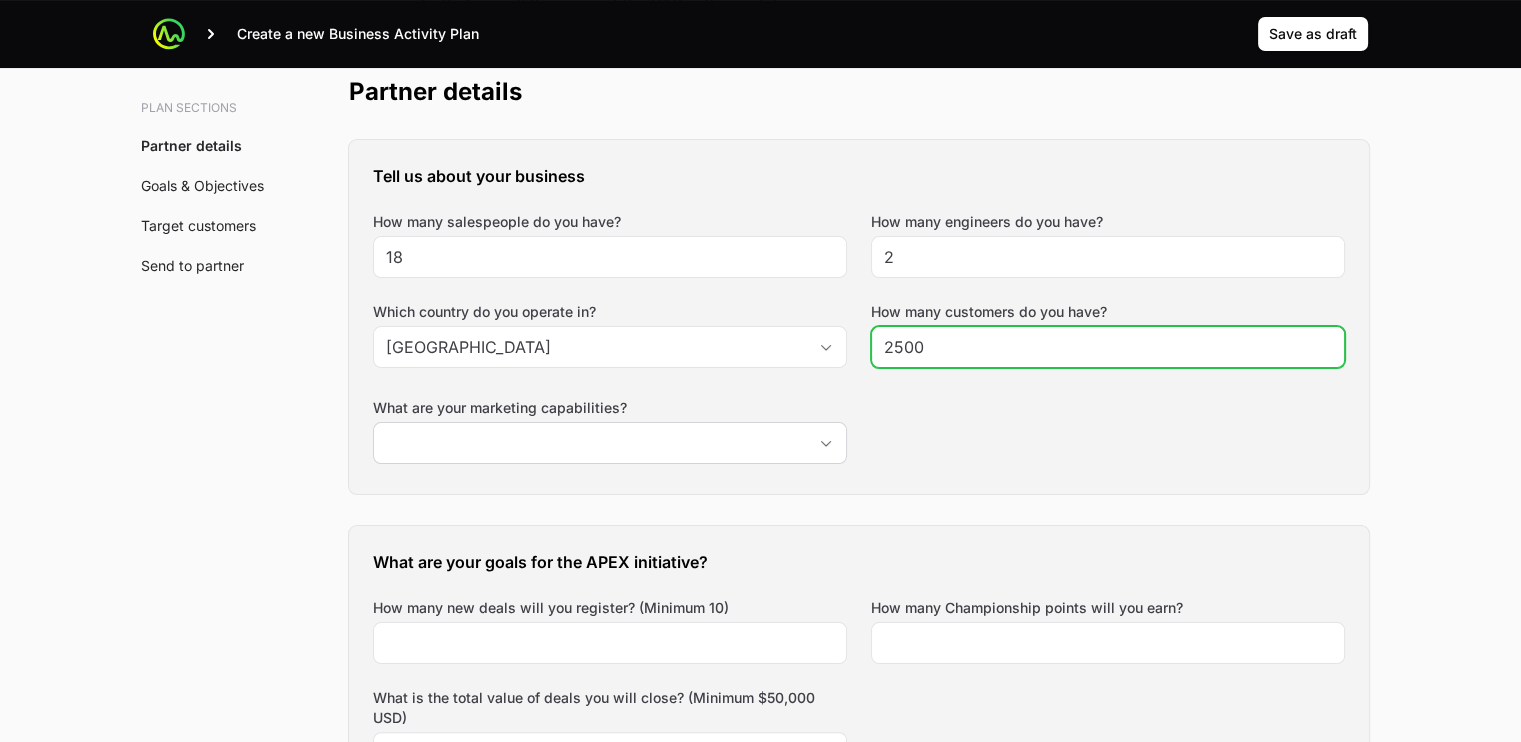 type on "2500" 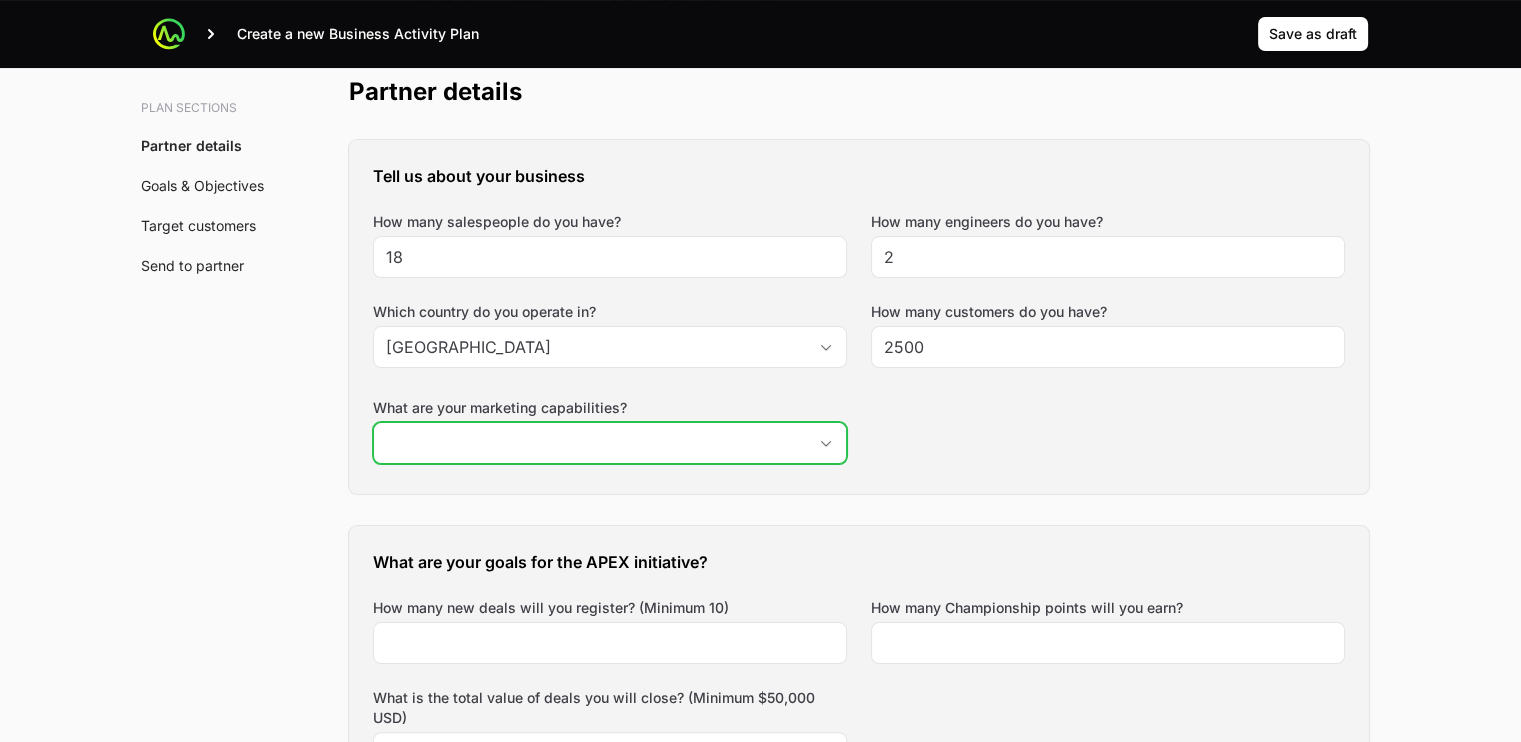 click on "What are your marketing capabilities?" 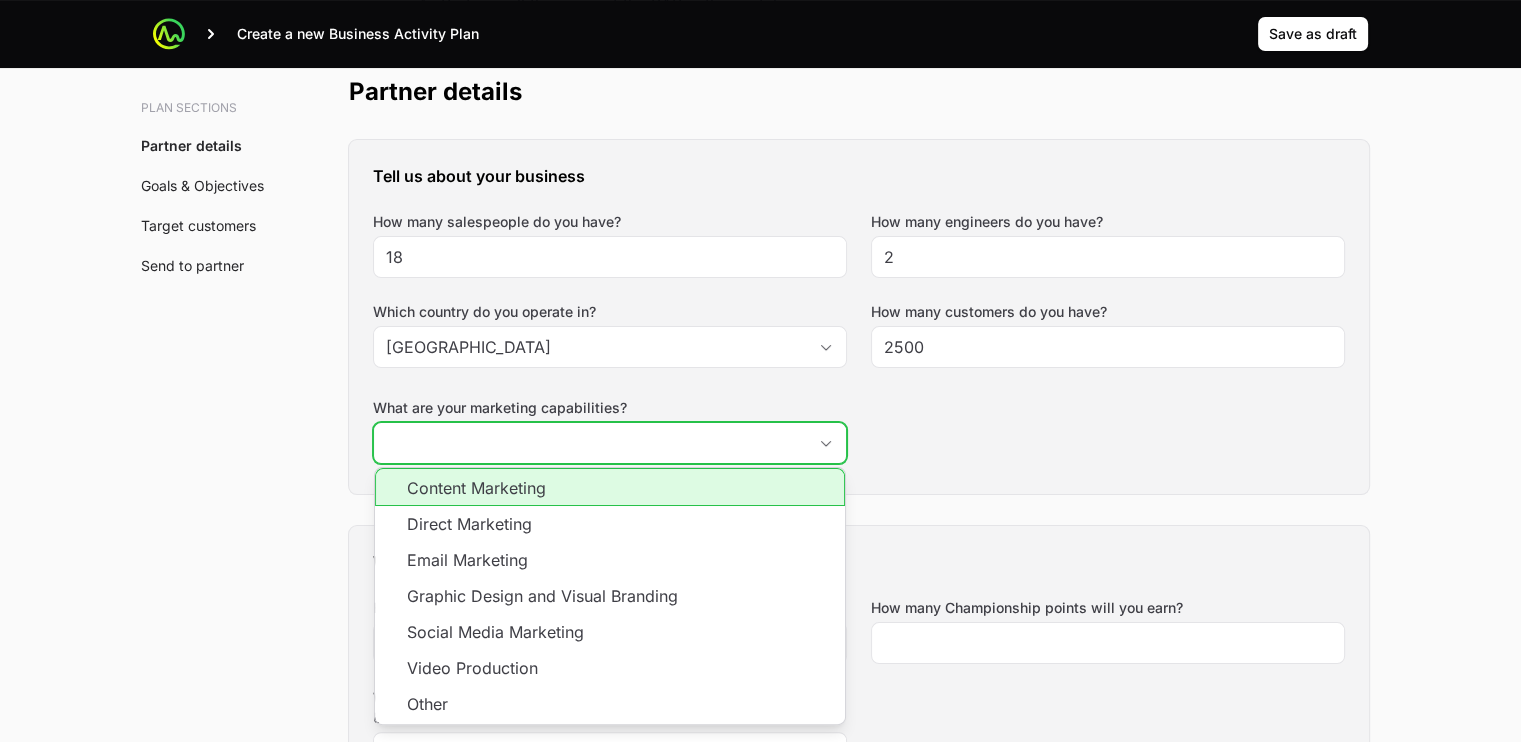 click on "Content Marketing" 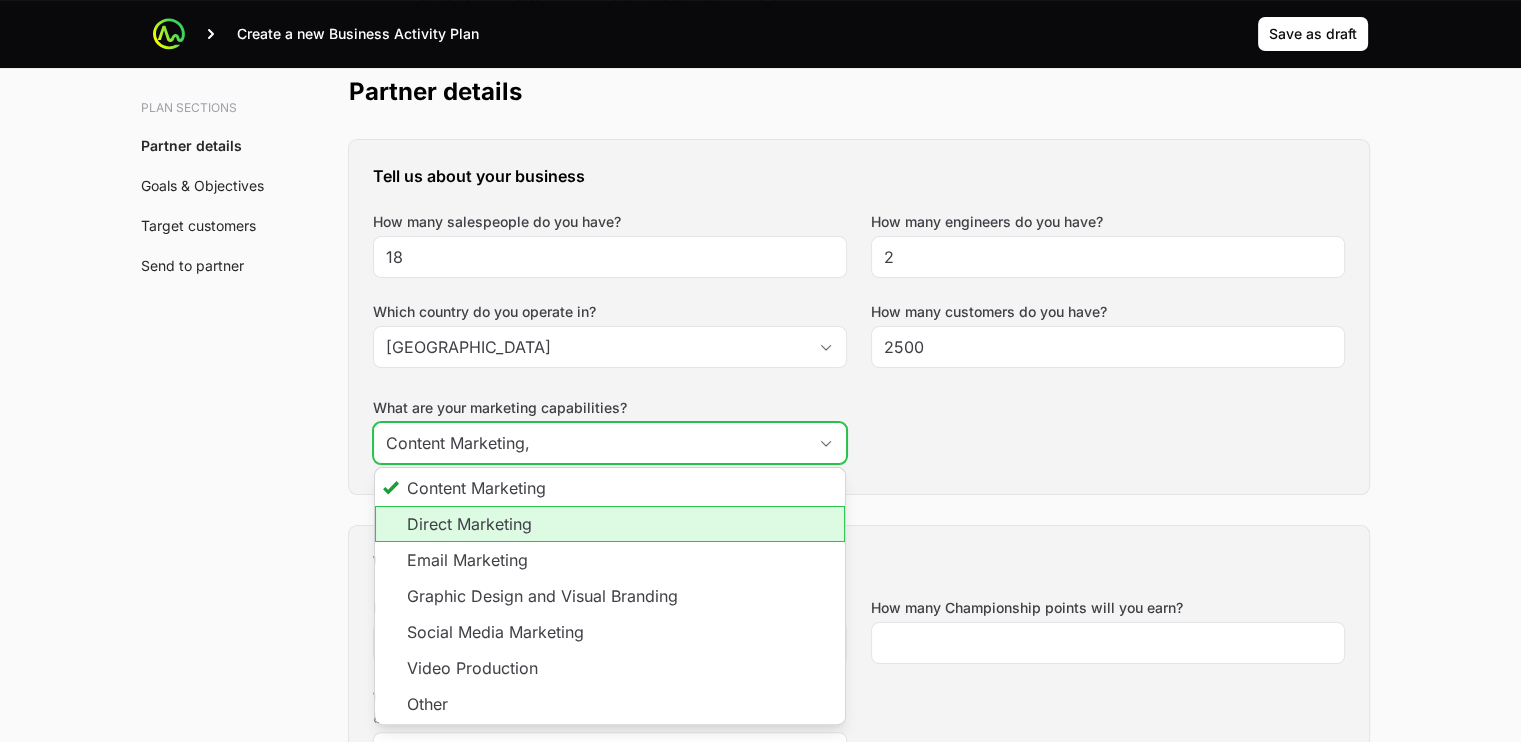 click on "Direct Marketing" 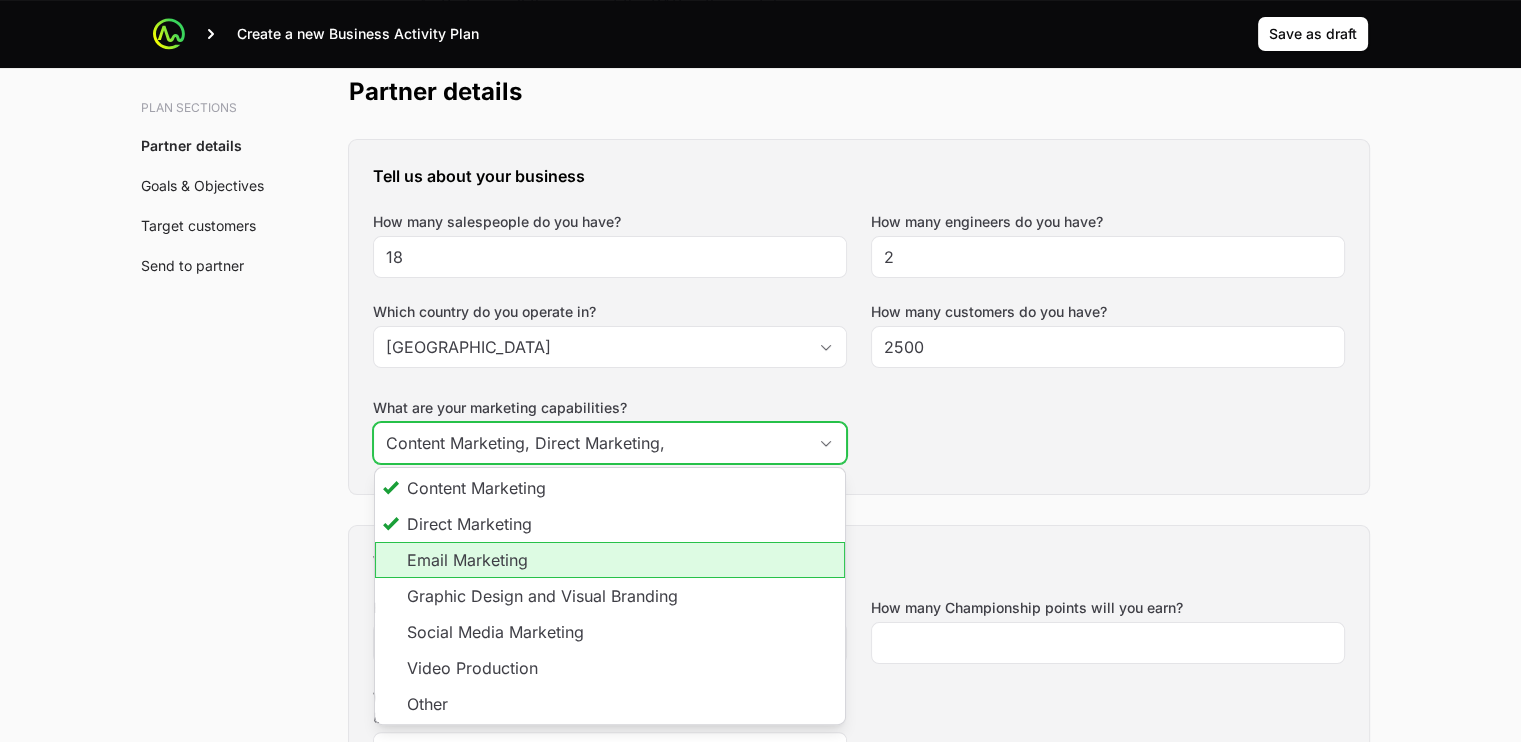 click on "Email Marketing" 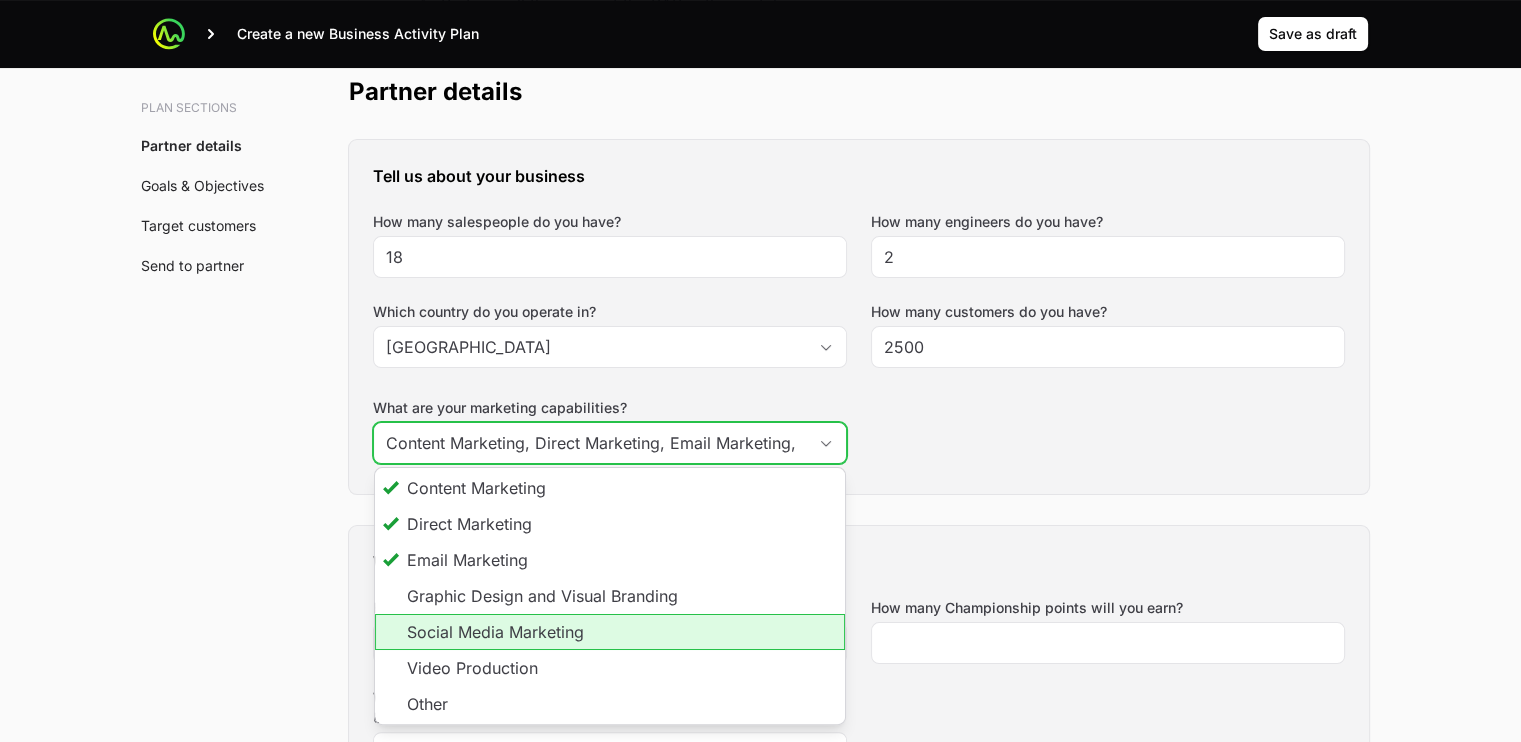 click on "Social Media Marketing" 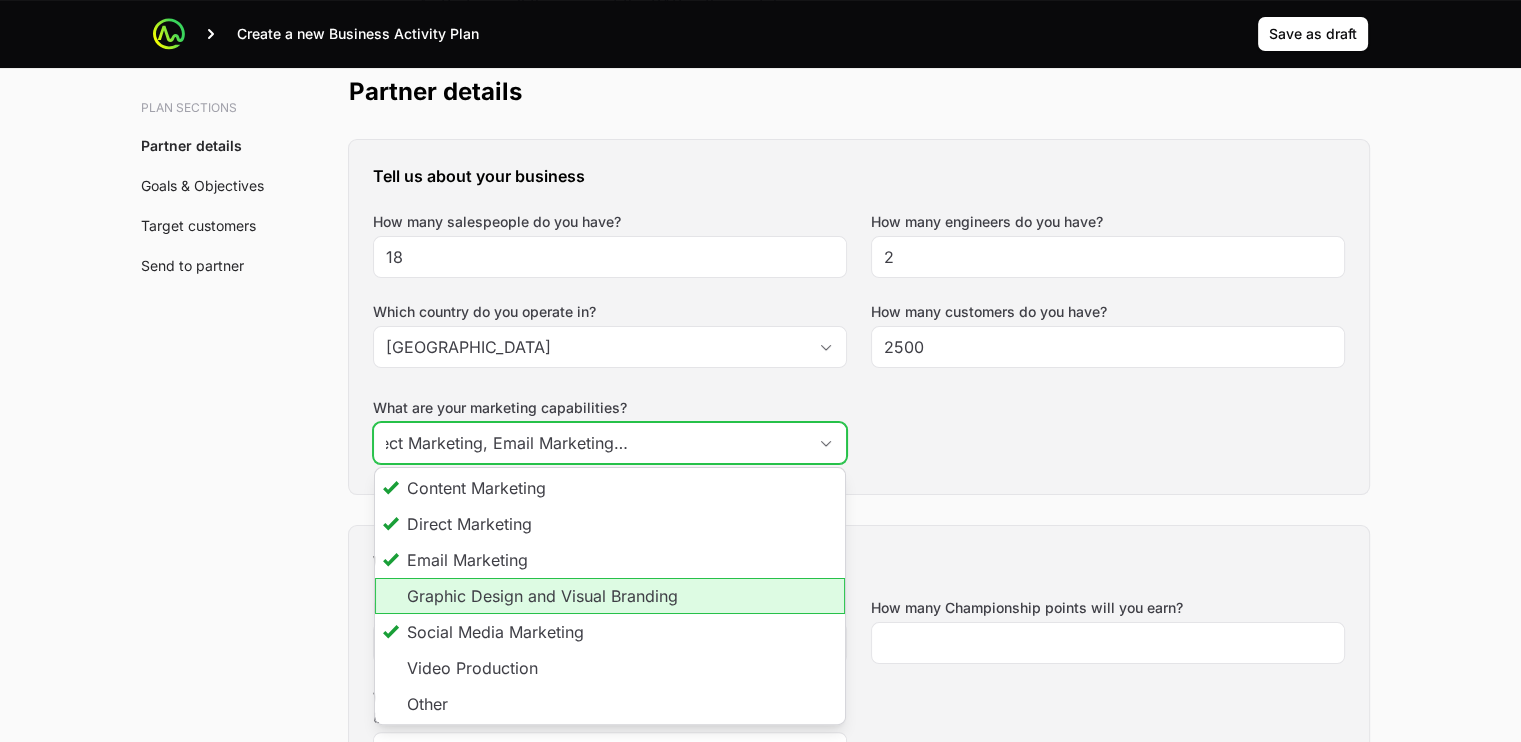 scroll, scrollTop: 0, scrollLeft: 179, axis: horizontal 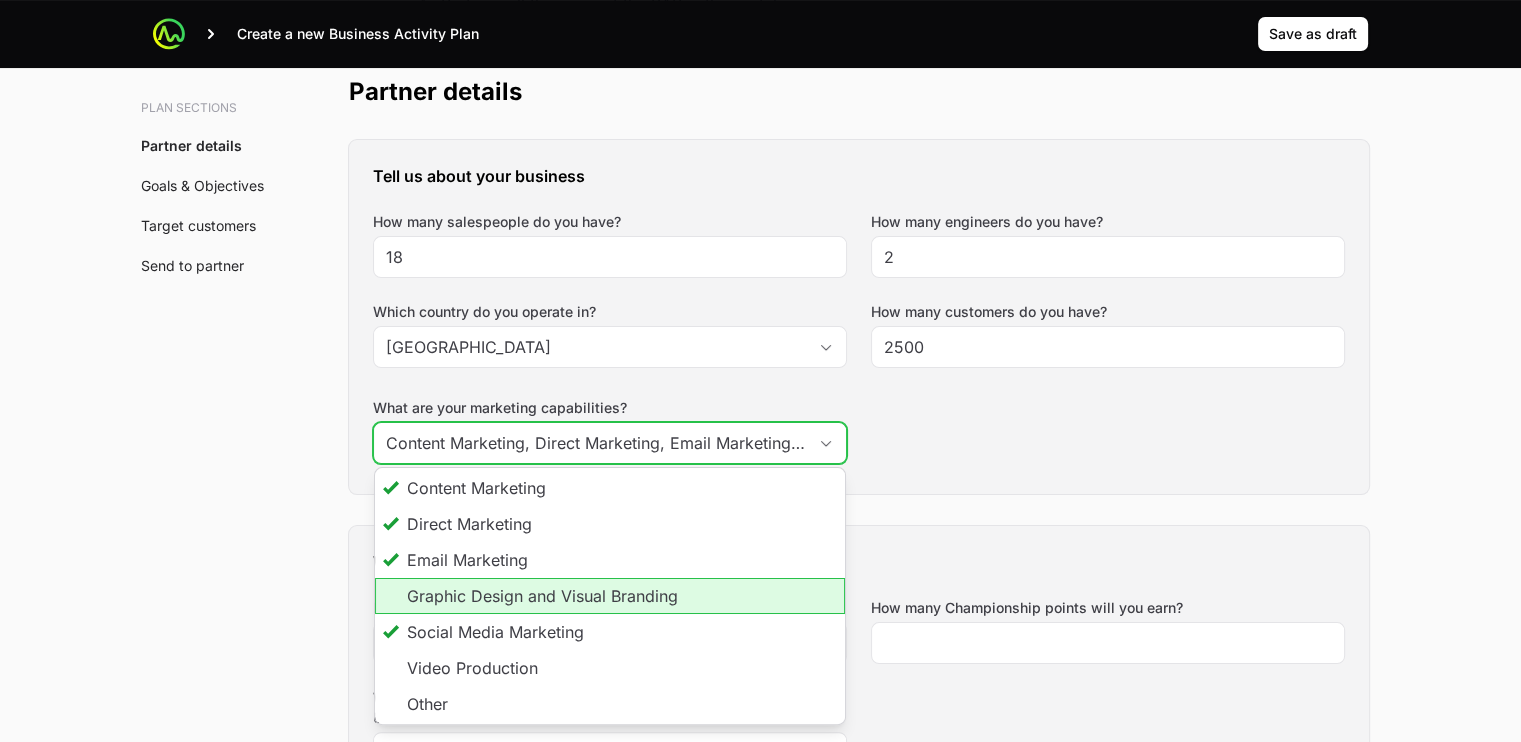 click on "Graphic Design and Visual Branding" 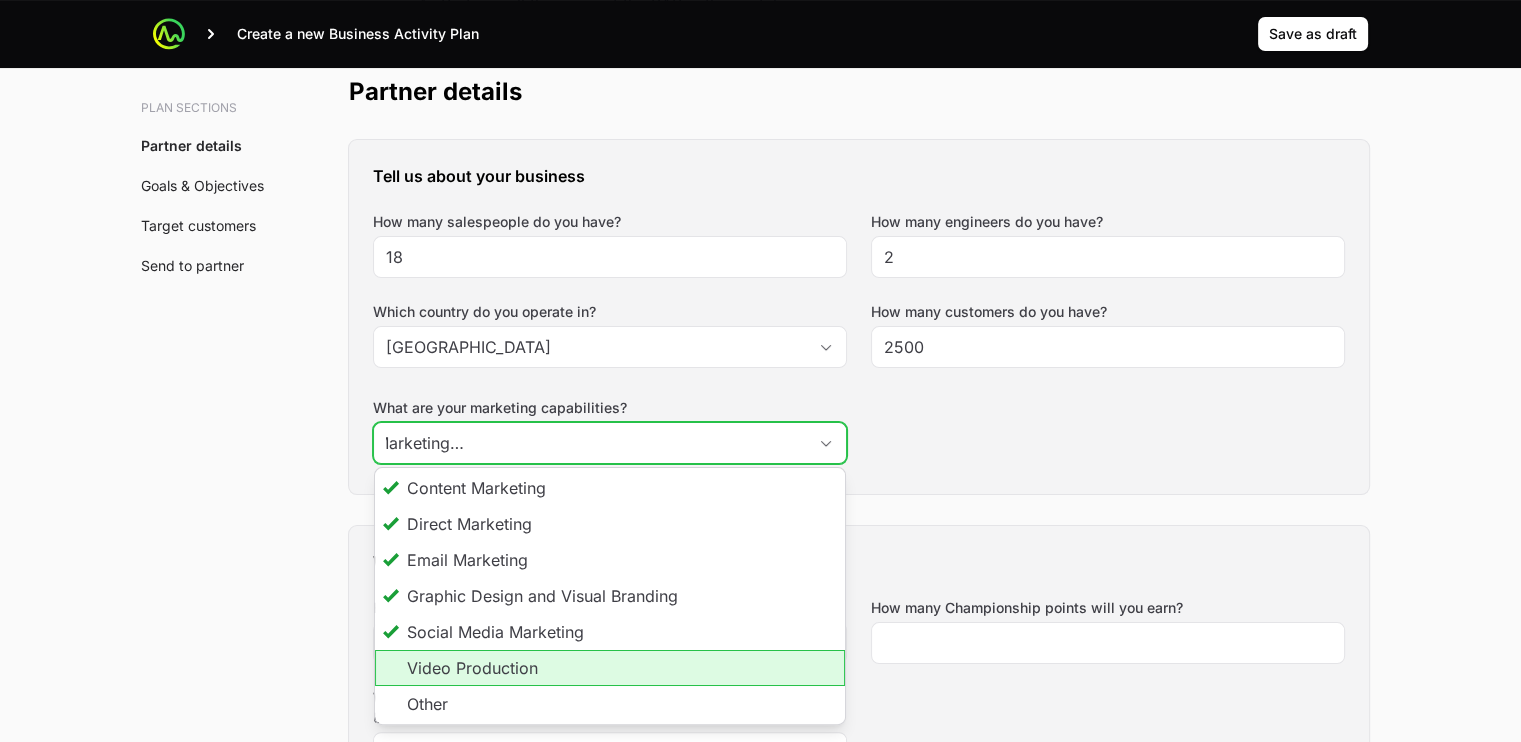 scroll, scrollTop: 0, scrollLeft: 456, axis: horizontal 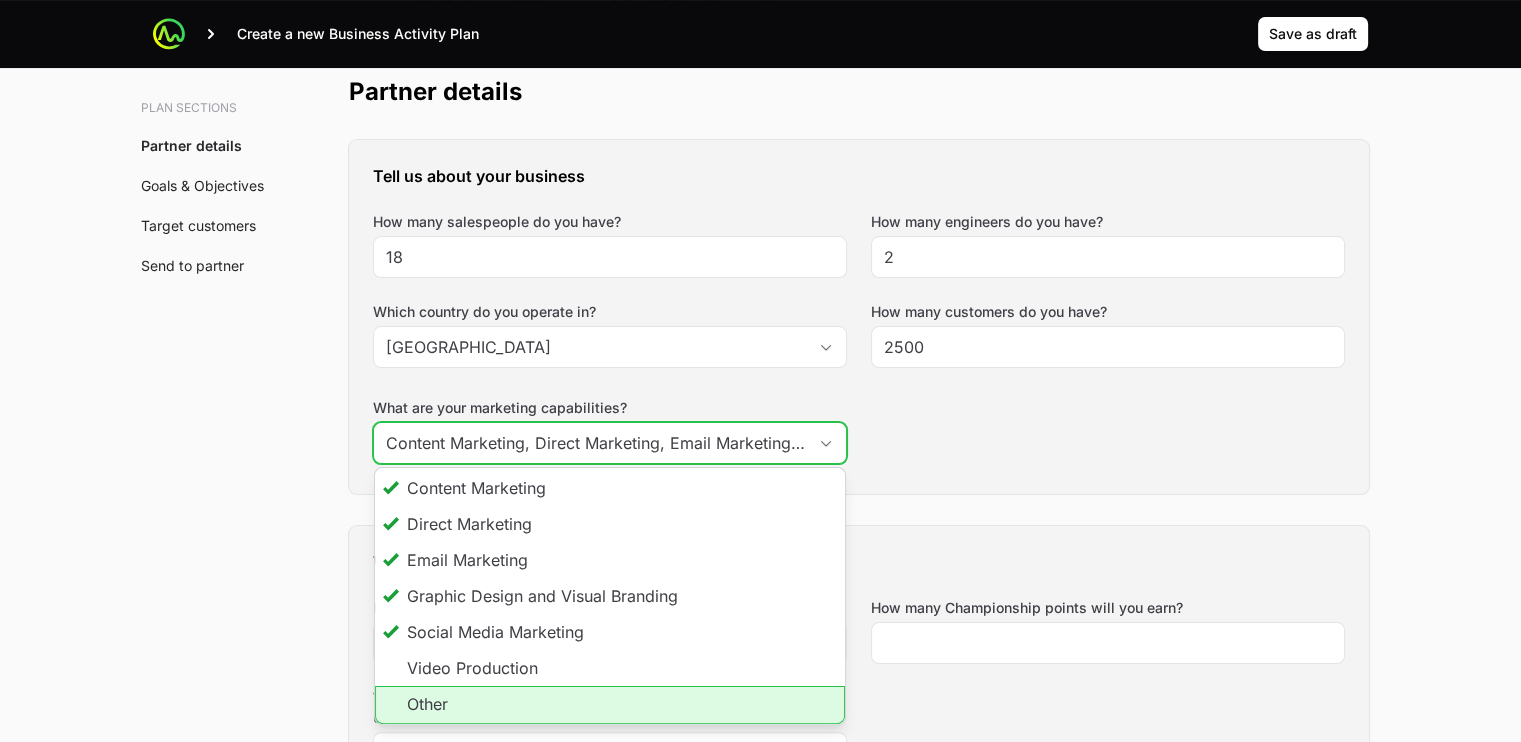 click on "Other" 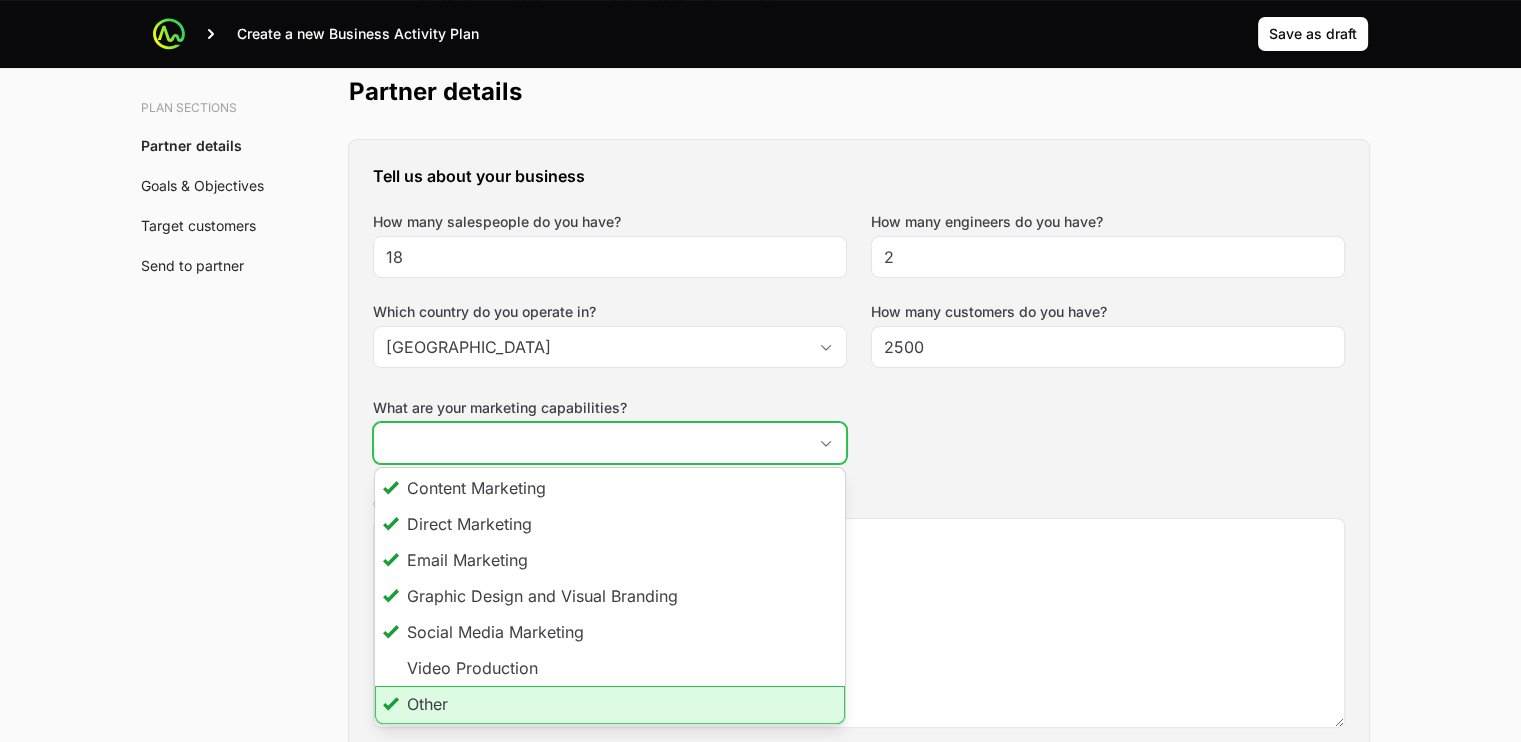 scroll, scrollTop: 0, scrollLeft: 510, axis: horizontal 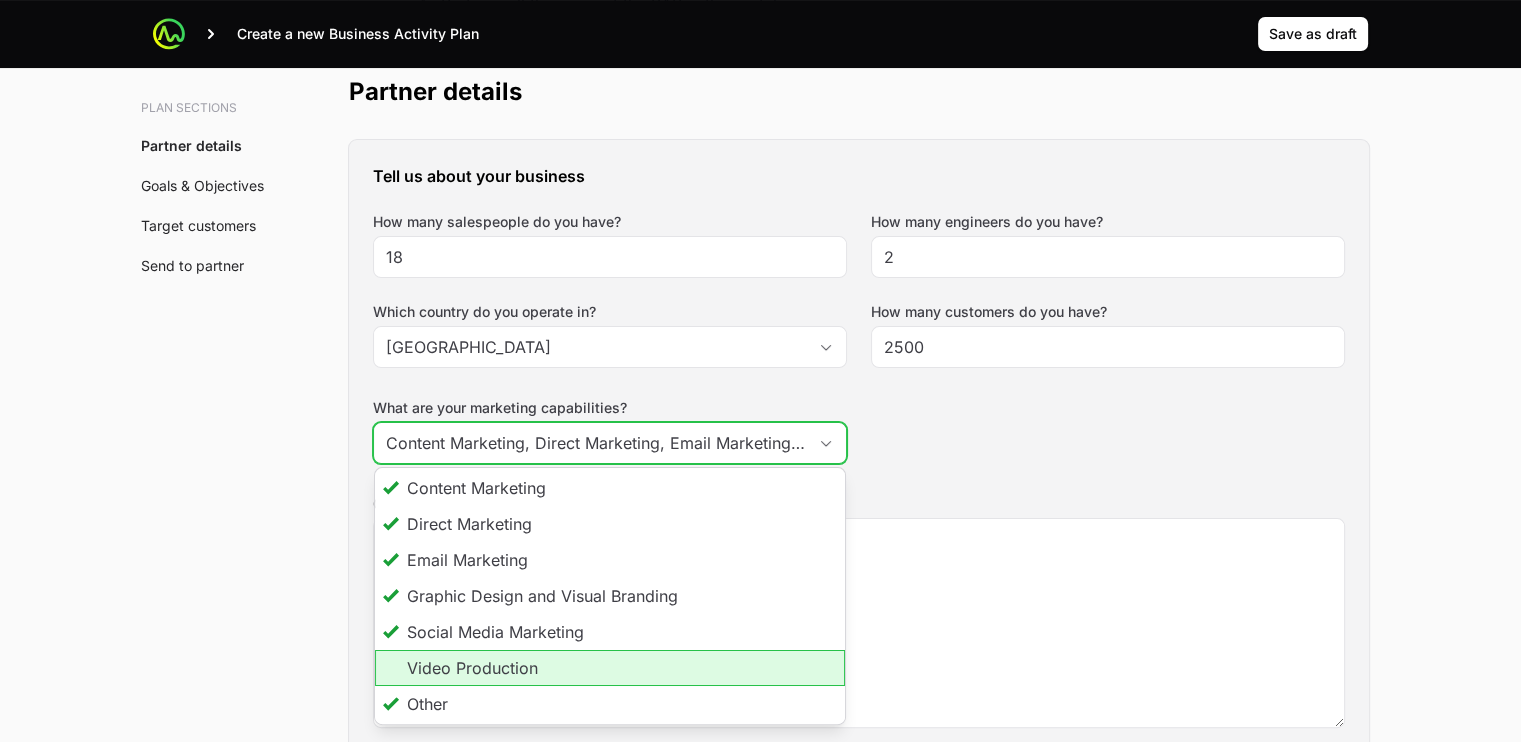 click on "Video Production" 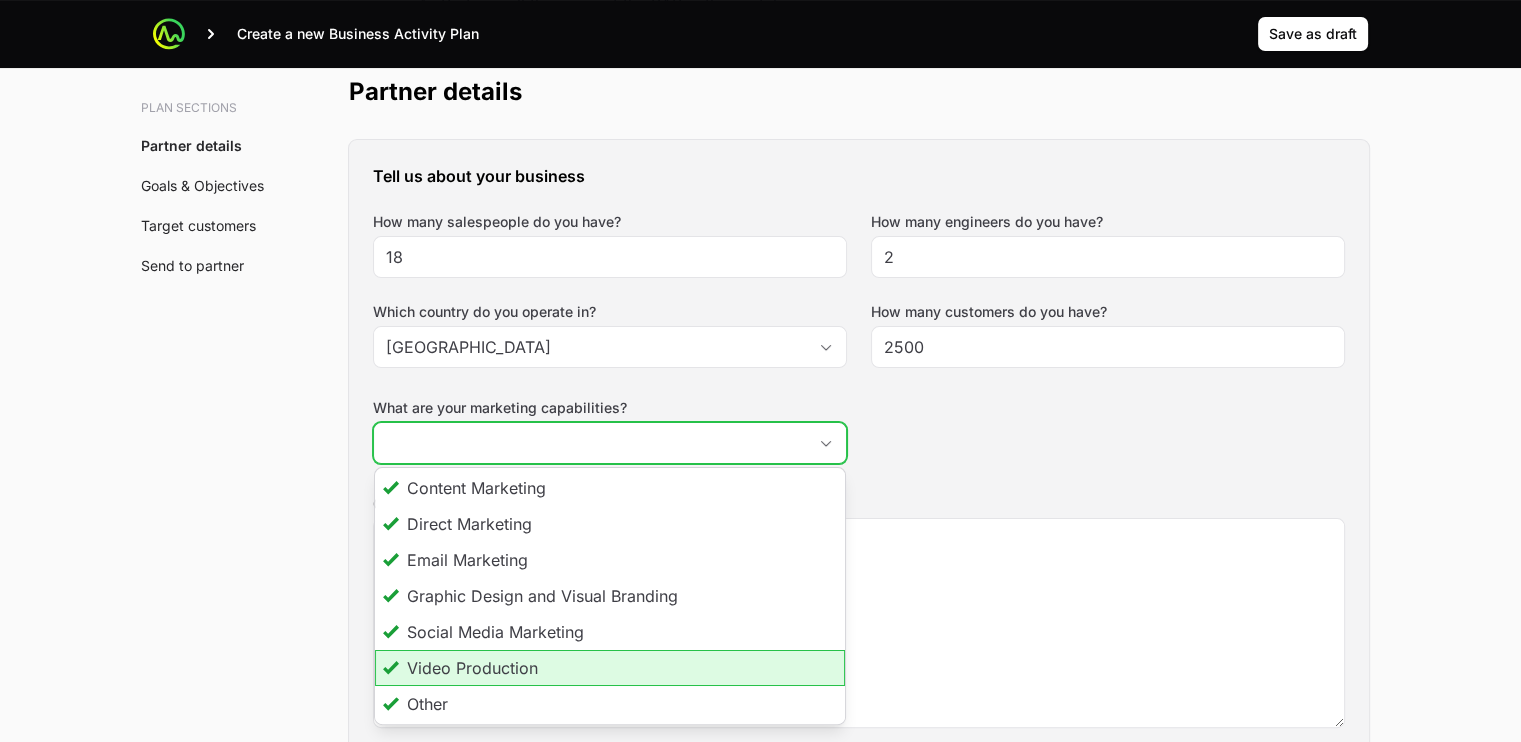 scroll, scrollTop: 0, scrollLeft: 650, axis: horizontal 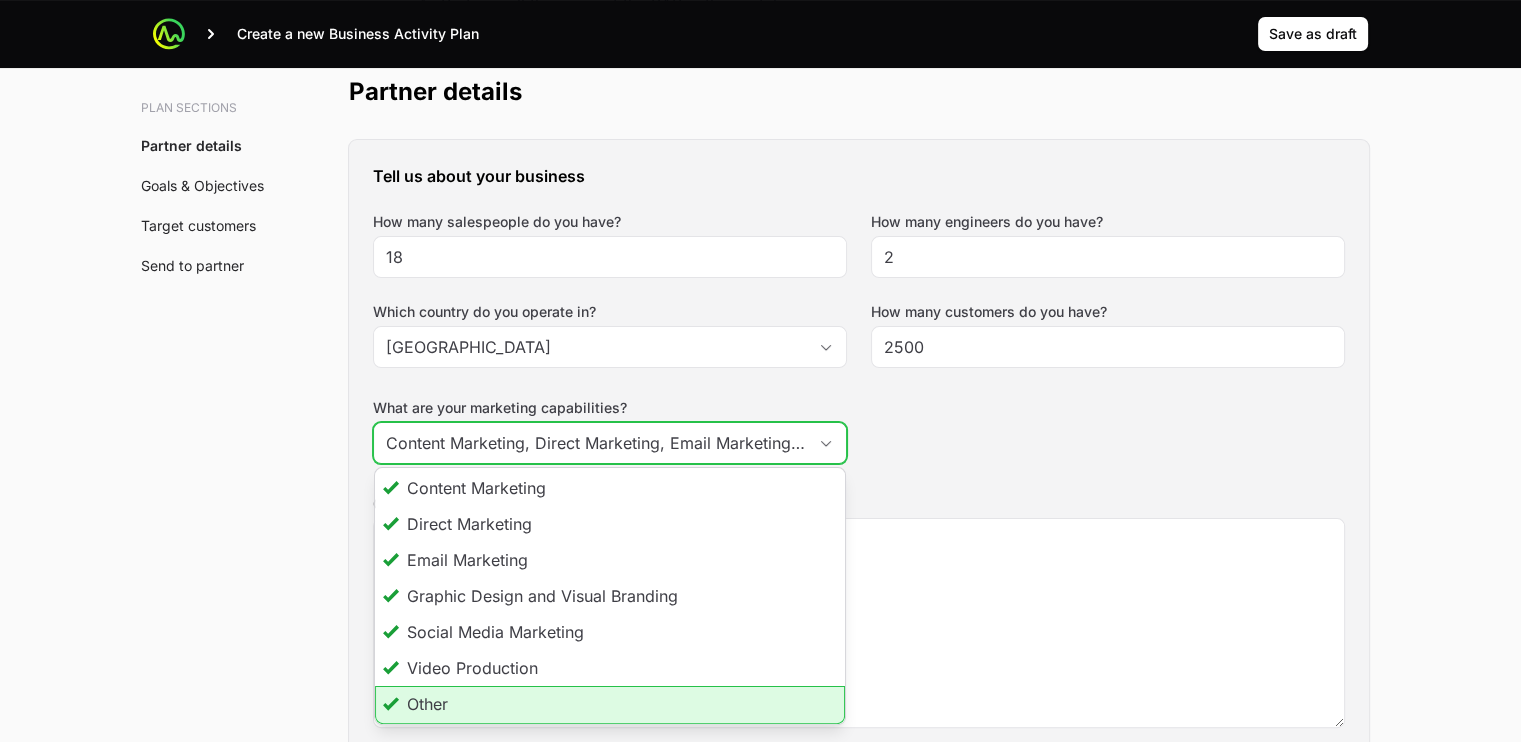 click on "Other" 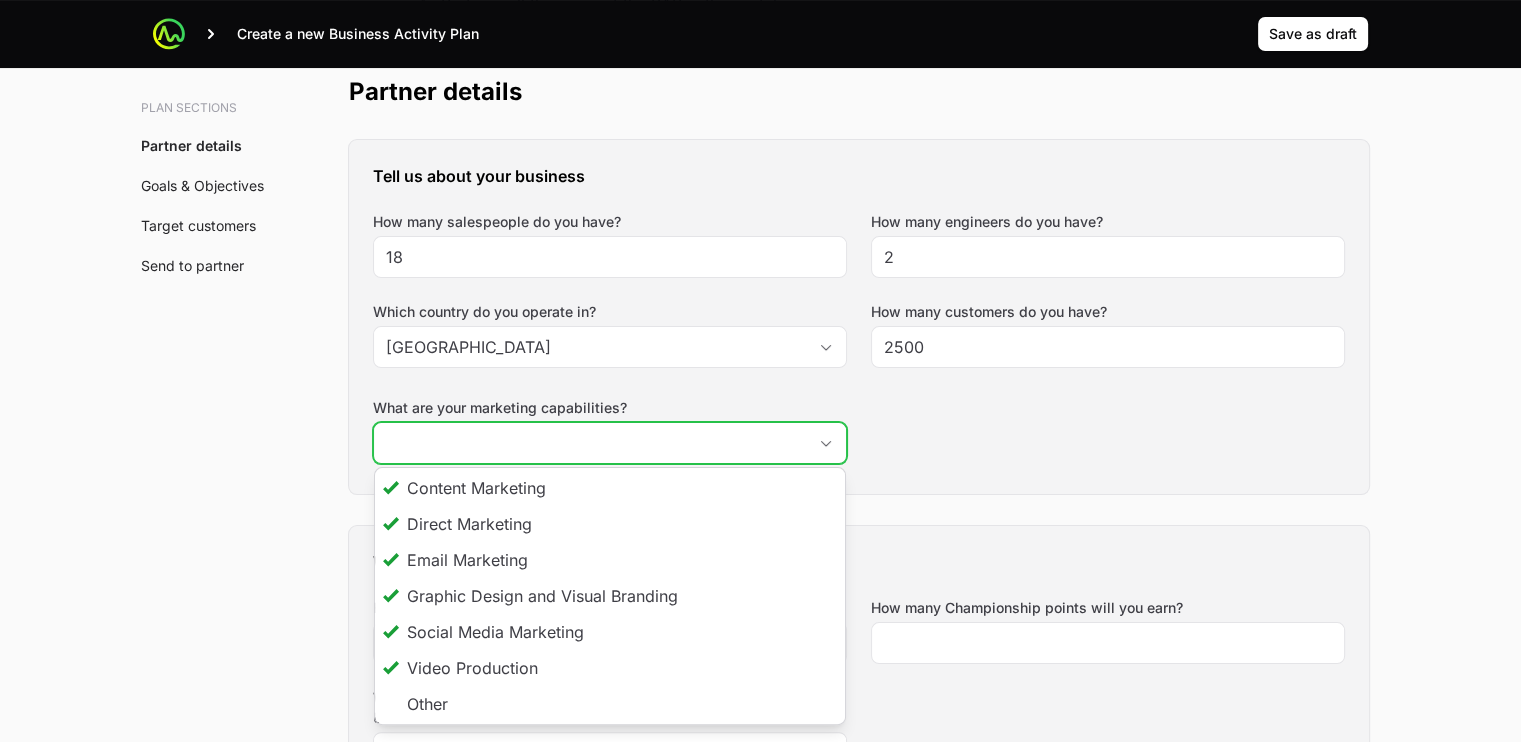 scroll, scrollTop: 0, scrollLeft: 590, axis: horizontal 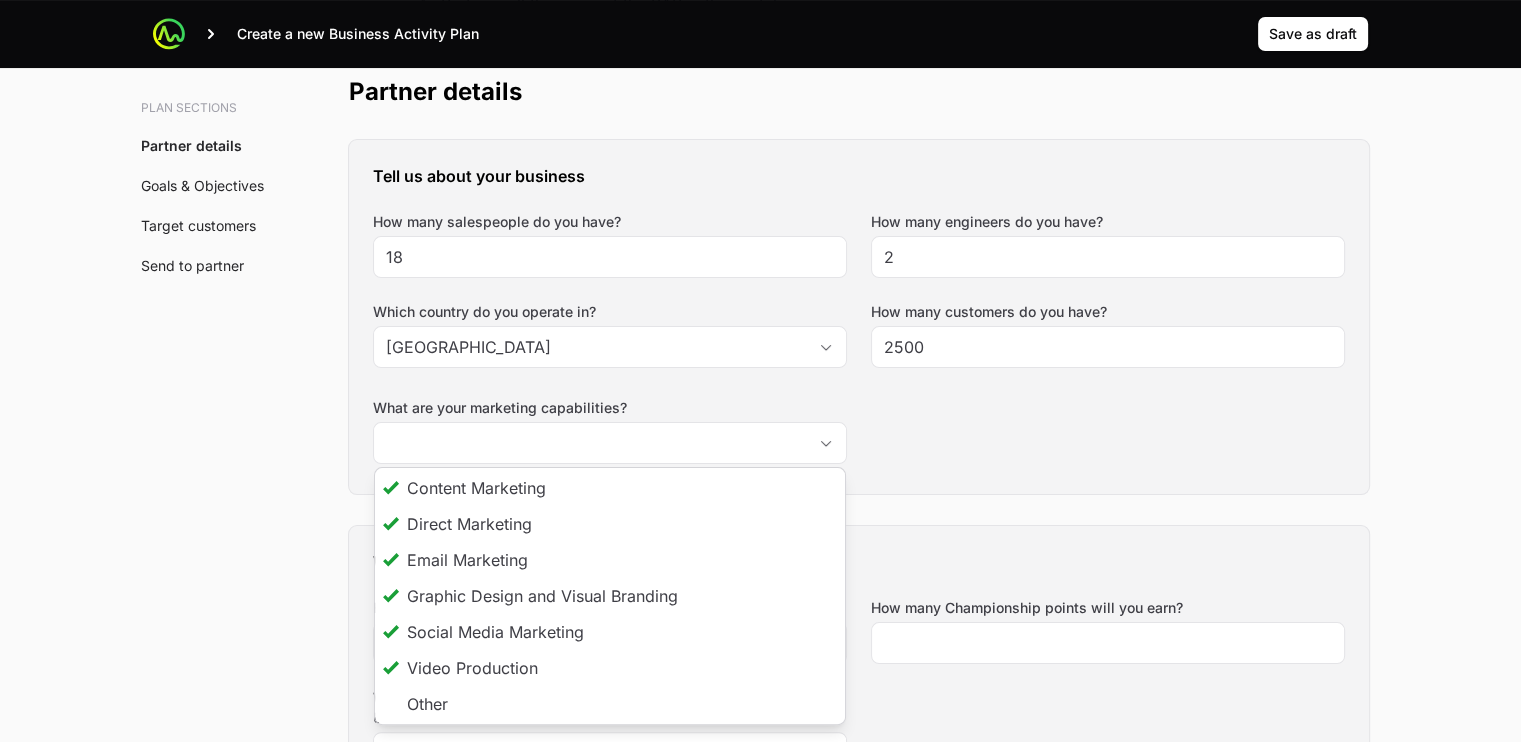 click on "Tell us about your business How many salespeople do you have? 18 How many engineers do you have? 2 Which country do you operate in? France How many customers do you have? 2500 What are your marketing capabilities? Content Marketing, Direct Marketing, Email Marketing, Social Media Marketing, Graphic Design and Visual Branding, Video Production Content Marketing Direct Marketing Email Marketing Graphic Design and Visual Branding Social Media Marketing Video Production Other" 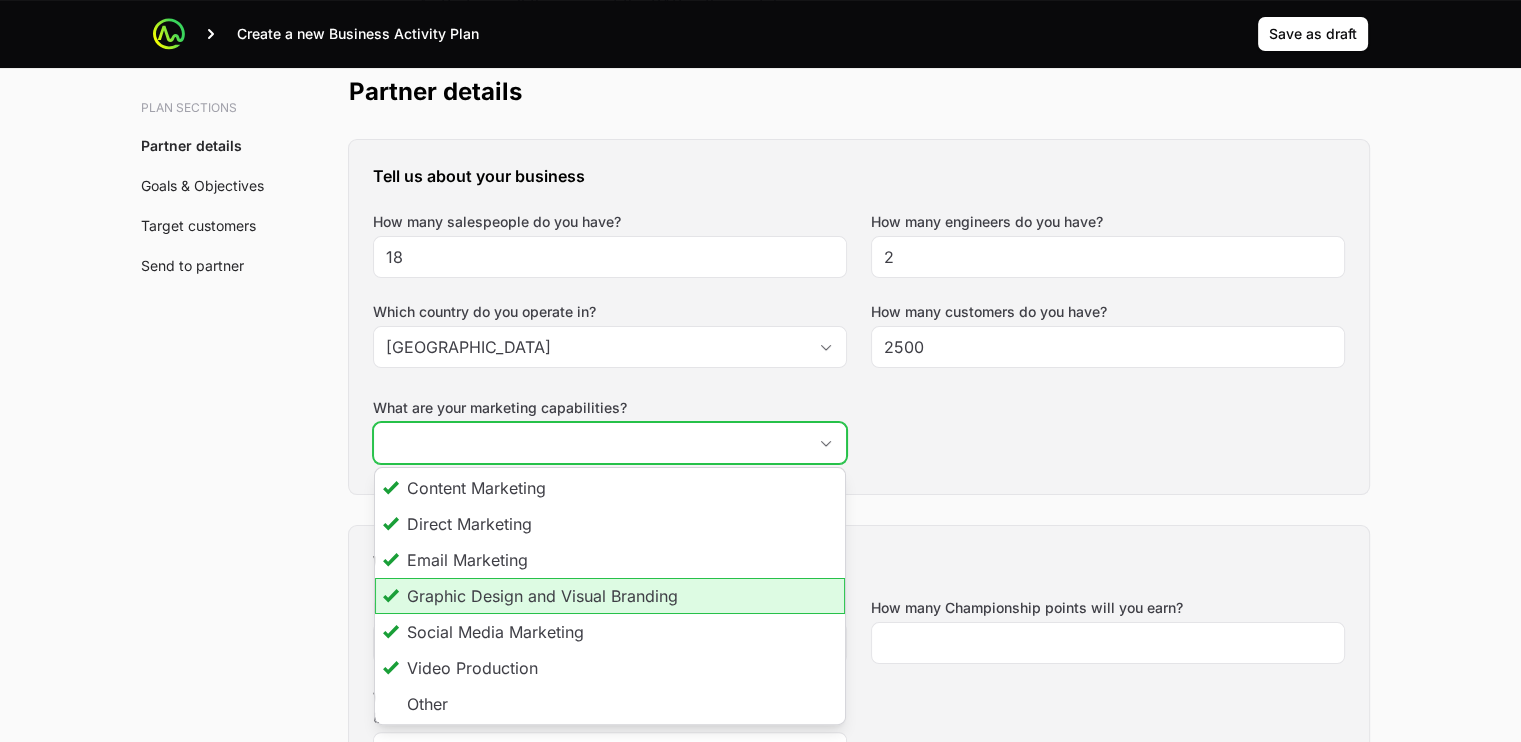 click on "Content Marketing, Direct Marketing, Email Marketing, Social Media Marketing, Graphic Design and Visual Branding, Video Production" 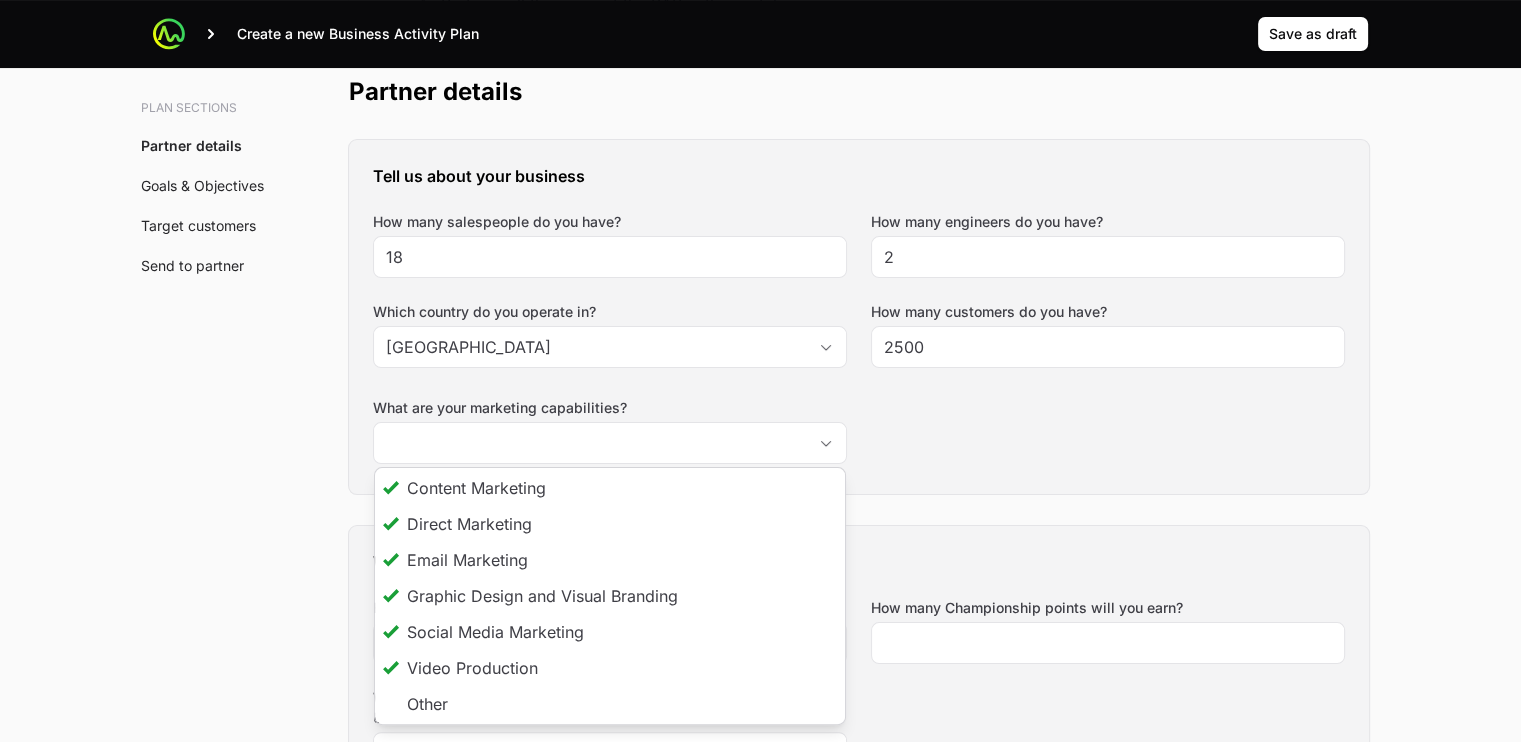 scroll, scrollTop: 0, scrollLeft: 0, axis: both 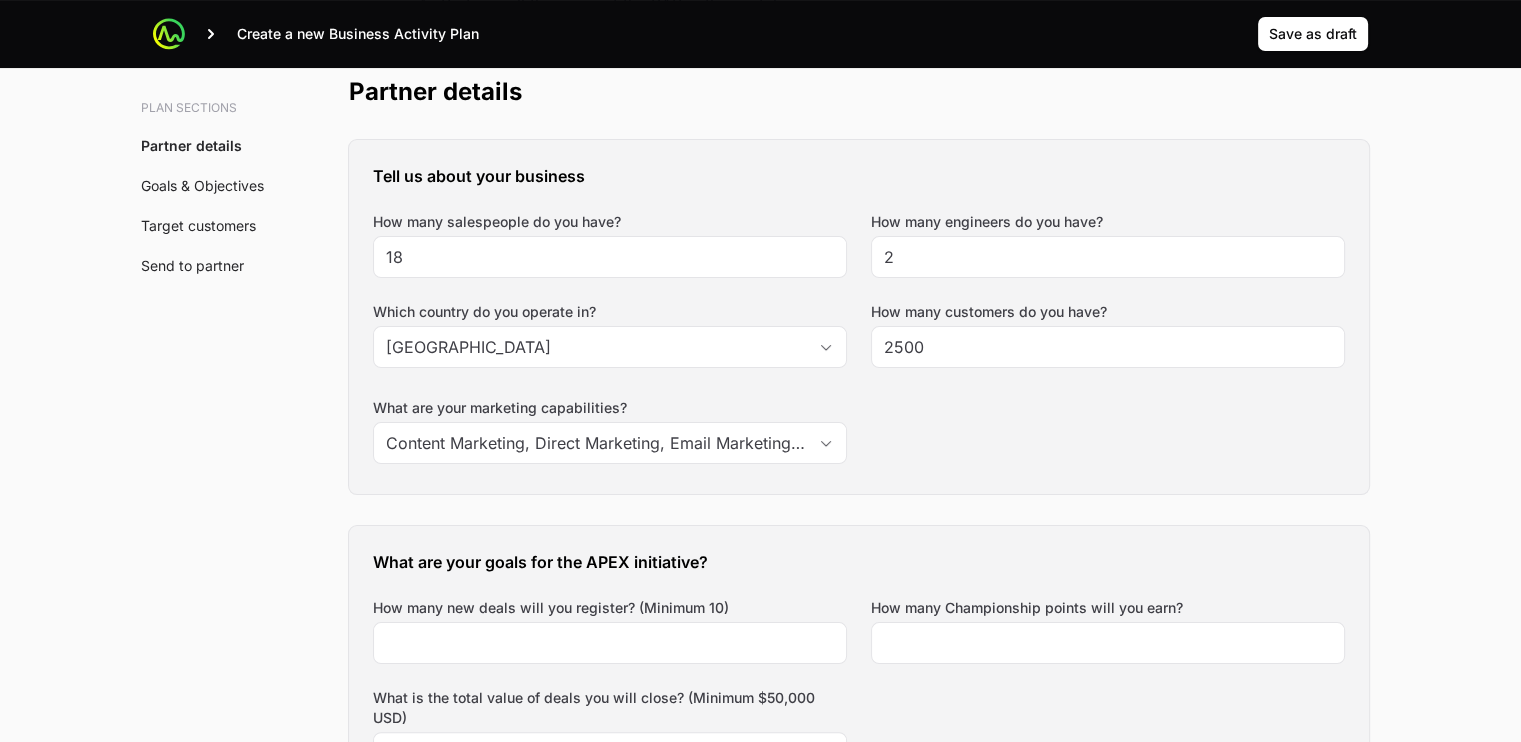 click on "Tell us about your business How many salespeople do you have? 18 How many engineers do you have? 2 Which country do you operate in? France How many customers do you have? 2500 What are your marketing capabilities? Content Marketing, Direct Marketing, Email Marketing, Social Media Marketing, Graphic Design and Visual Branding, Video Production" 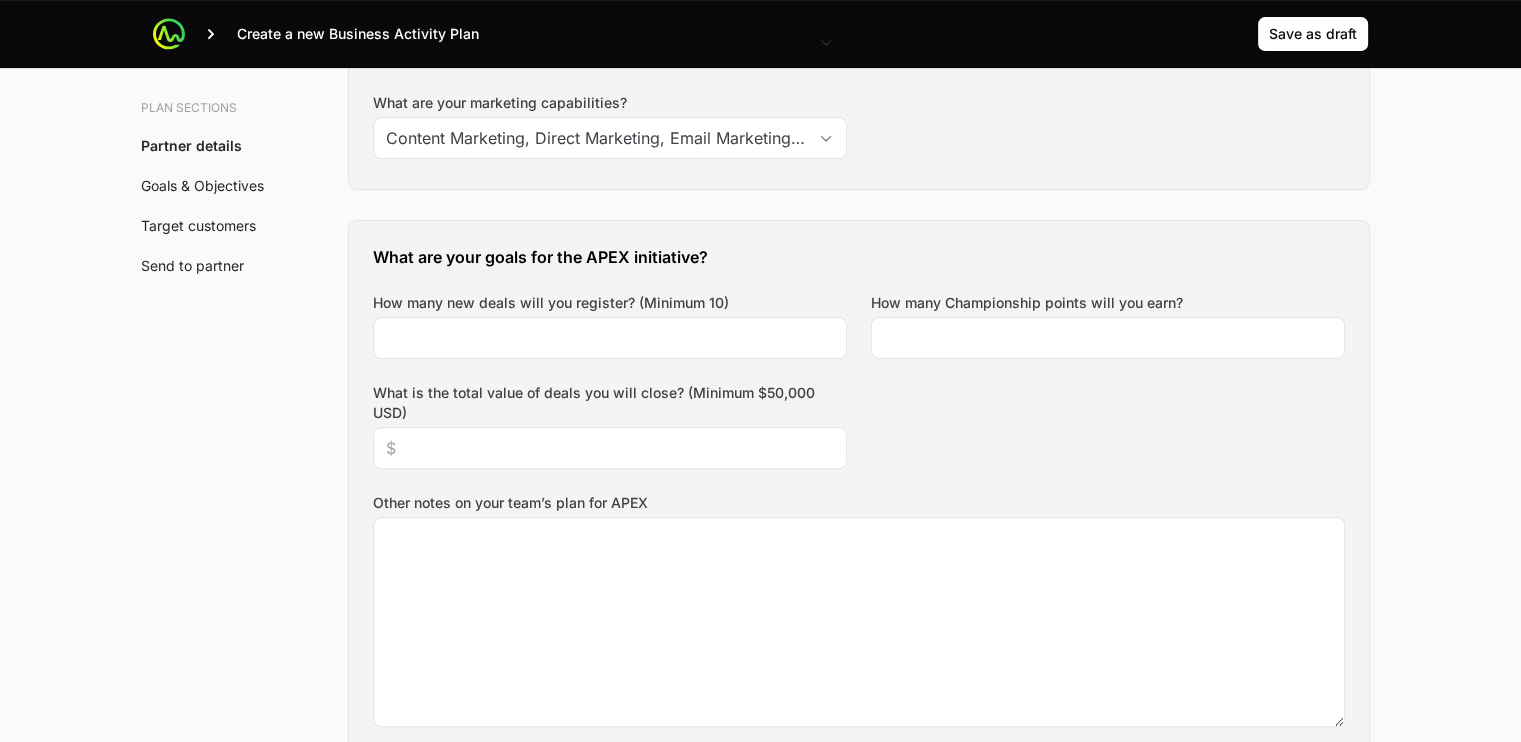scroll, scrollTop: 798, scrollLeft: 0, axis: vertical 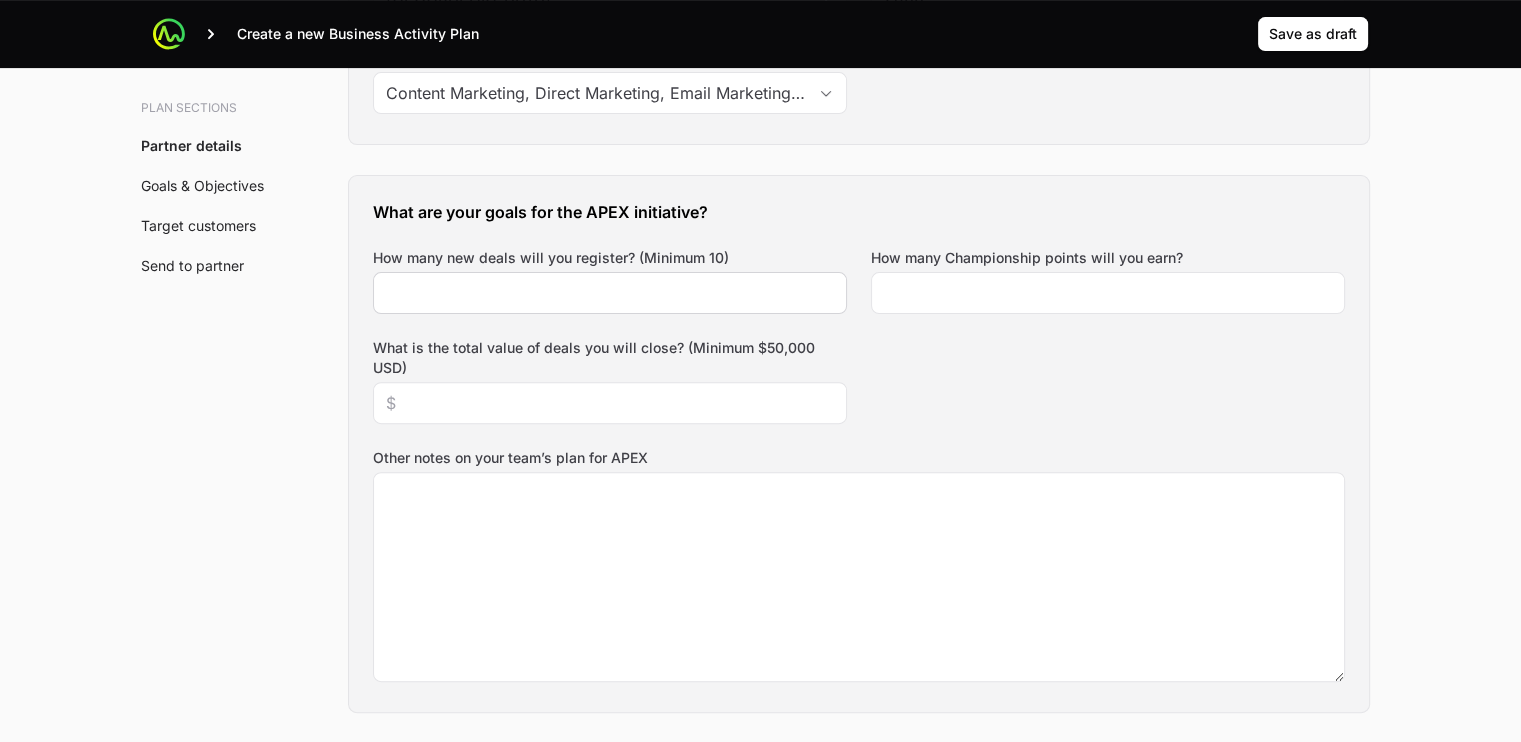 click 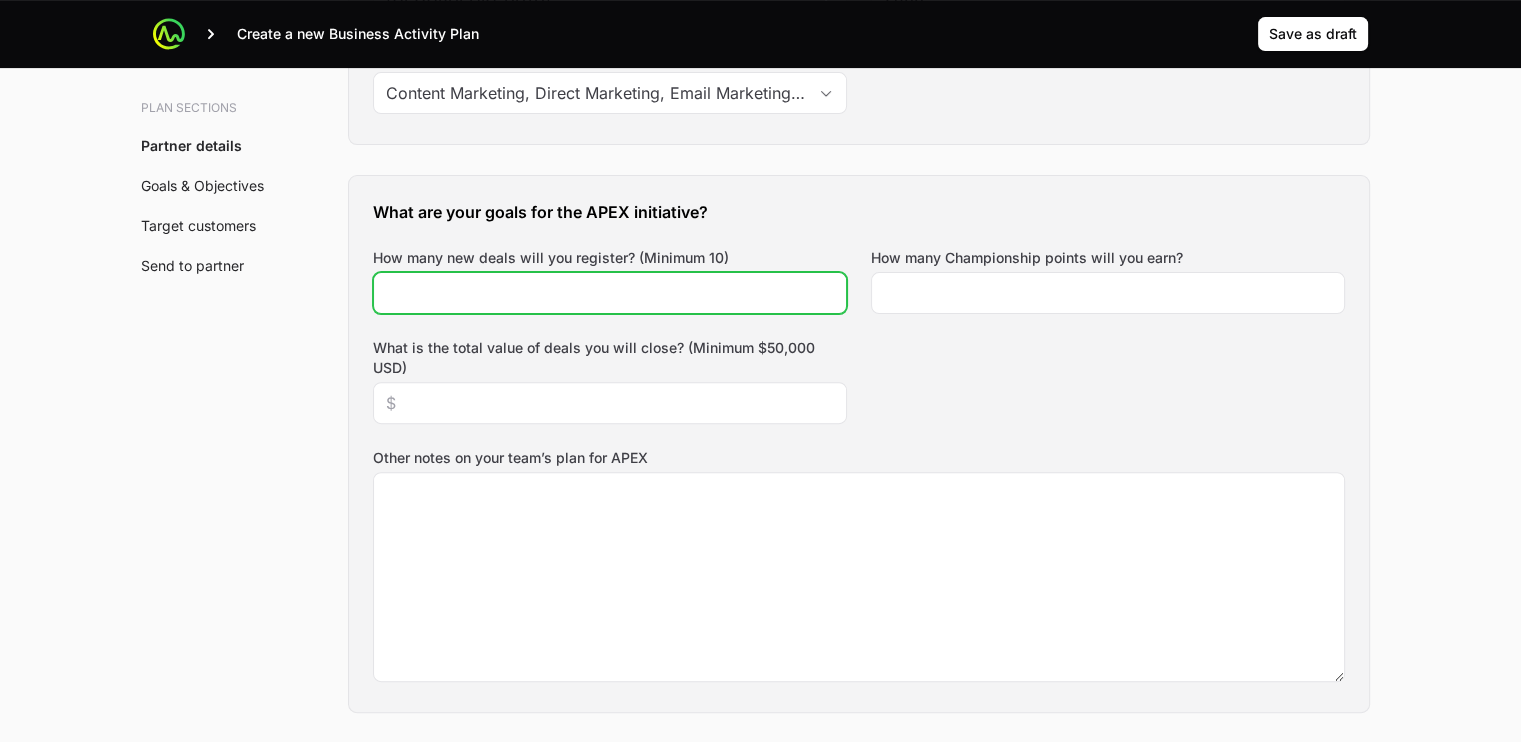 click on "How many new deals will you register? (Minimum 10)" 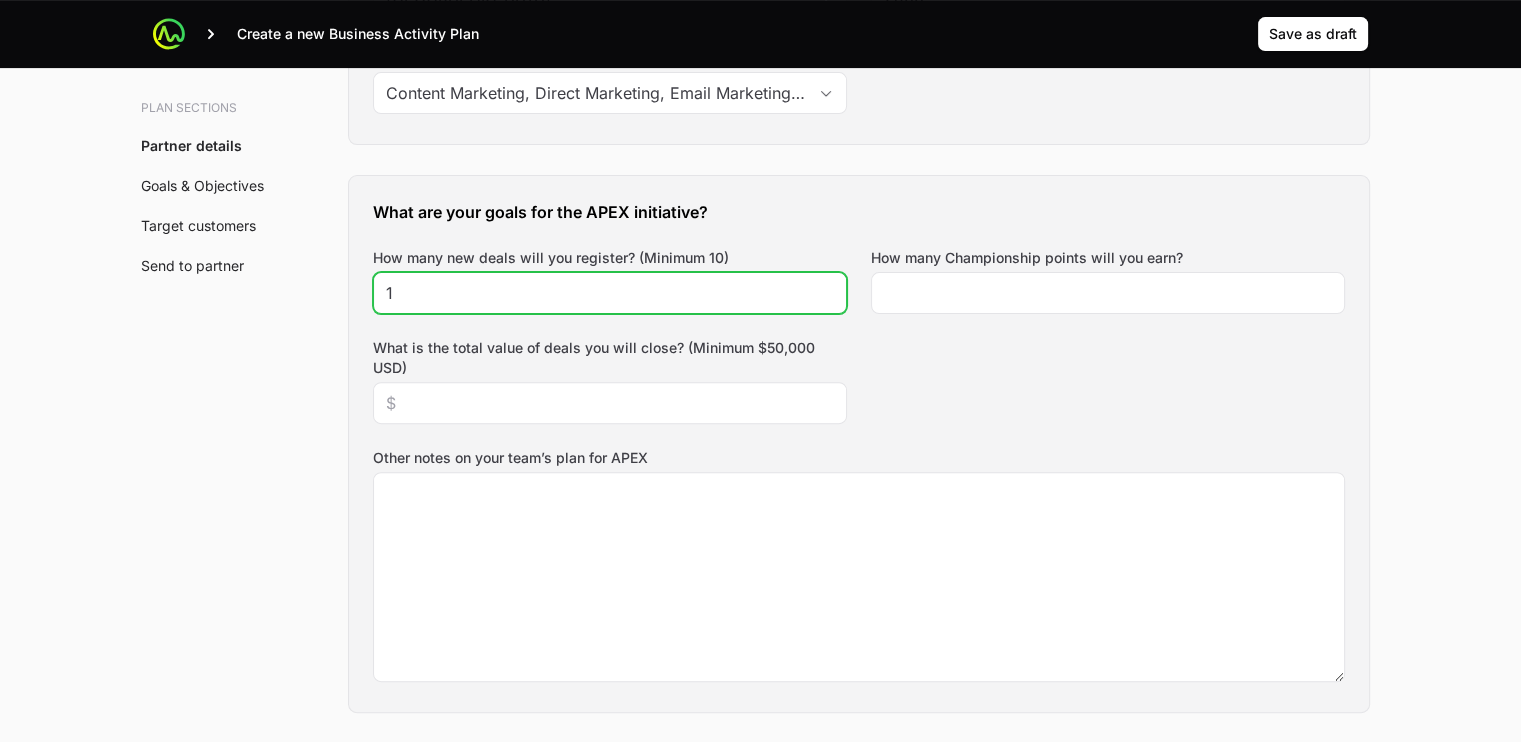 click on "1" 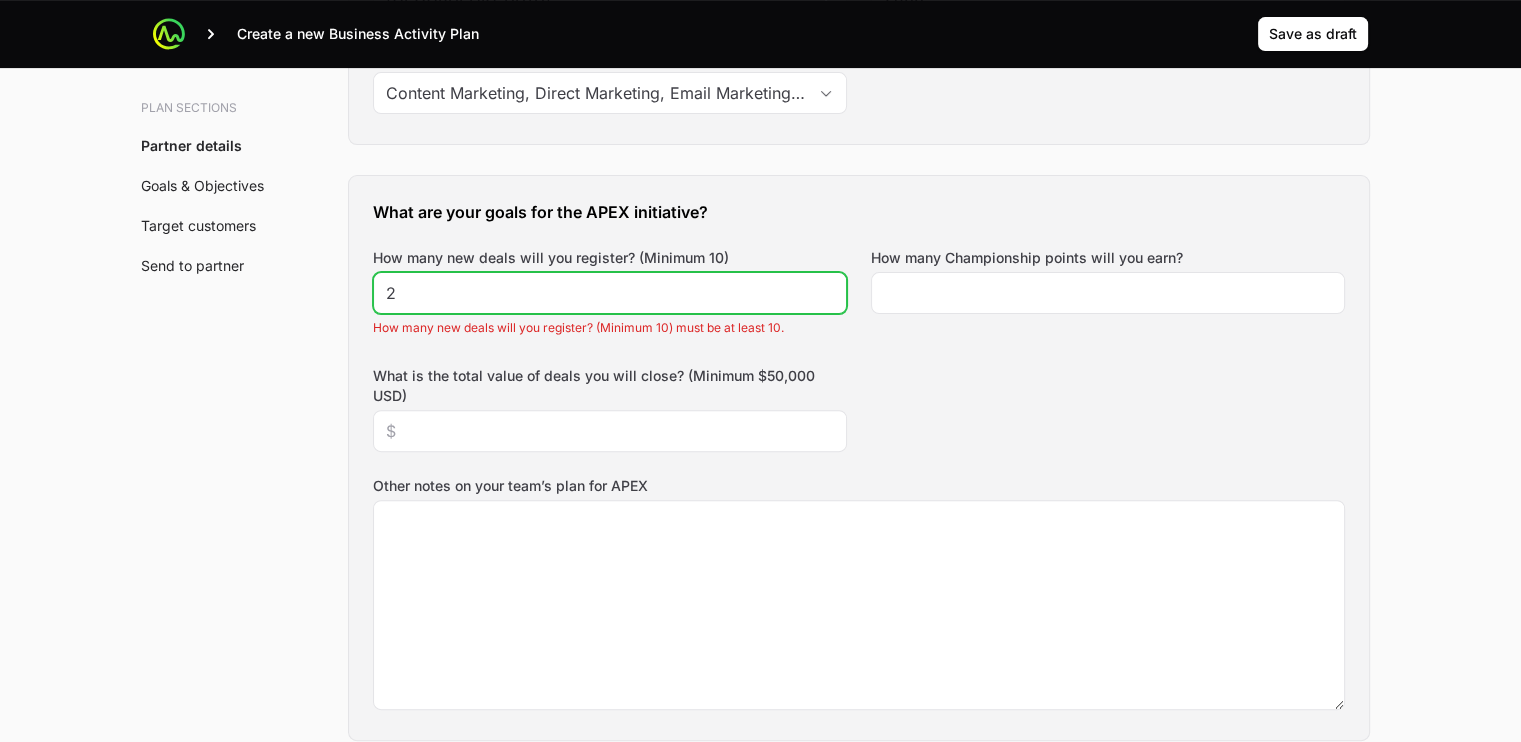 click on "2" 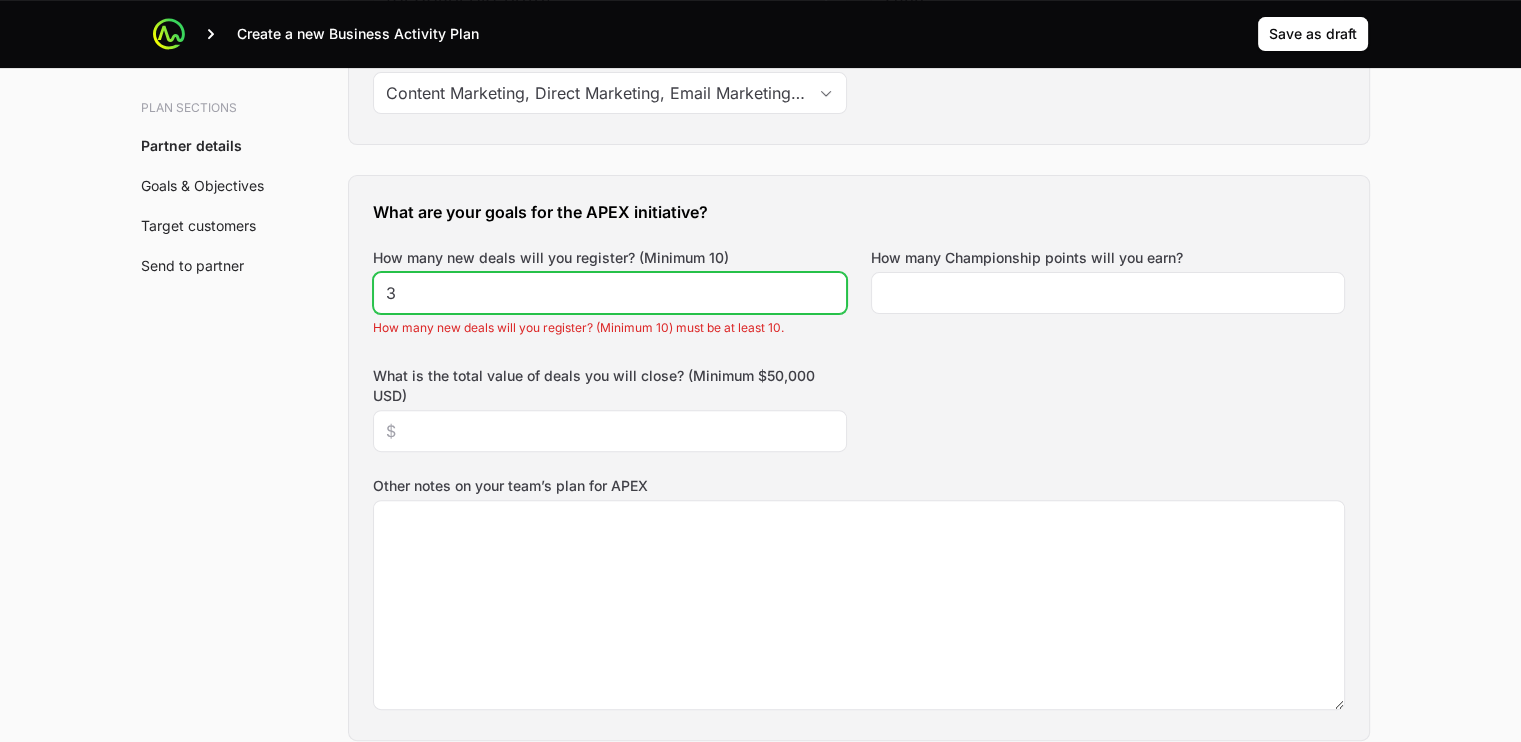 click on "3" 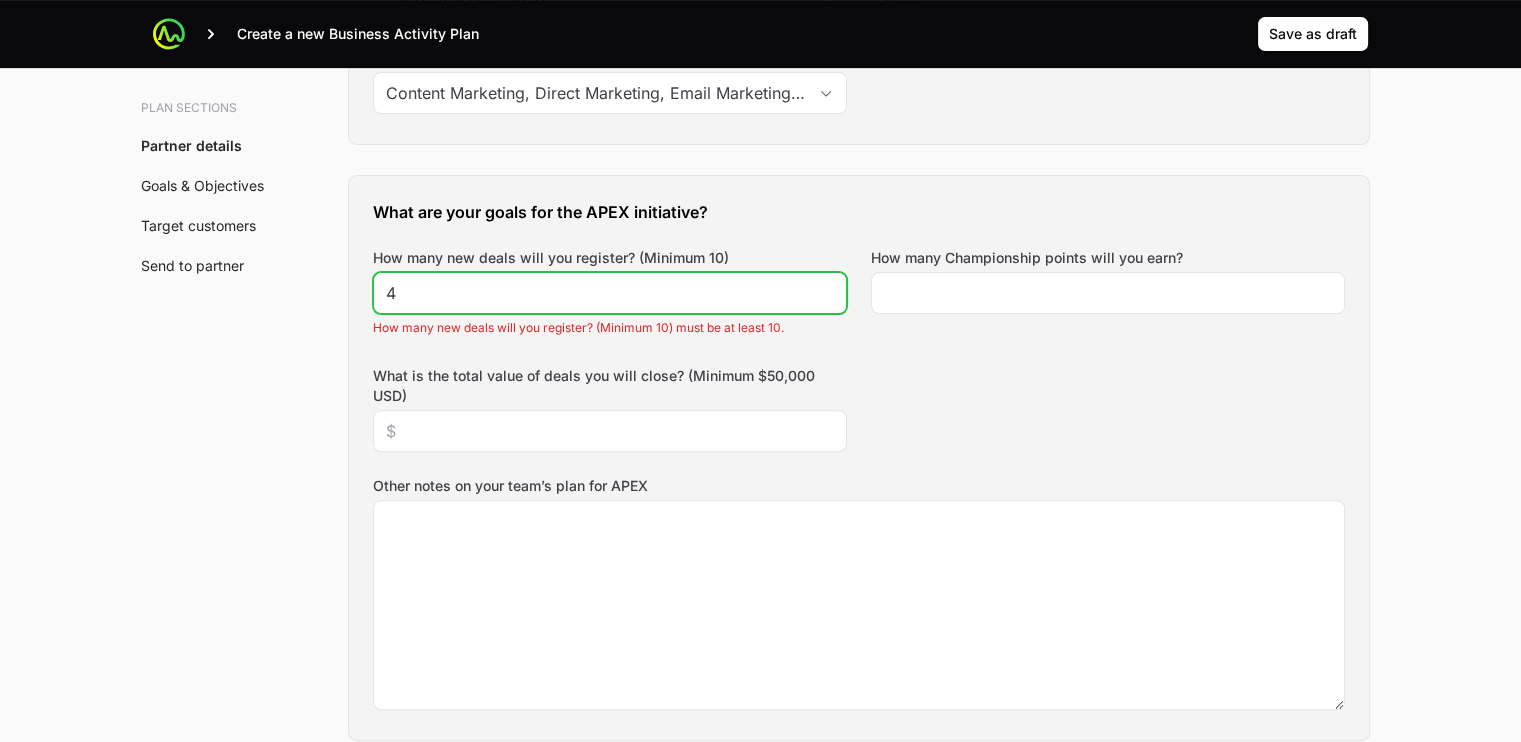 click on "4" 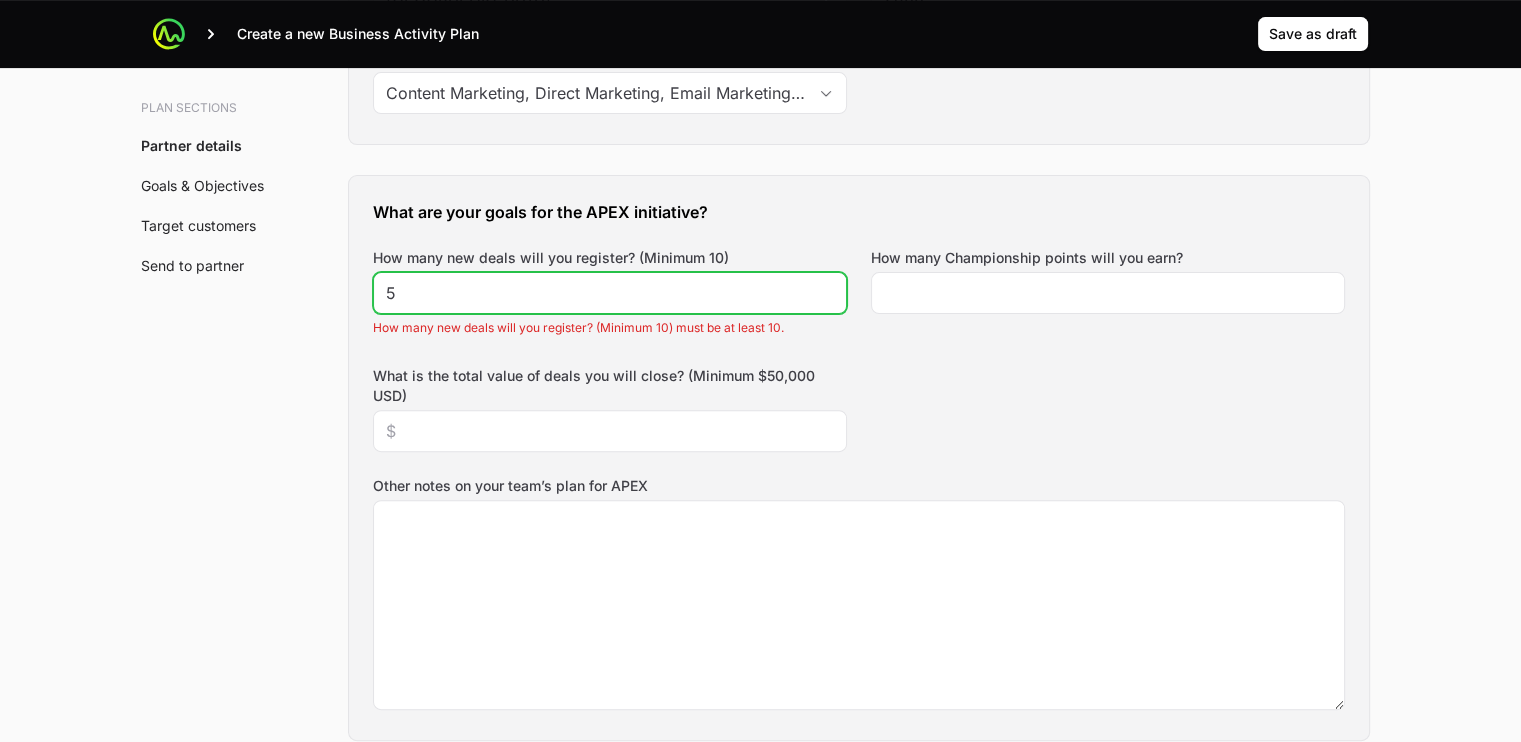 click on "5" 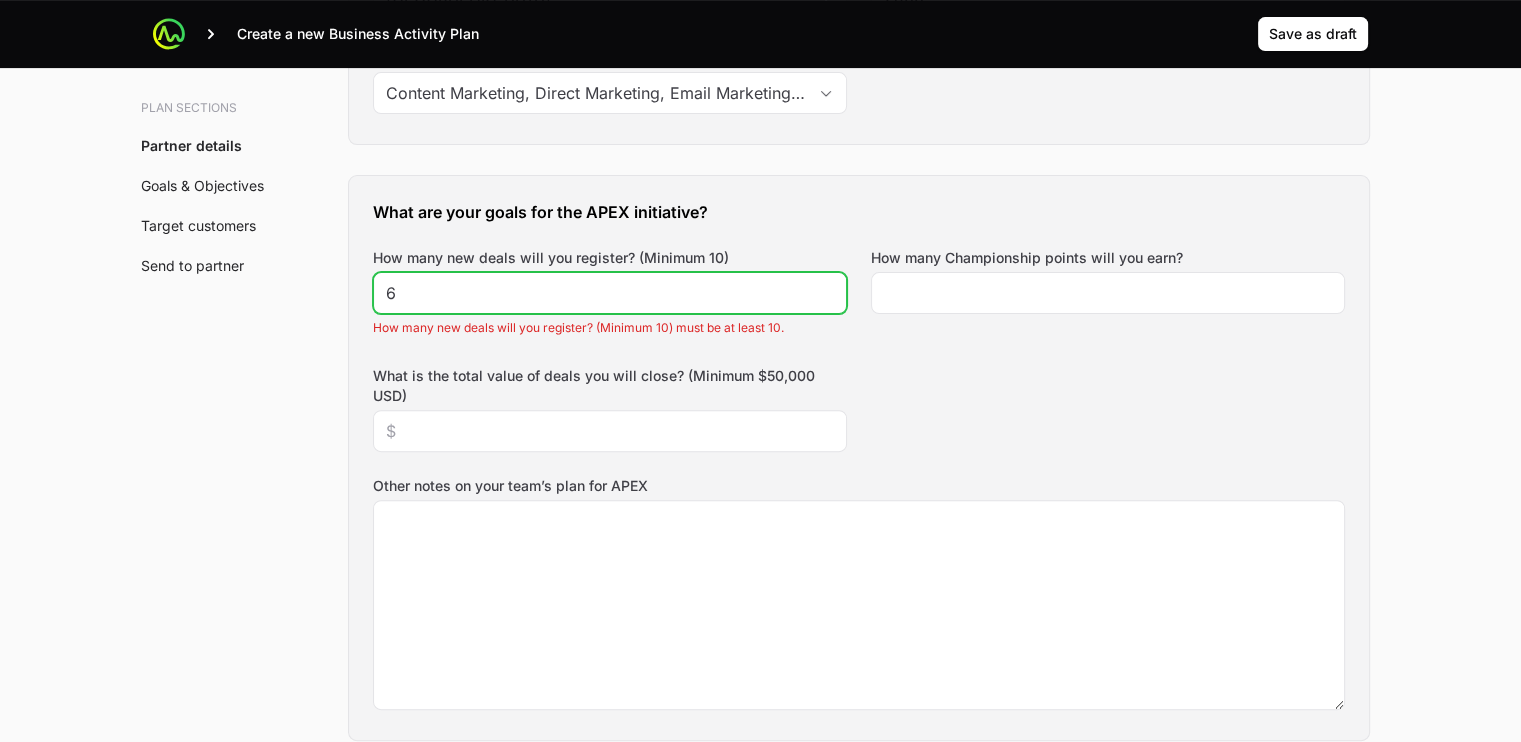 click on "6" 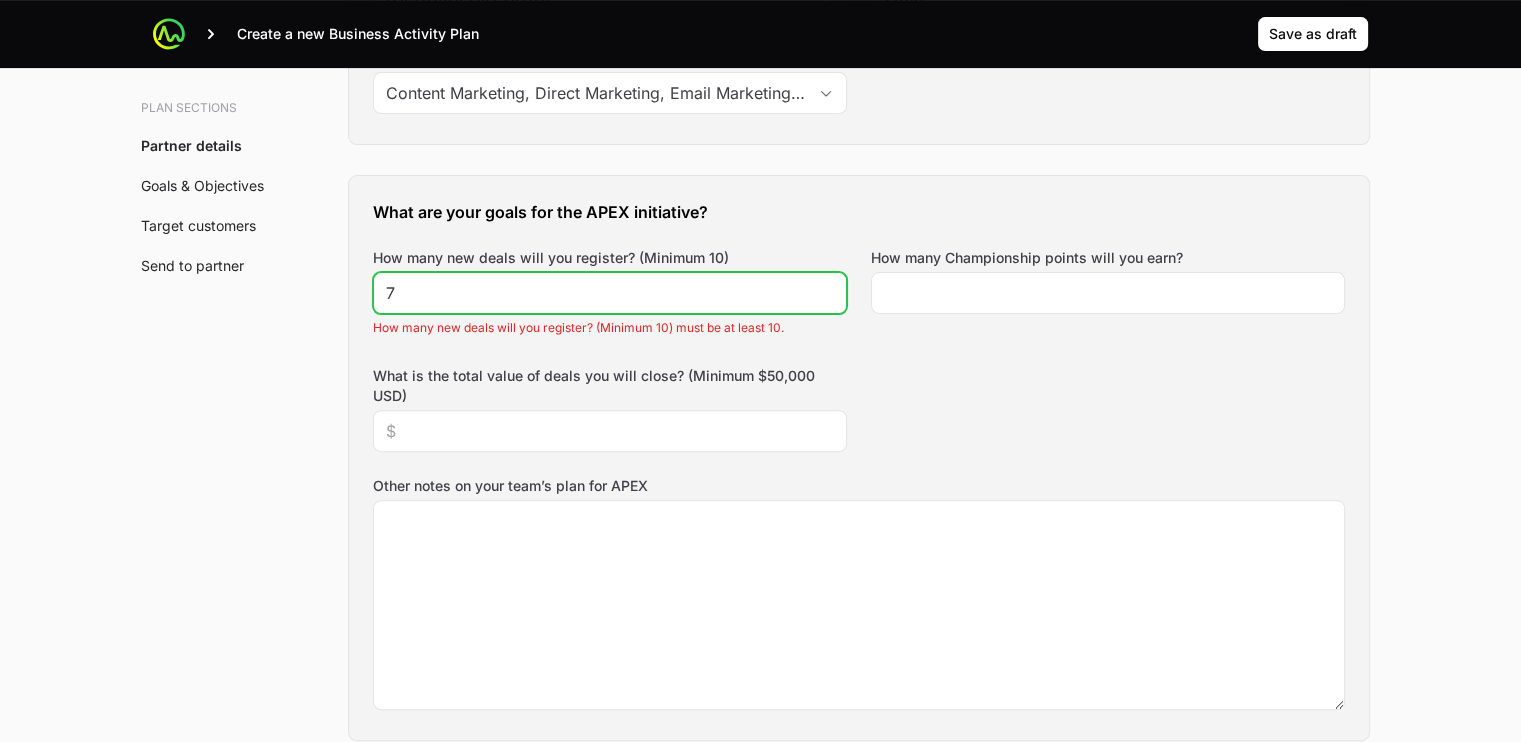click on "7" 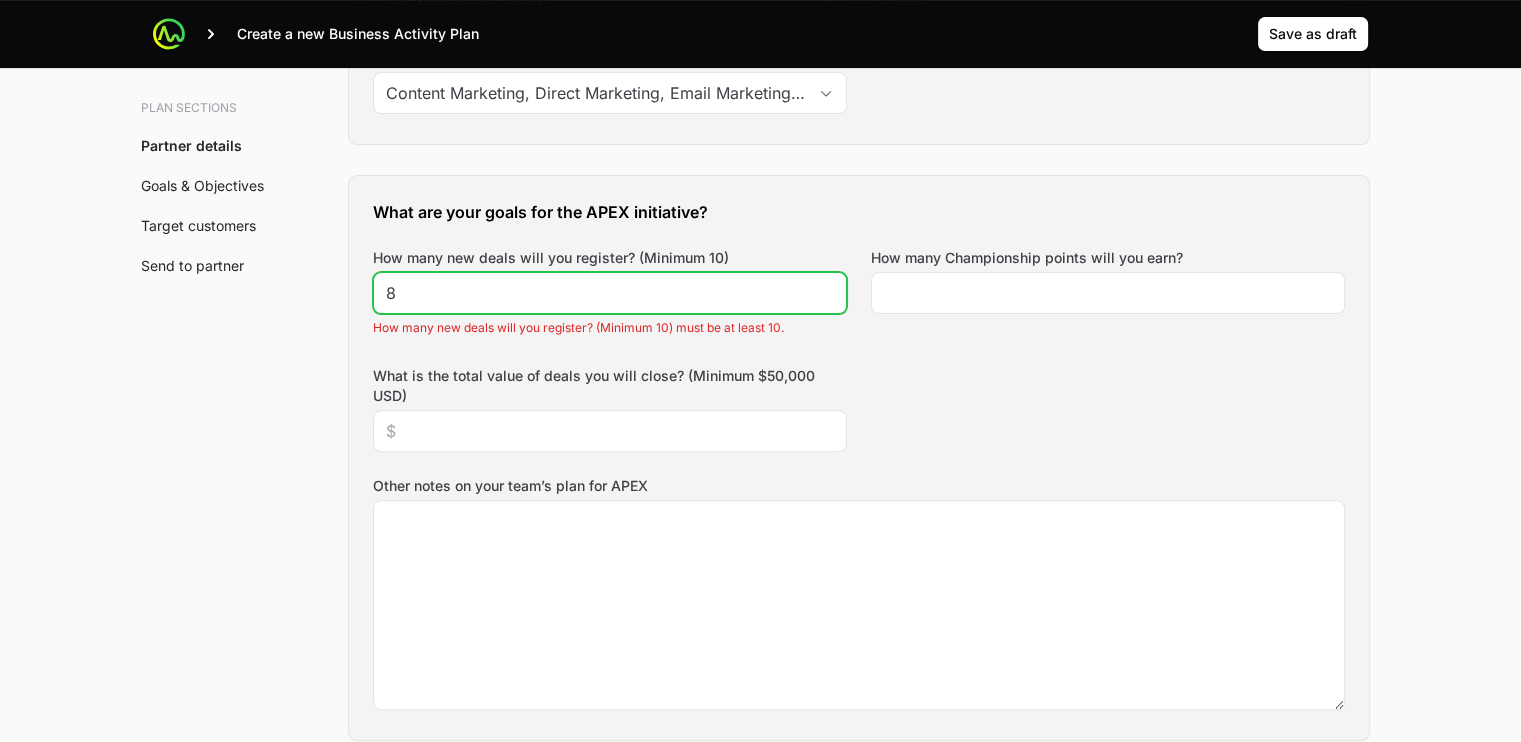 click on "8" 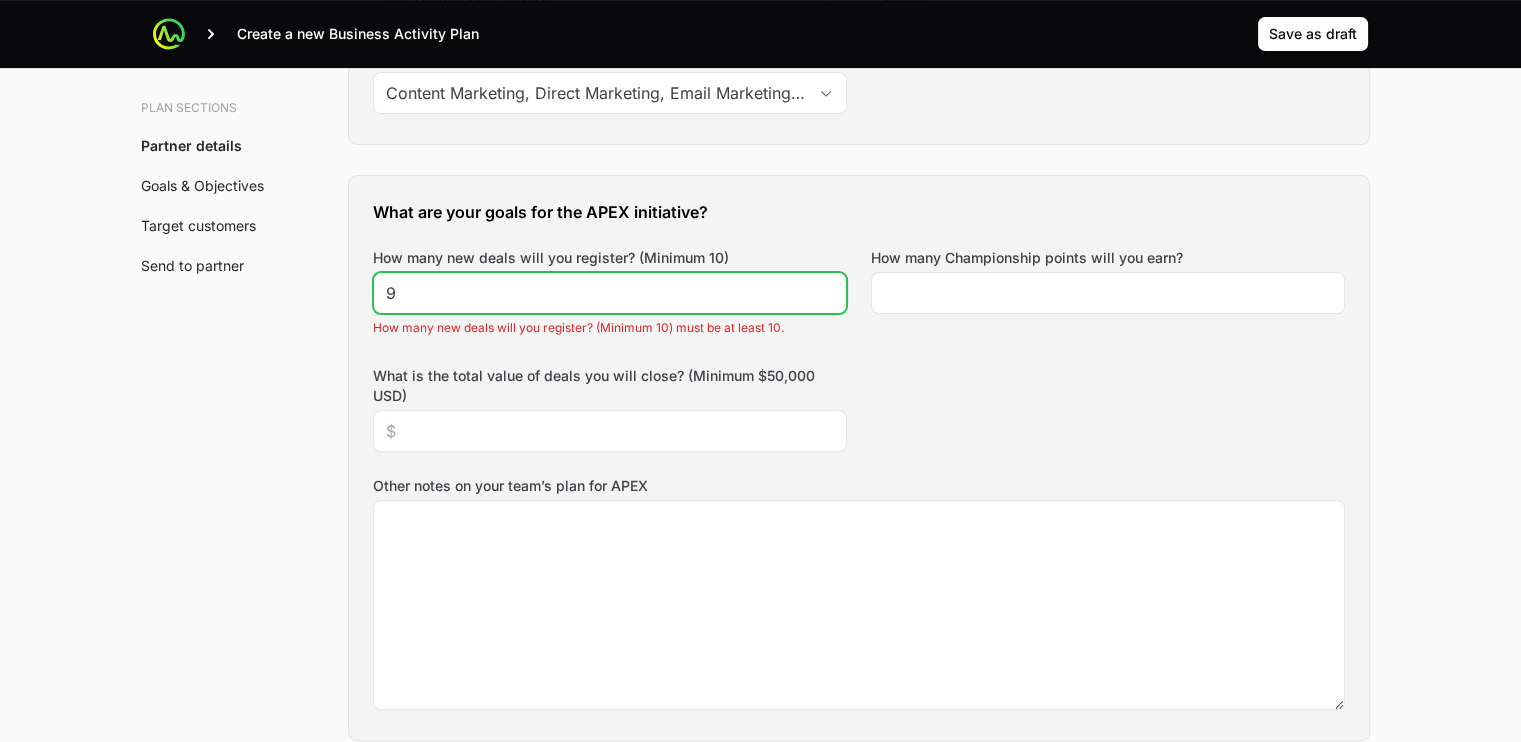 click on "9" 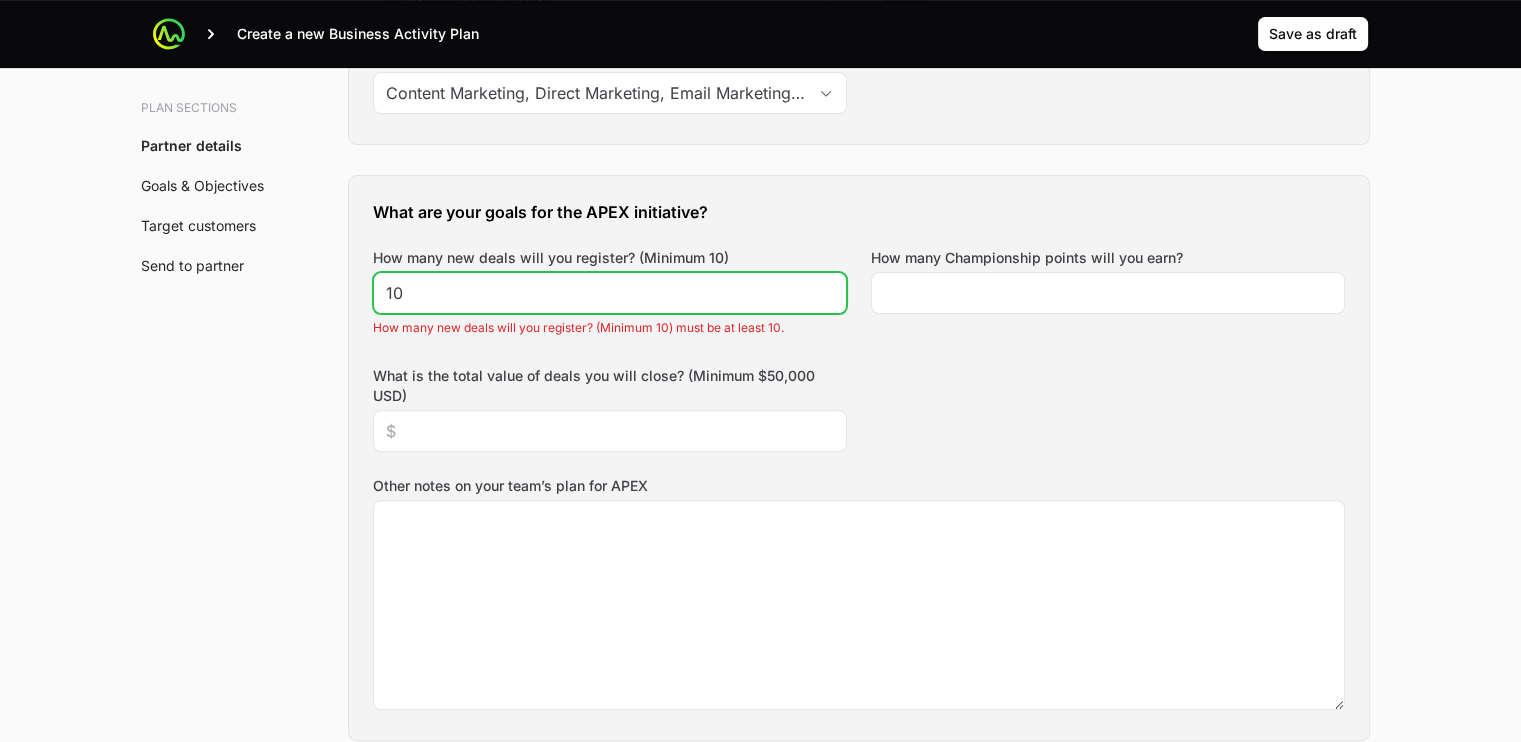 type on "10" 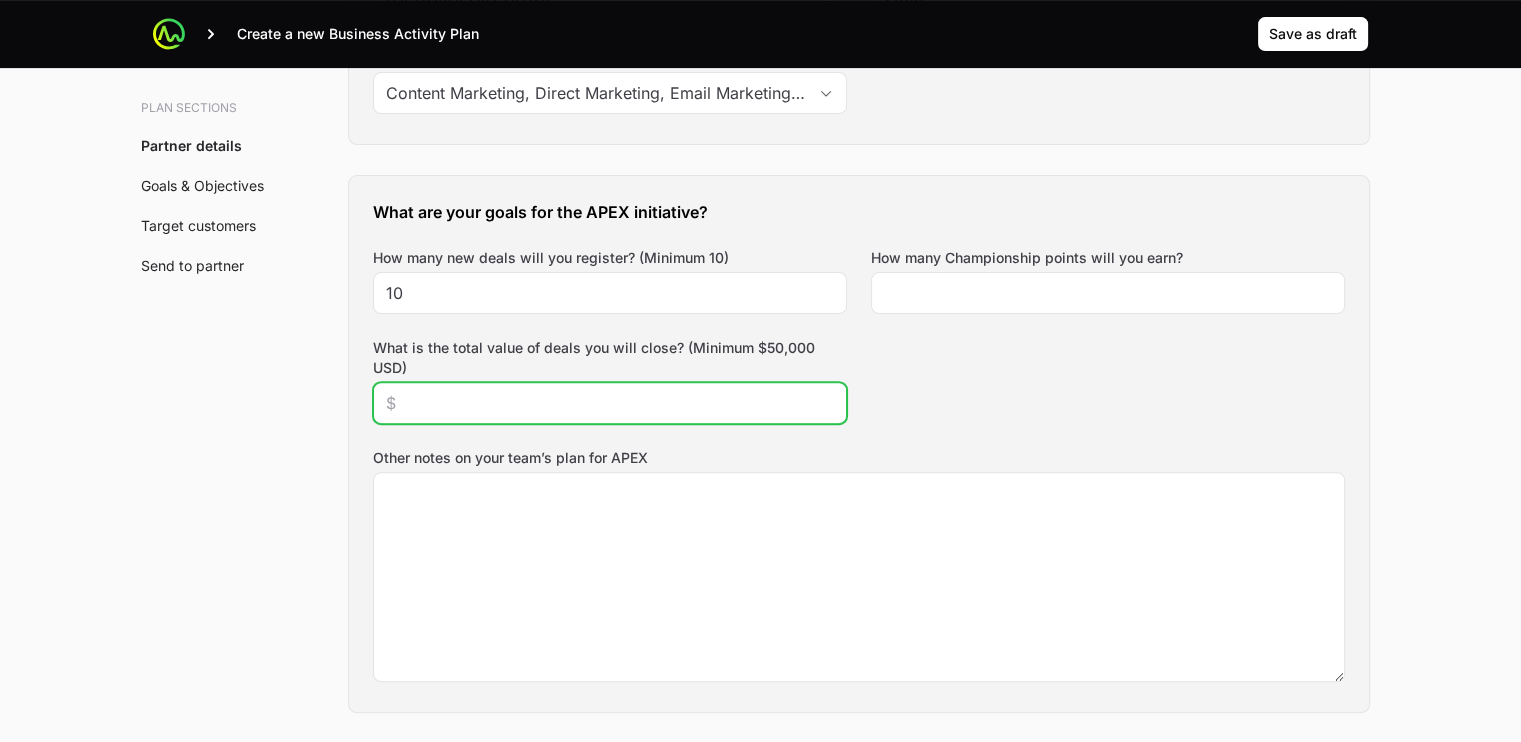 click on "What is the total value of deals you will close? (Minimum $50,000 USD)" 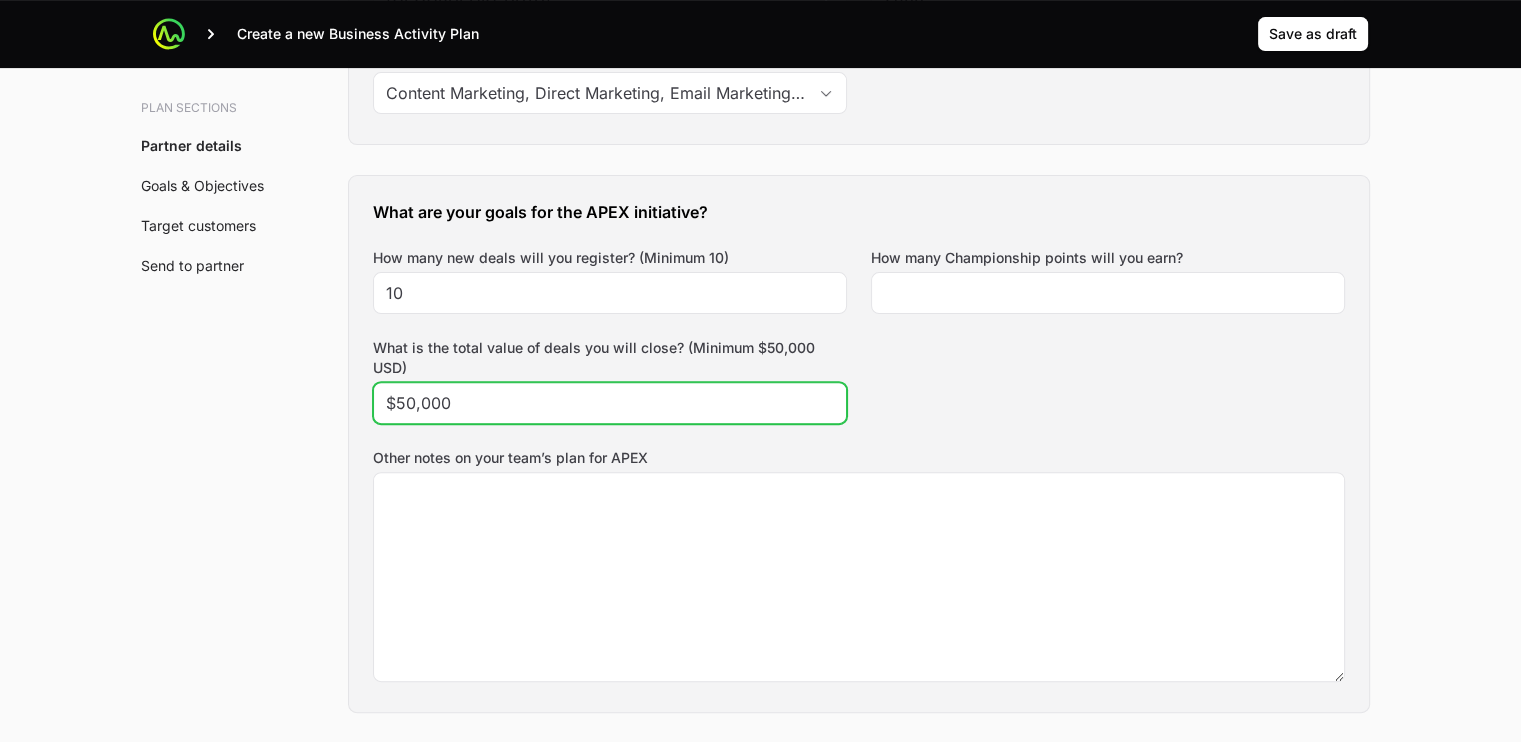 type on "$50,000" 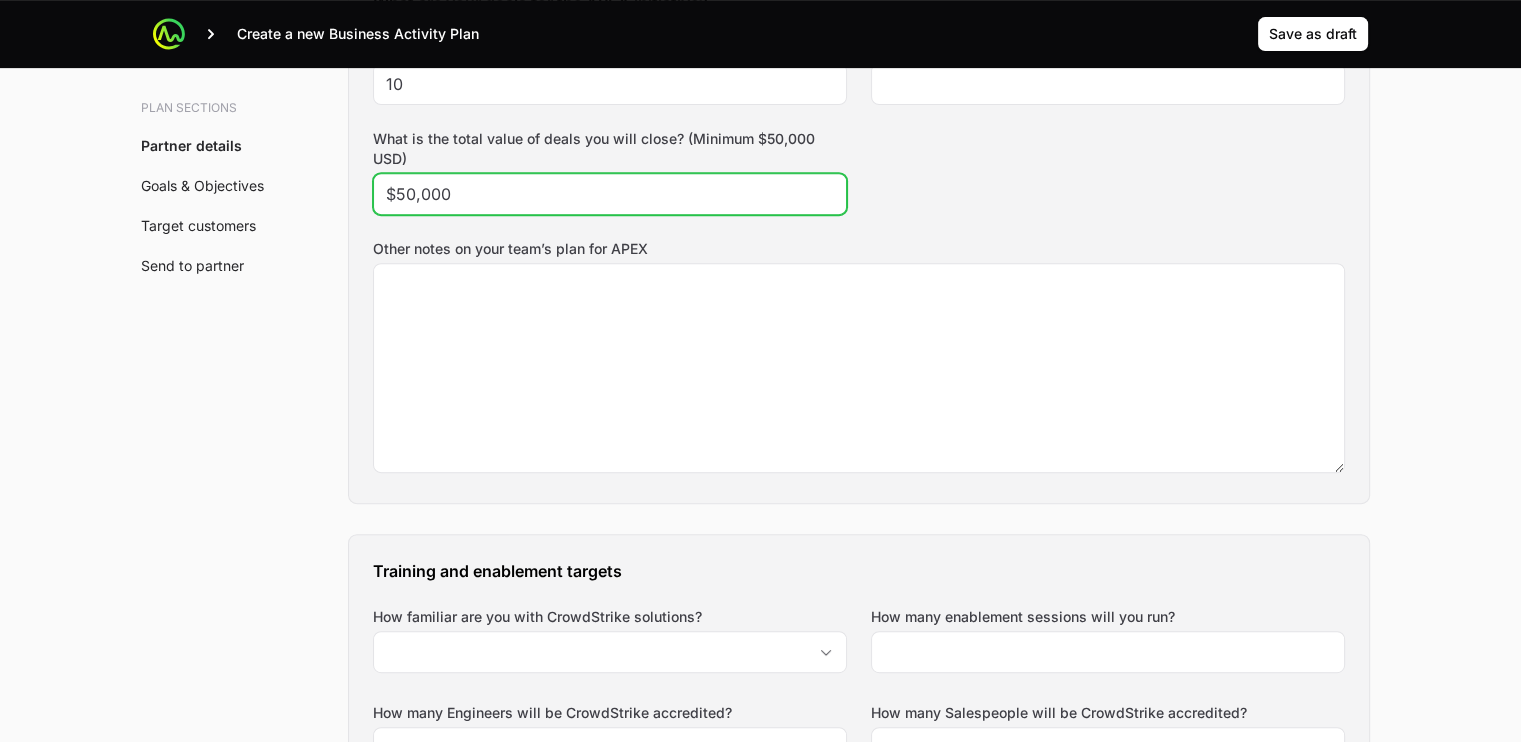 scroll, scrollTop: 1108, scrollLeft: 0, axis: vertical 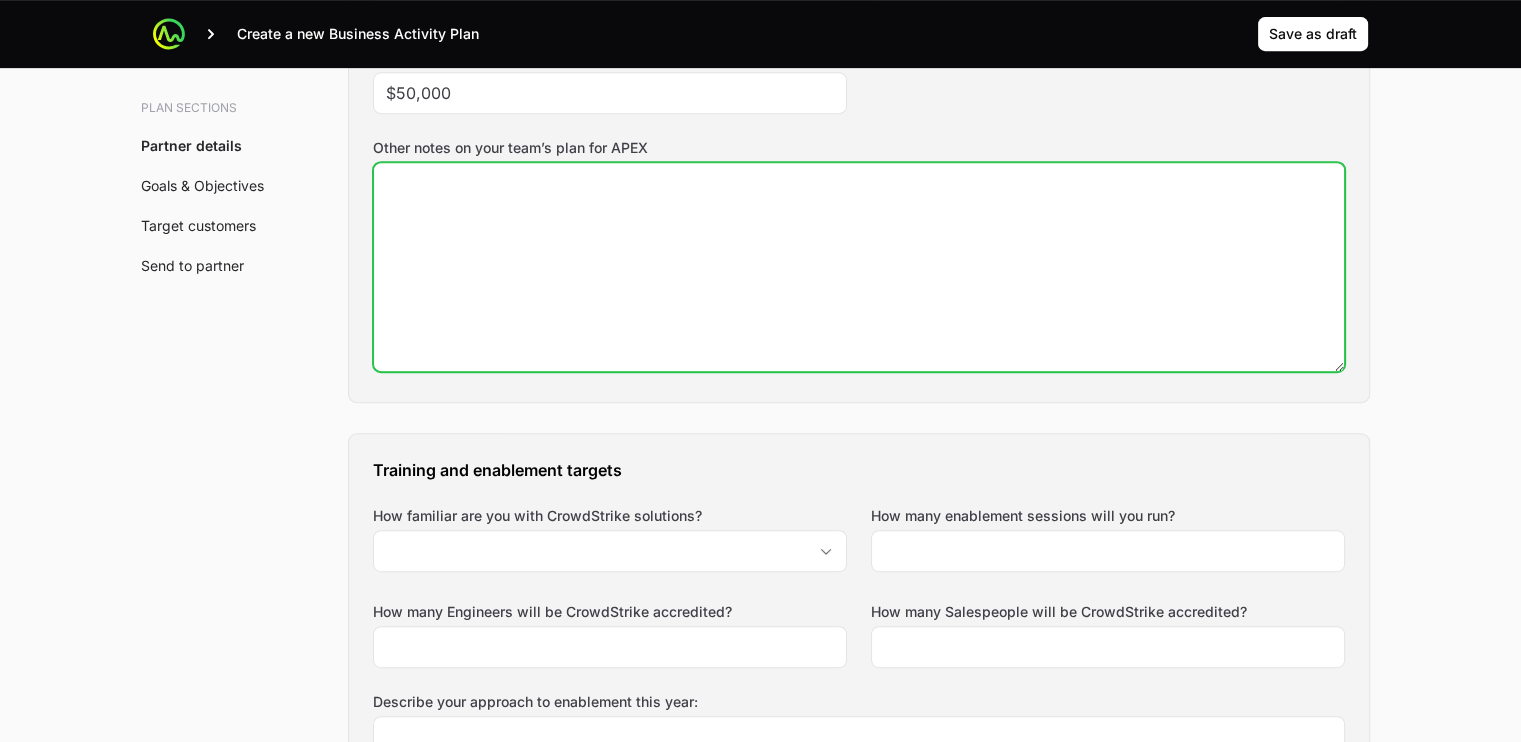 click on "Other notes on your team’s plan for APEX" 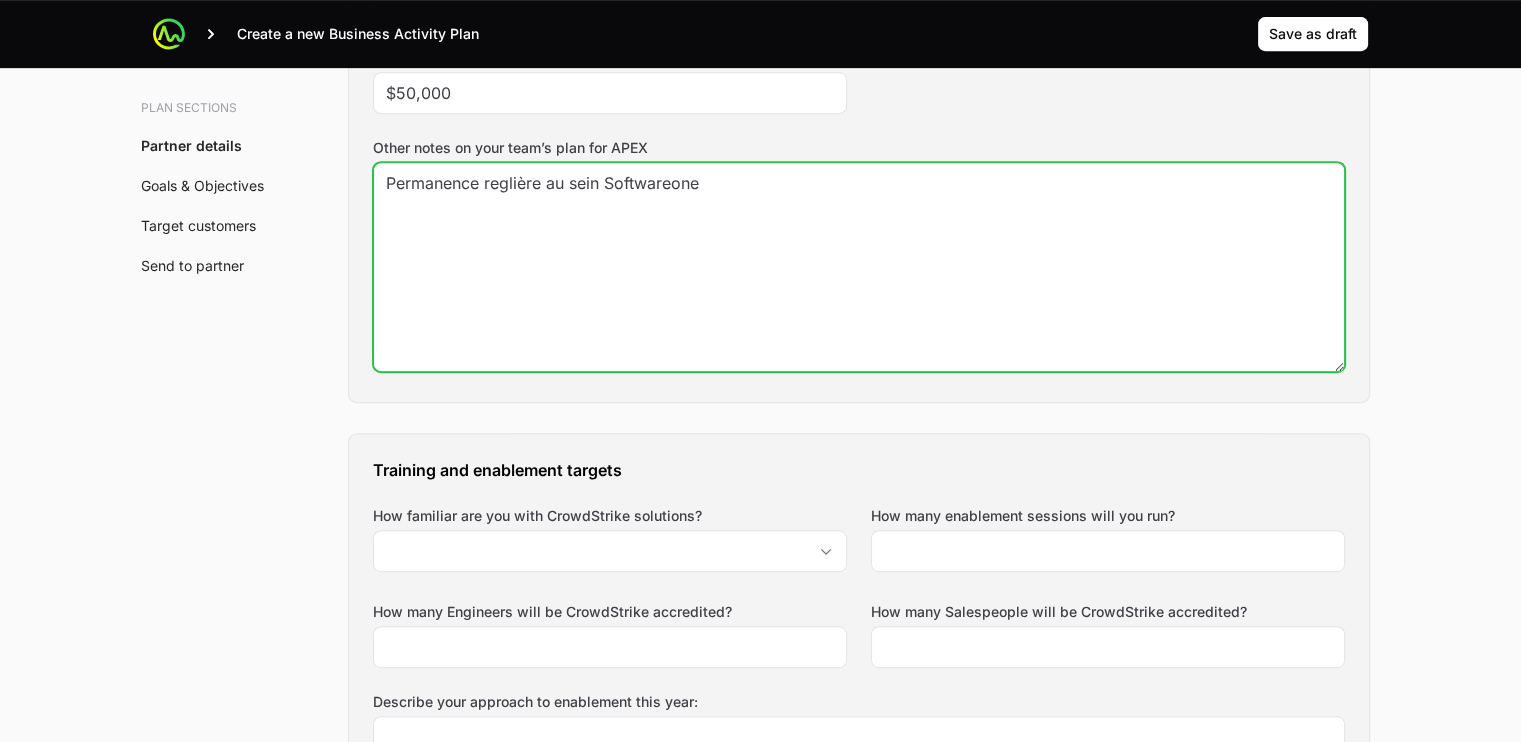 click on "Permanence reglière au sein Softwareone" 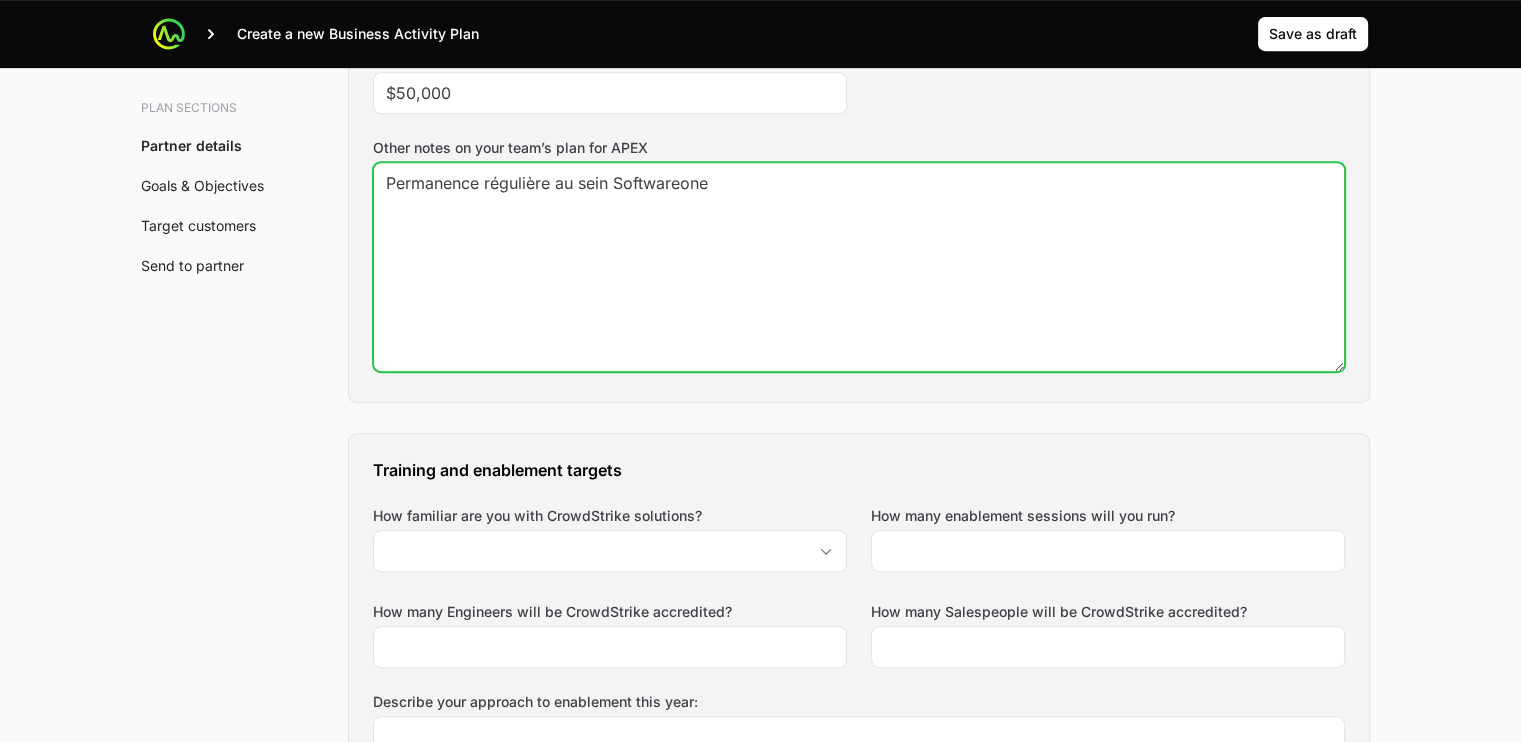 click on "Permanence régulière au sein Softwareone" 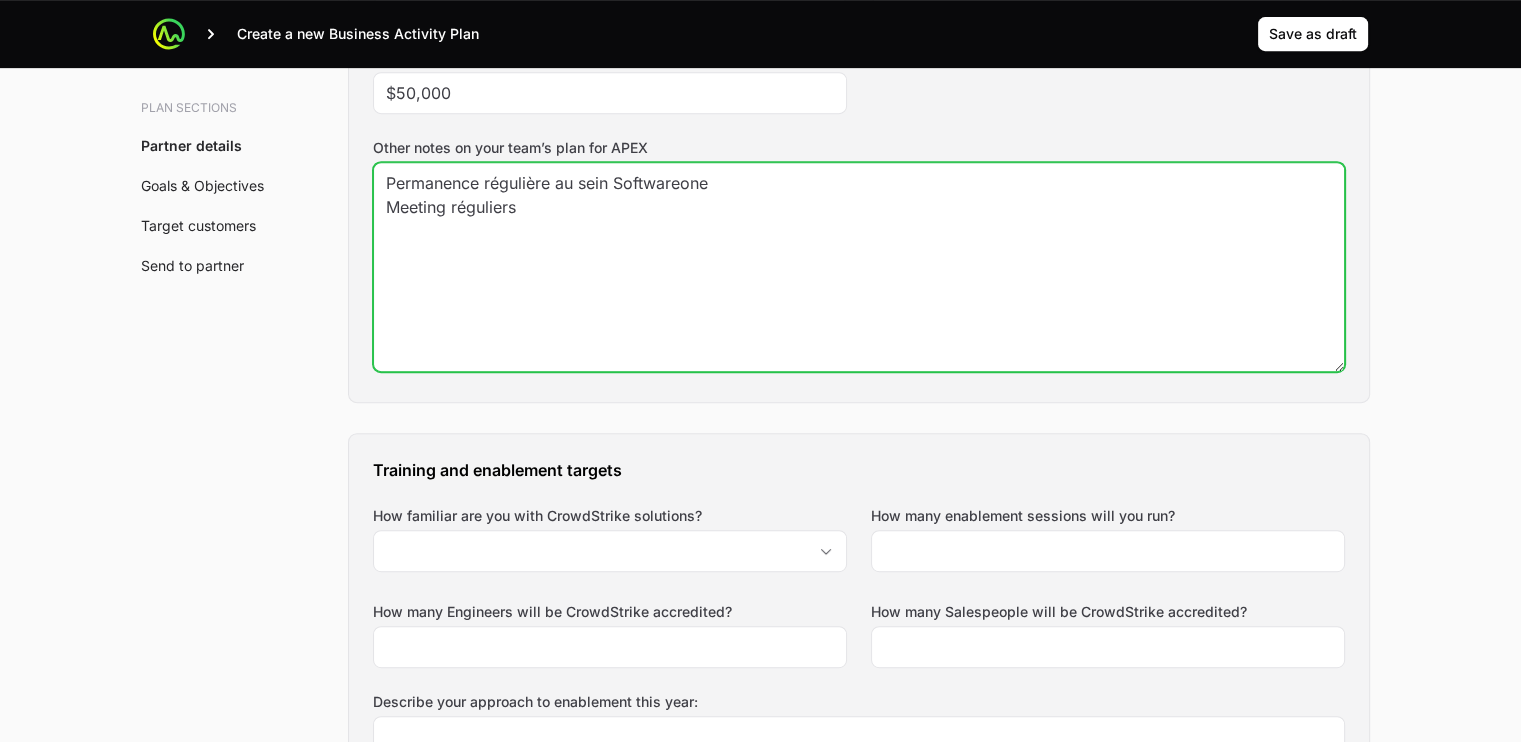 click on "Permanence régulière au sein Softwareone
Meeting réguliers" 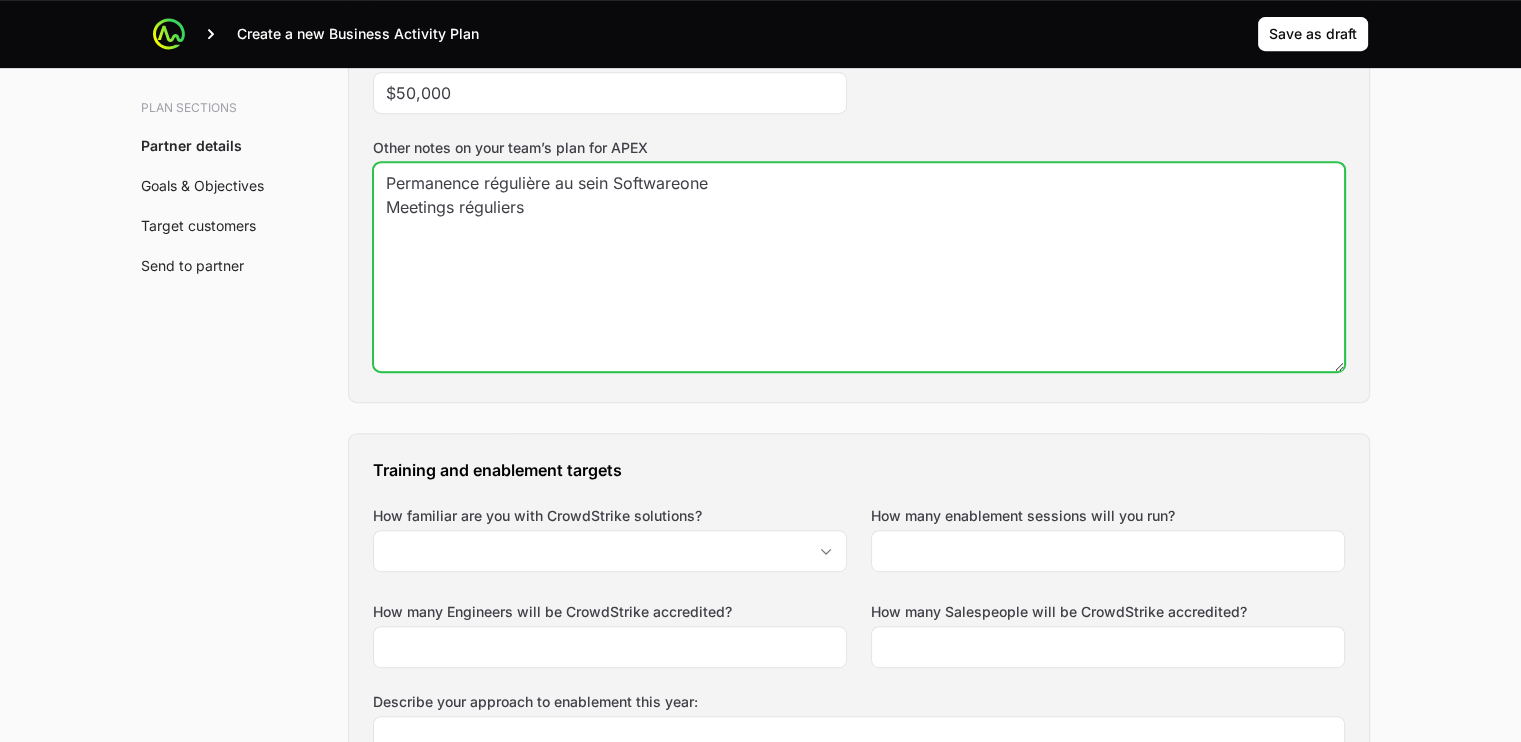 click on "Permanence régulière au sein Softwareone
Meetings réguliers" 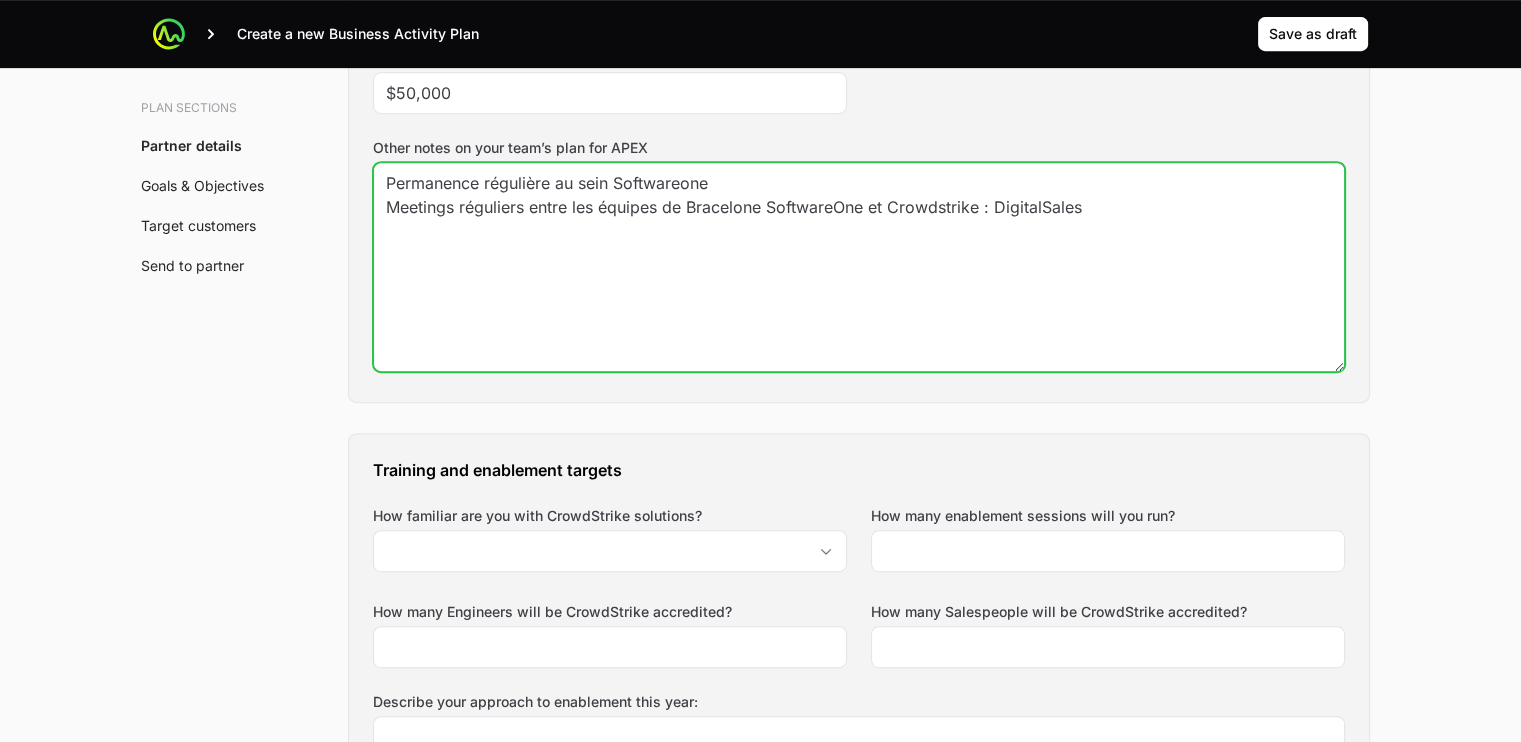 drag, startPoint x: 1115, startPoint y: 205, endPoint x: 990, endPoint y: 199, distance: 125.14392 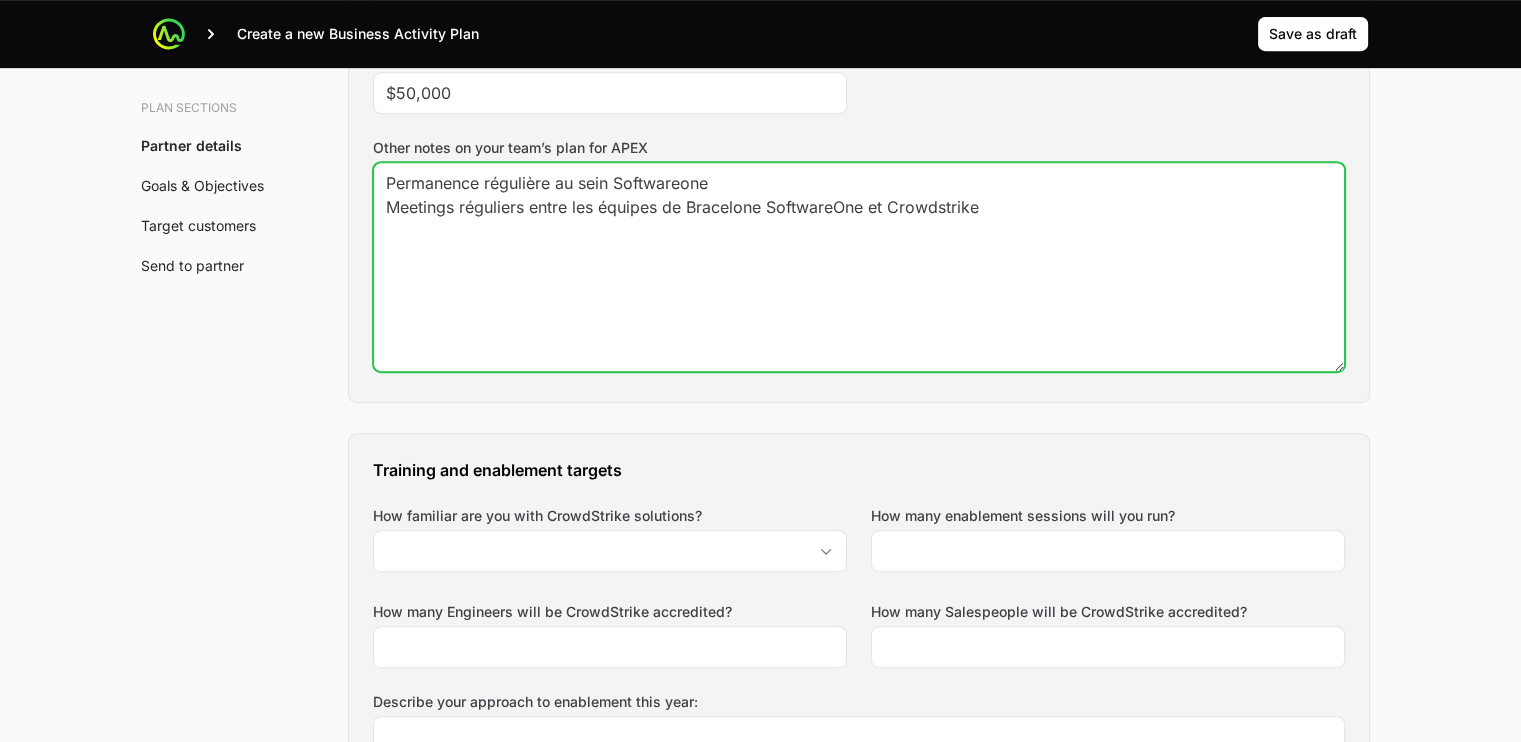 click on "Permanence régulière au sein Softwareone
Meetings réguliers entre les équipes de Bracelone SoftwareOne et Crowdstrike" 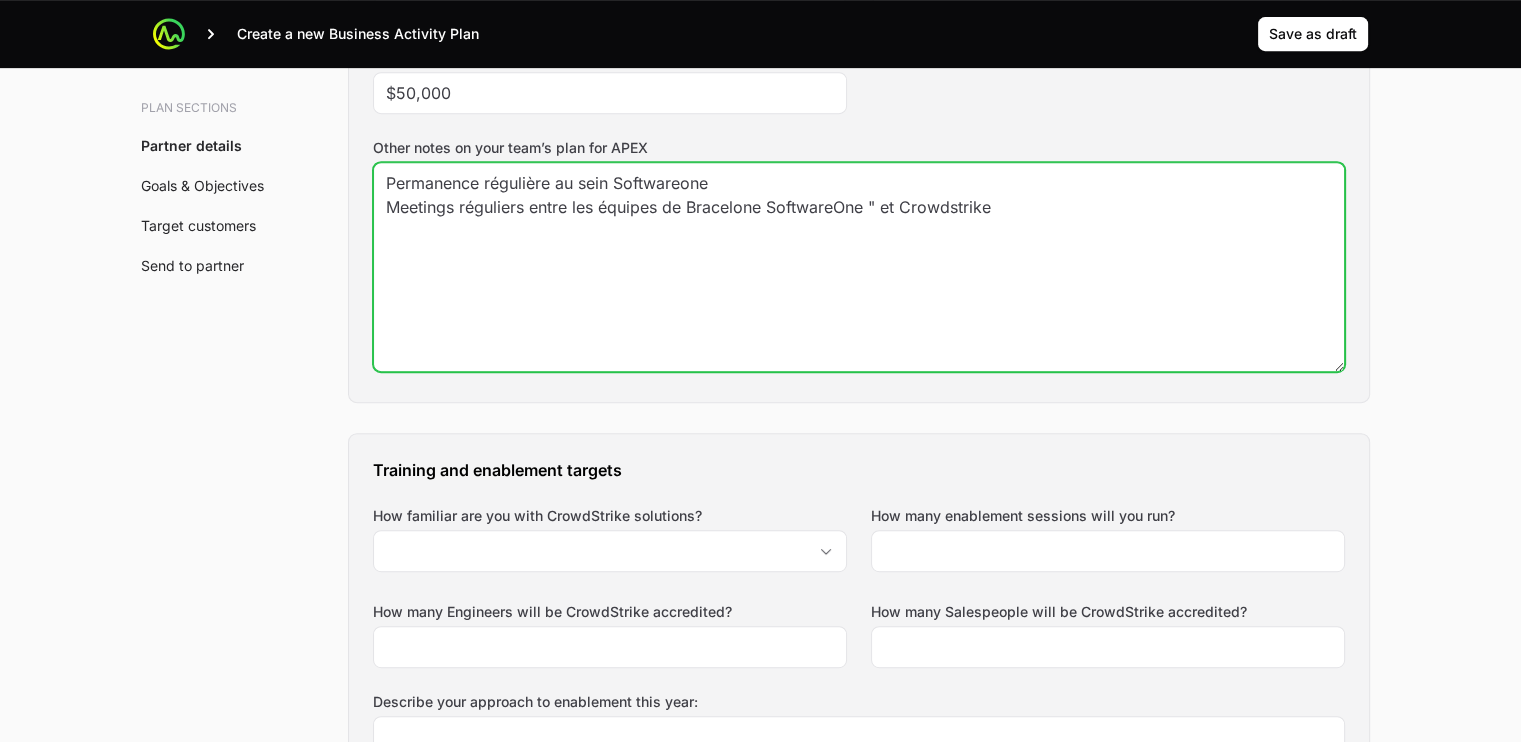 paste on "DigitalSales" 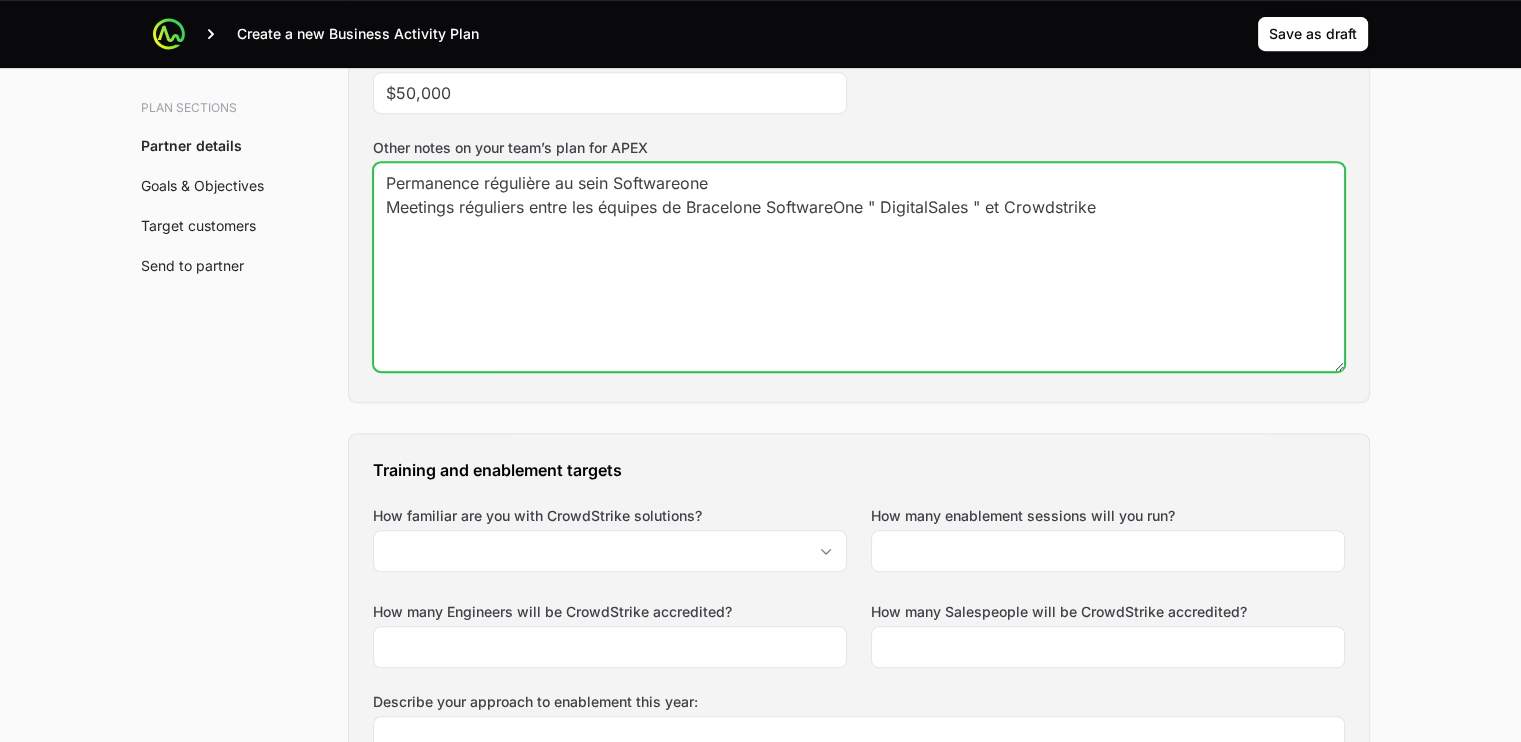 click on "Permanence régulière au sein Softwareone
Meetings réguliers entre les équipes de Bracelone SoftwareOne " DigitalSales " et Crowdstrike" 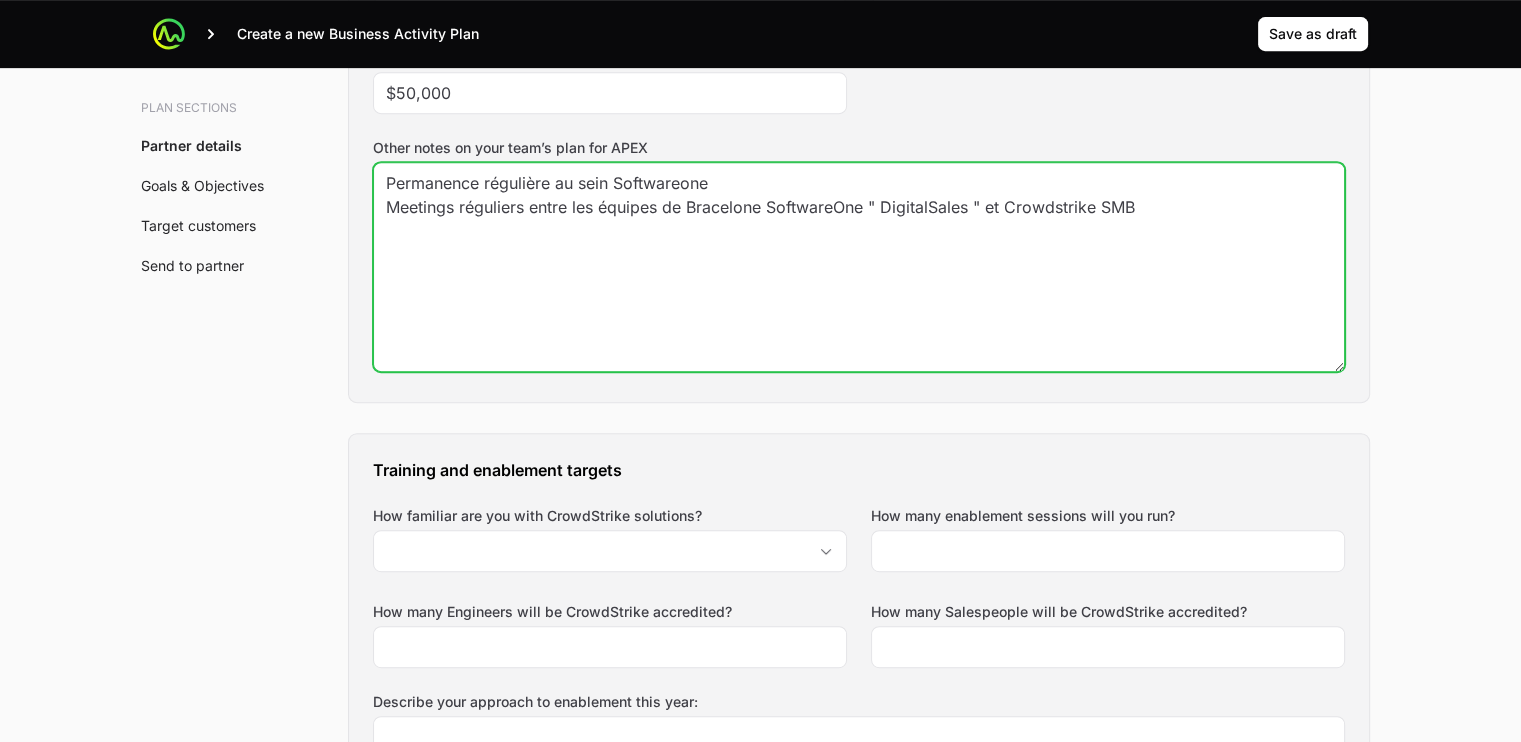 click on "Permanence régulière au sein Softwareone
Meetings réguliers entre les équipes de Bracelone SoftwareOne " DigitalSales " et Crowdstrike SMB" 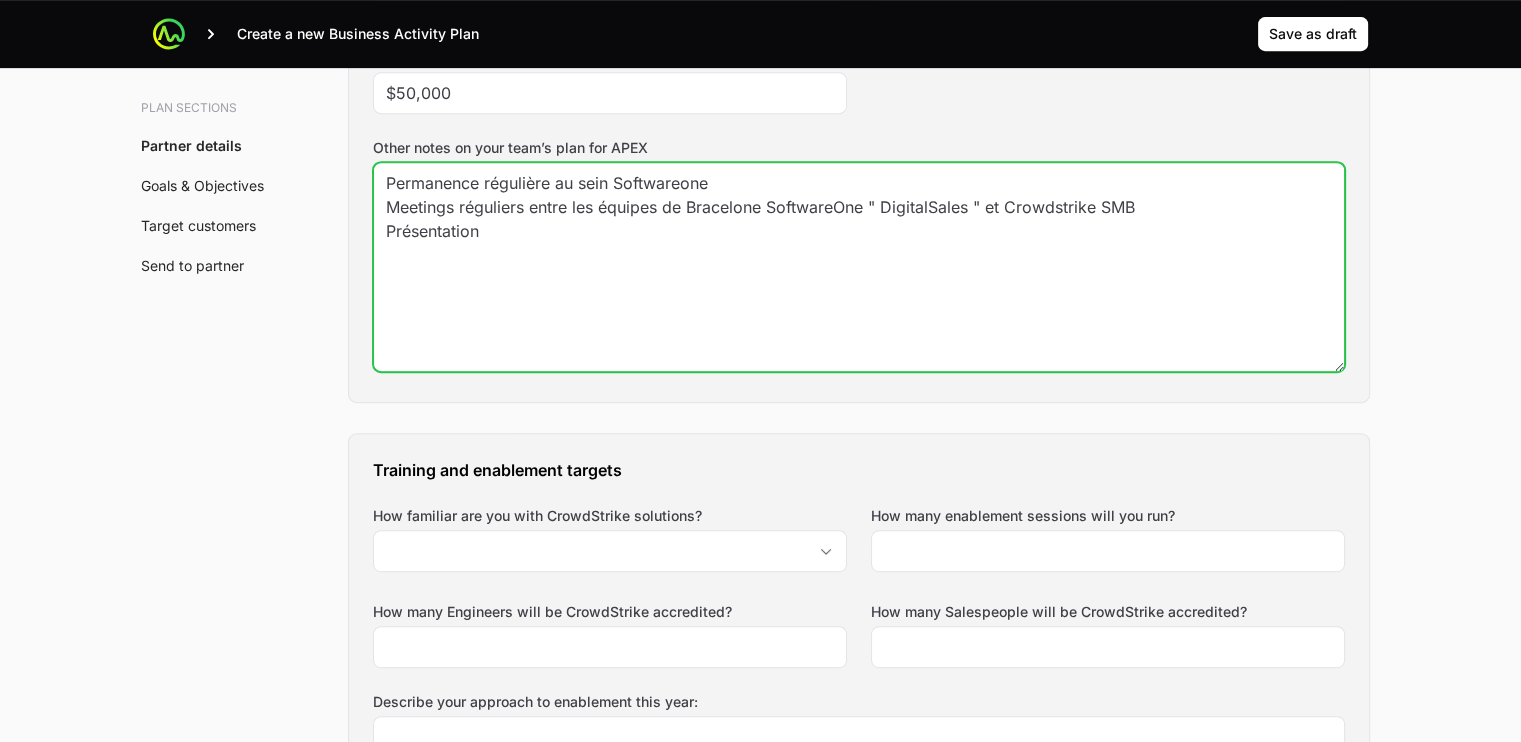 click on "Permanence régulière au sein Softwareone
Meetings réguliers entre les équipes de Bracelone SoftwareOne " DigitalSales " et Crowdstrike SMB
Présentation" 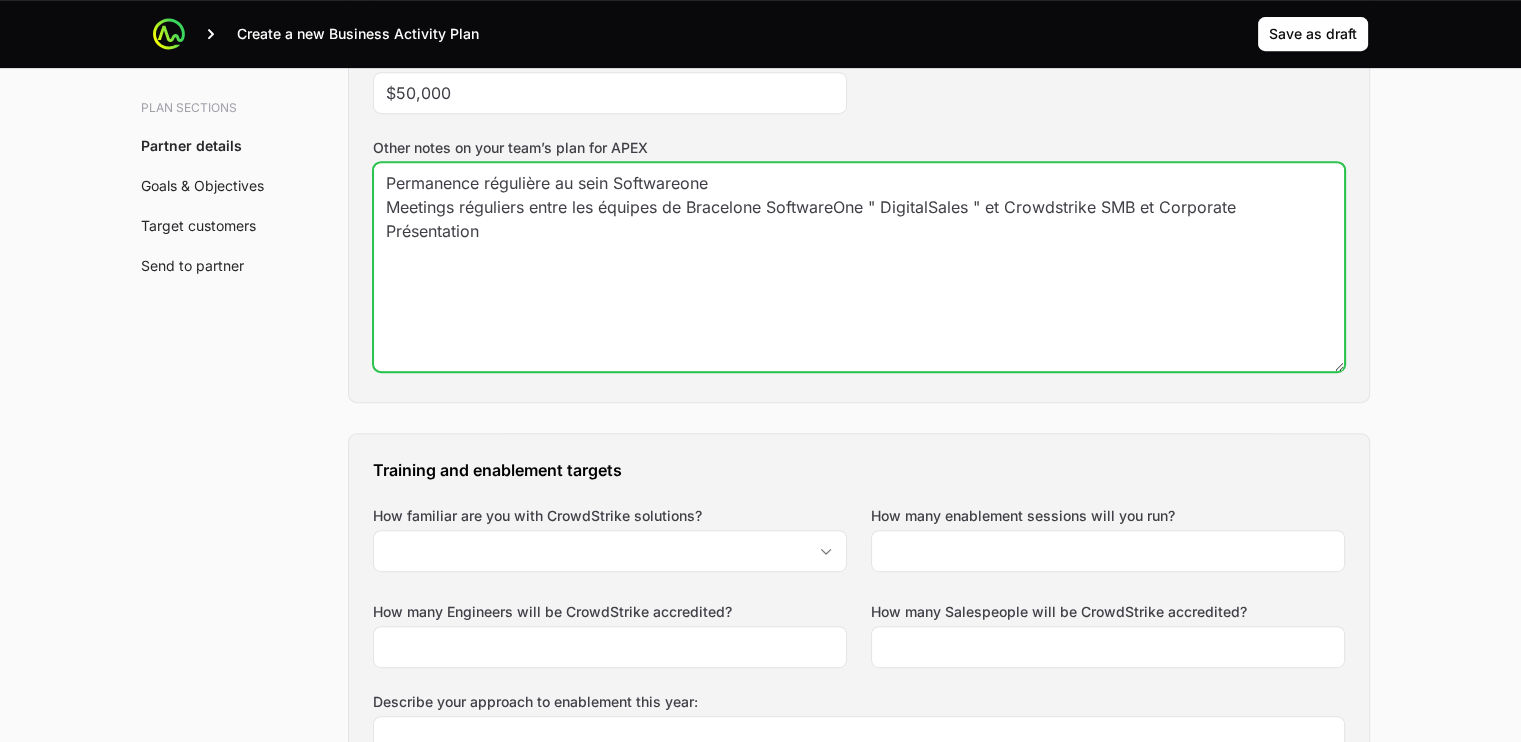 click on "Permanence régulière au sein Softwareone
Meetings réguliers entre les équipes de Bracelone SoftwareOne " DigitalSales " et Crowdstrike SMB et Corporate
Présentation" 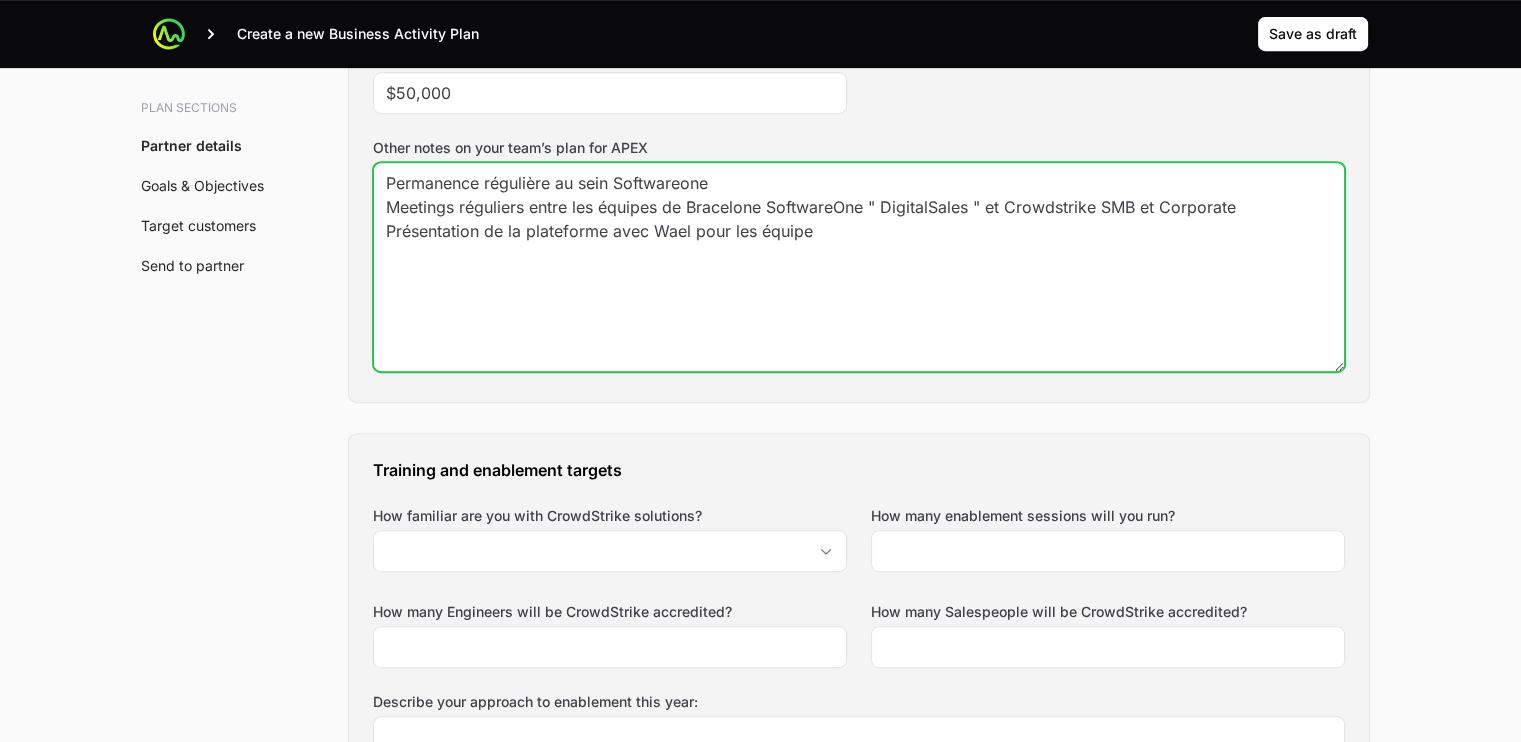 click on "Permanence régulière au sein Softwareone
Meetings réguliers entre les équipes de Bracelone SoftwareOne " DigitalSales " et Crowdstrike SMB et Corporate
Présentation de la plateforme avec Wael pour les équipe" 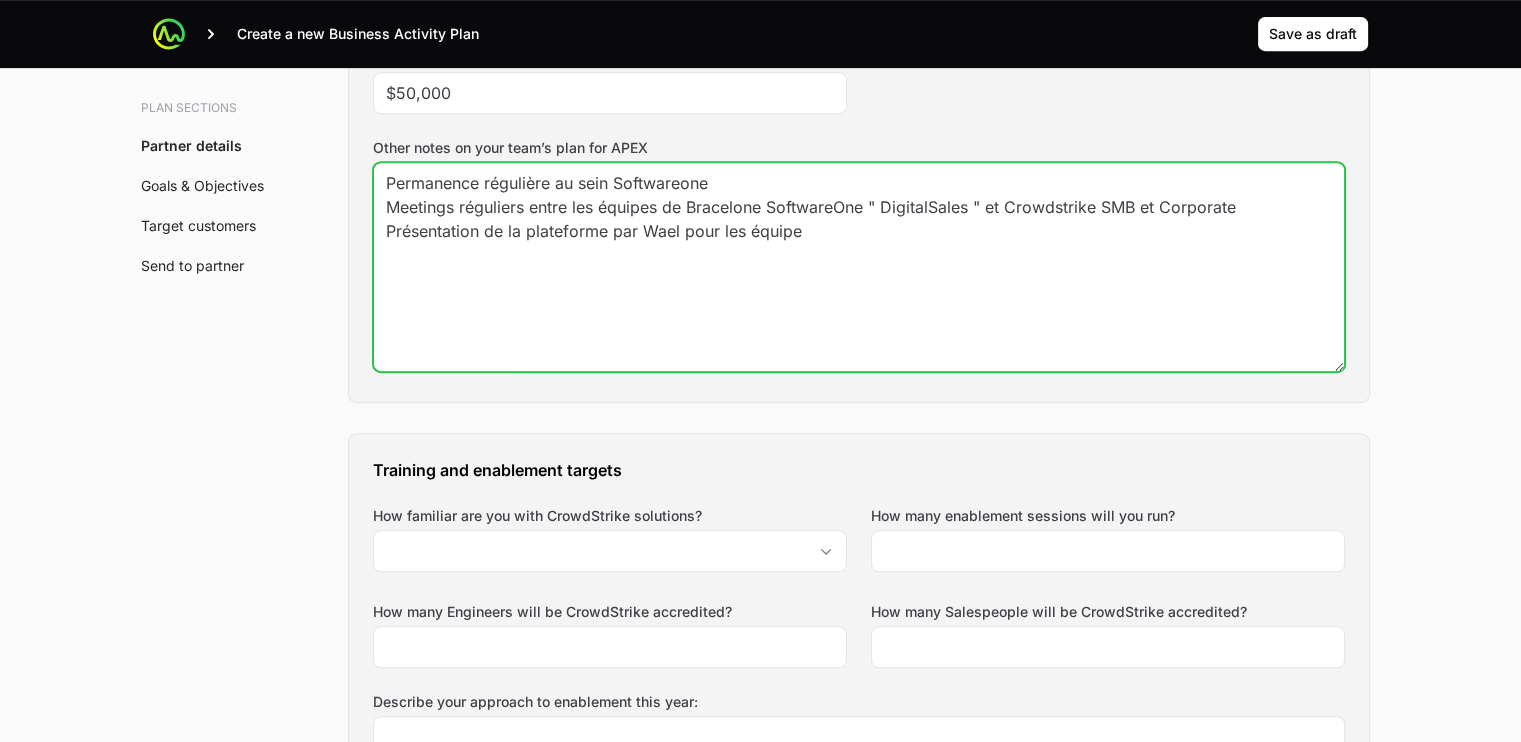 click on "Permanence régulière au sein Softwareone
Meetings réguliers entre les équipes de Bracelone SoftwareOne " DigitalSales " et Crowdstrike SMB et Corporate
Présentation de la plateforme par Wael pour les équipe" 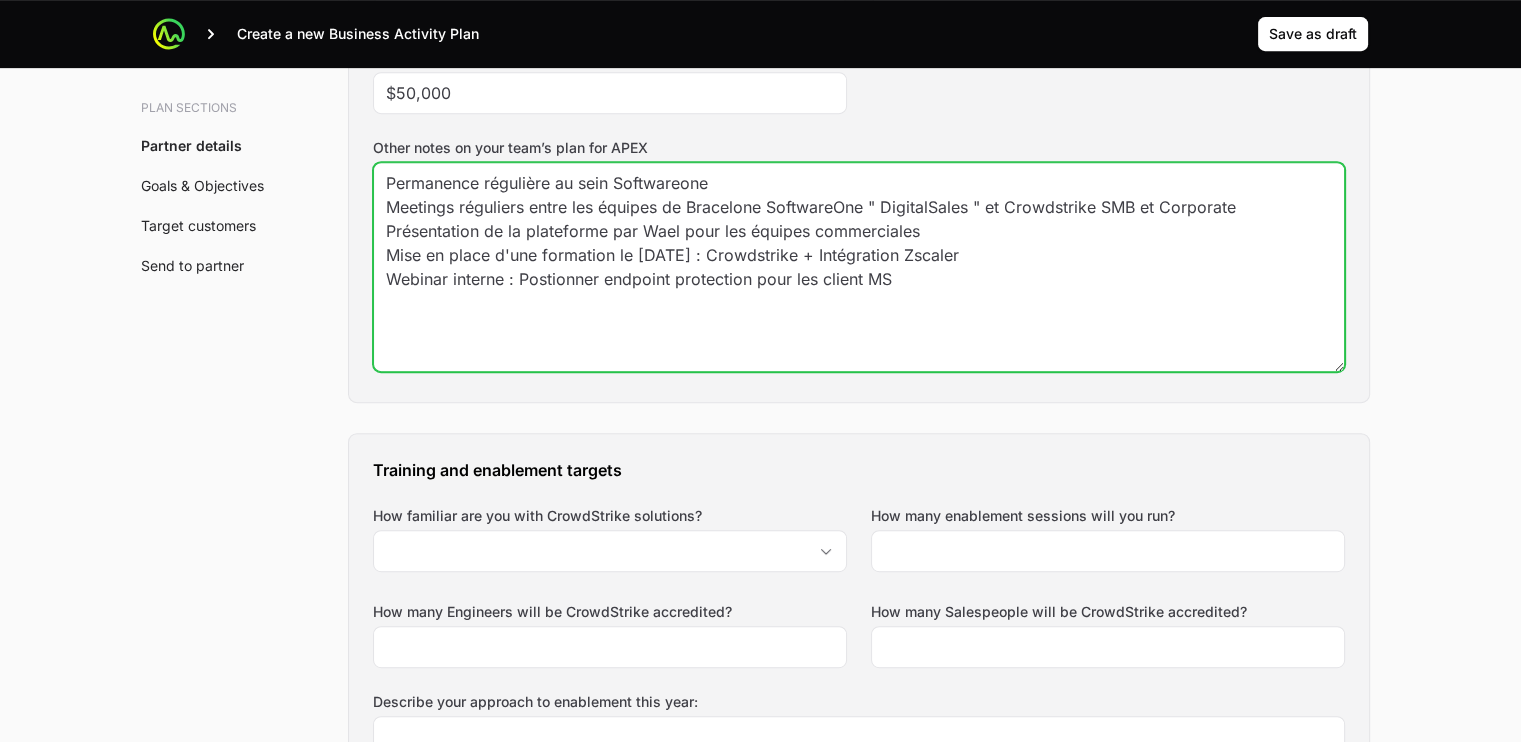 click on "Permanence régulière au sein Softwareone
Meetings réguliers entre les équipes de Bracelone SoftwareOne " DigitalSales " et Crowdstrike SMB et Corporate
Présentation de la plateforme par Wael pour les équipes commerciales
Mise en place d'une formation le [DATE] : Crowdstrike + Intégration Zscaler
Webinar interne : Postionner endpoint protection pour les client MS" 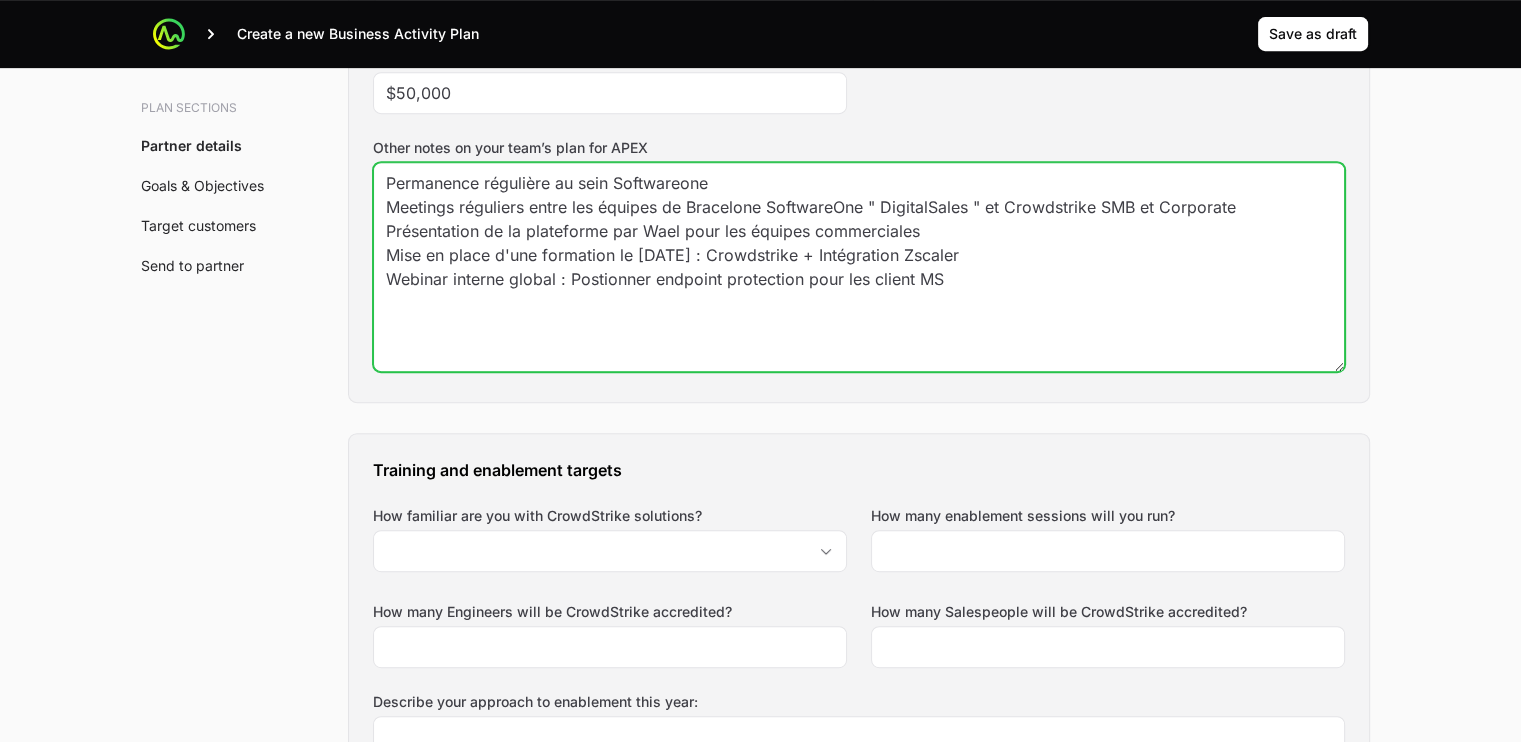 drag, startPoint x: 970, startPoint y: 274, endPoint x: 310, endPoint y: 185, distance: 665.9737 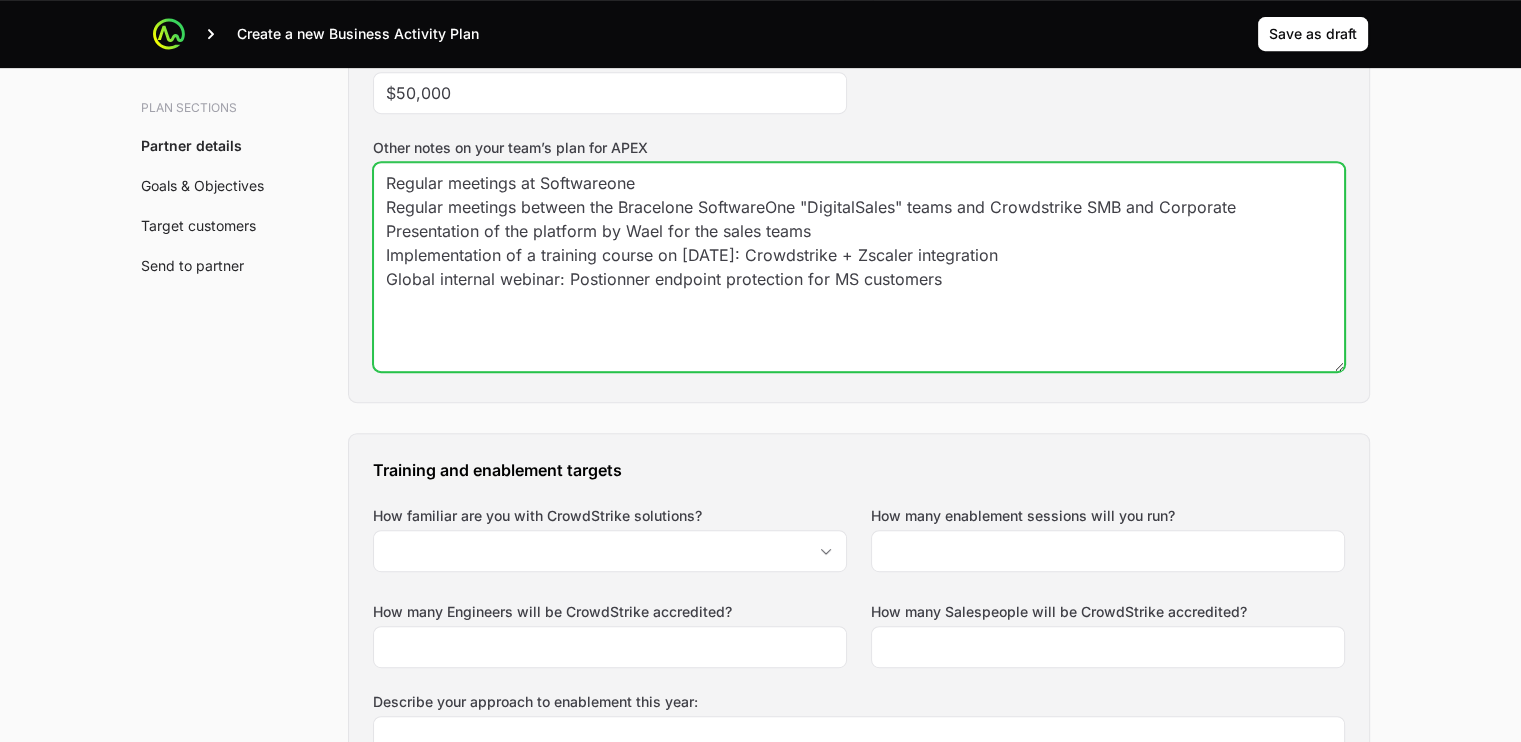 type on "Regular meetings at Softwareone
Regular meetings between the Bracelone SoftwareOne "DigitalSales" teams and Crowdstrike SMB and Corporate
Presentation of the platform by Wael for the sales teams
Implementation of a training course on [DATE]: Crowdstrike + Zscaler integration
Global internal webinar: Postionner endpoint protection for MS customers" 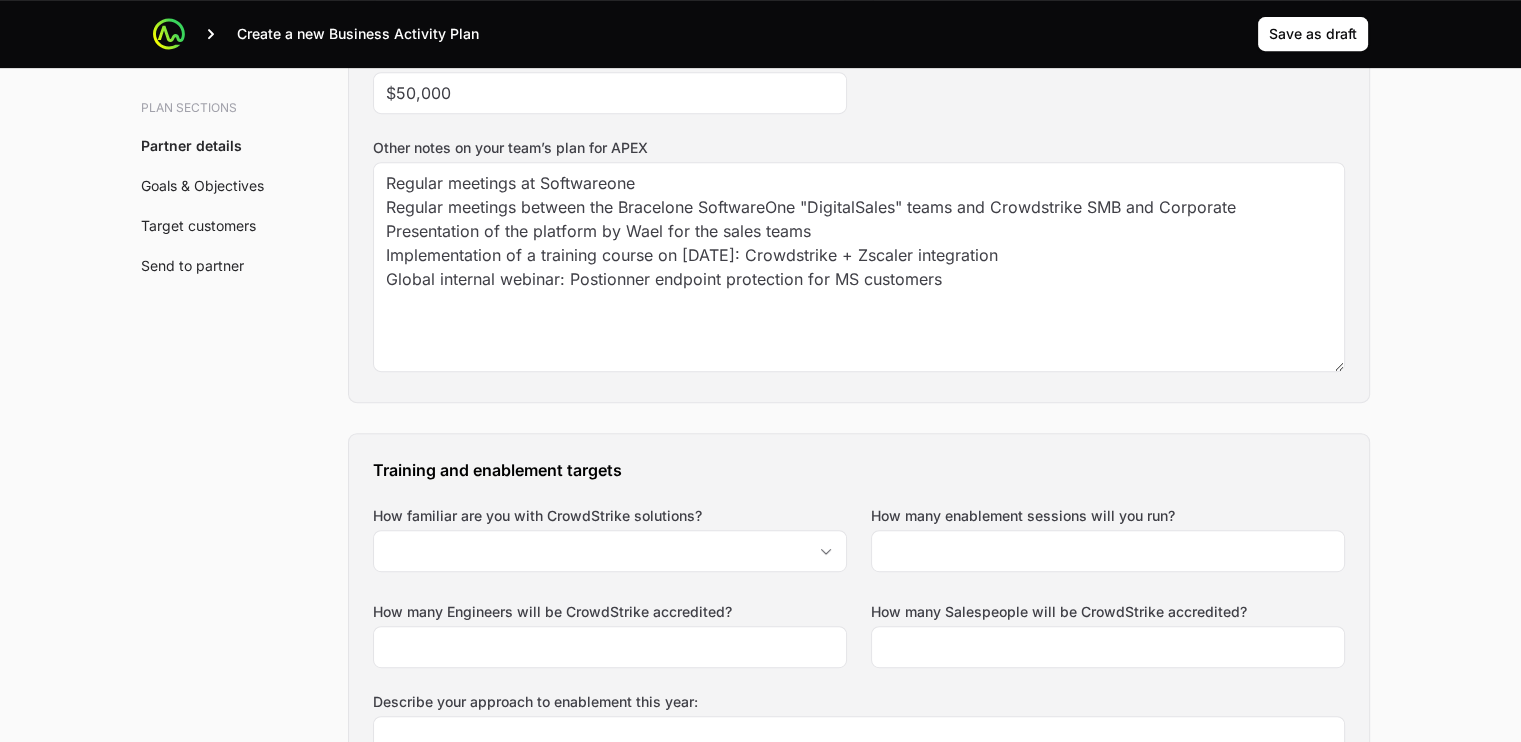 click on "Plan sections Partner details Goals & Objectives Target customers Send to partner A  Business Activity Plan  is an agreement between the partner and the distributor about the targets they will aim for and the activities they will run to hit those targets. The Distributor will arrange a meeting to talk through the business activity plan below. This BAP will be filled out by the the Distributor Rep during the call. The BAP will be assigned to the Partner to review on the portal. Partner will then accept the BAP in the portal. Partner details Tell us about your business How many salespeople do you have? 18 How many engineers do you have? 2 Which country do you operate in? France How many customers do you have? 2500 What are your marketing capabilities? Content Marketing, Direct Marketing, Email Marketing, Social Media Marketing, Graphic Design and Visual Branding, Video Production What are your goals for the APEX initiative? How many new deals will you register? (Minimum 10) 10 $50,000 Target offering Objectives" 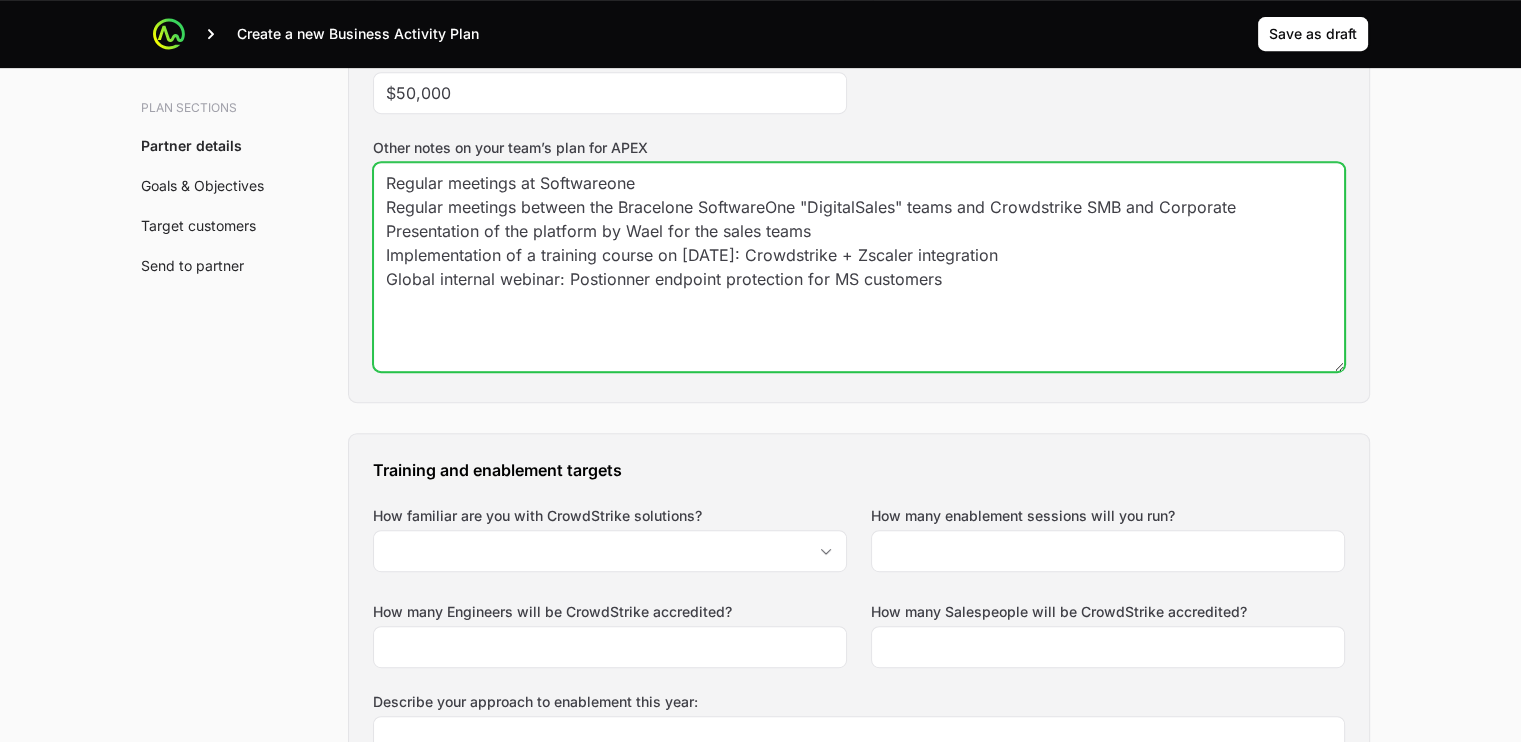 drag, startPoint x: 1077, startPoint y: 249, endPoint x: 360, endPoint y: 251, distance: 717.0028 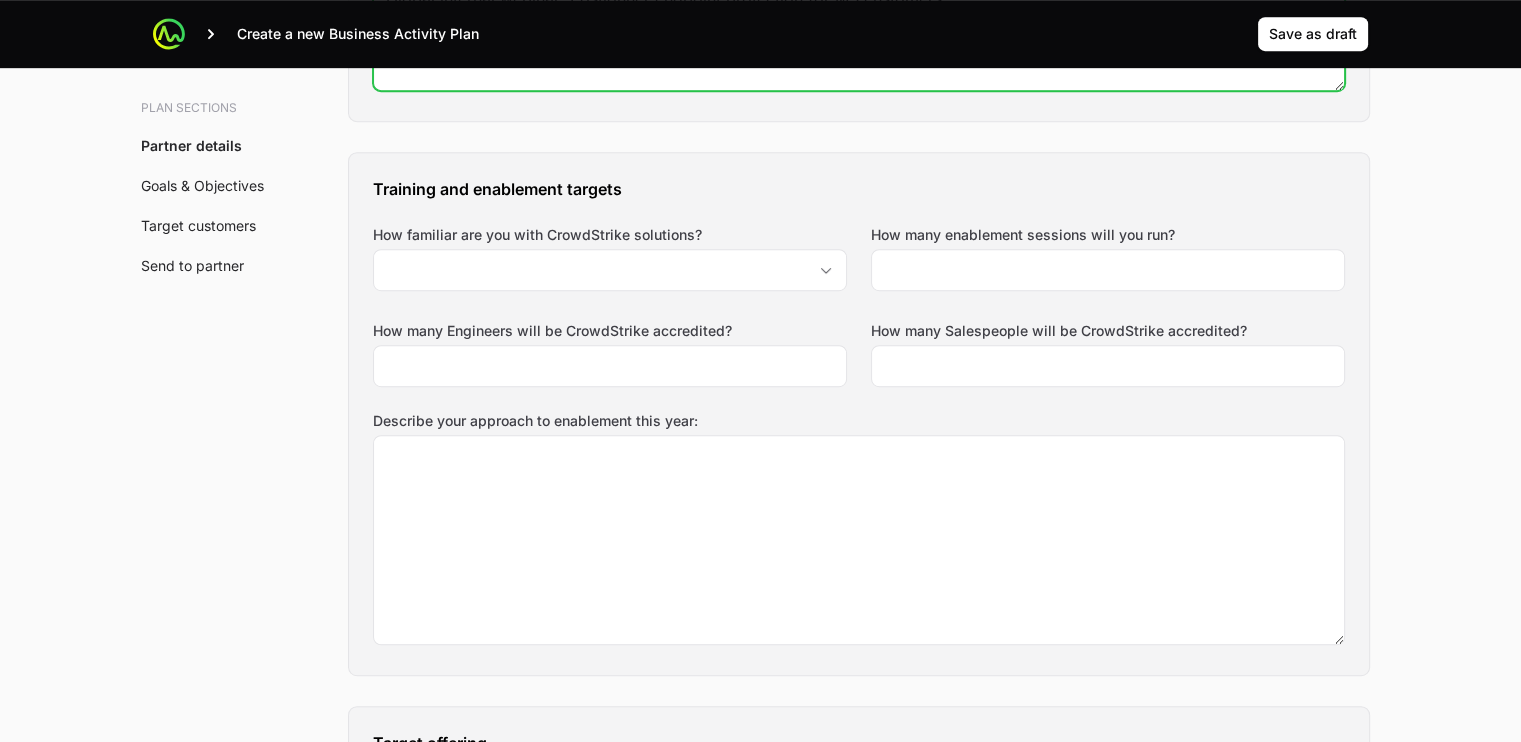 scroll, scrollTop: 1454, scrollLeft: 0, axis: vertical 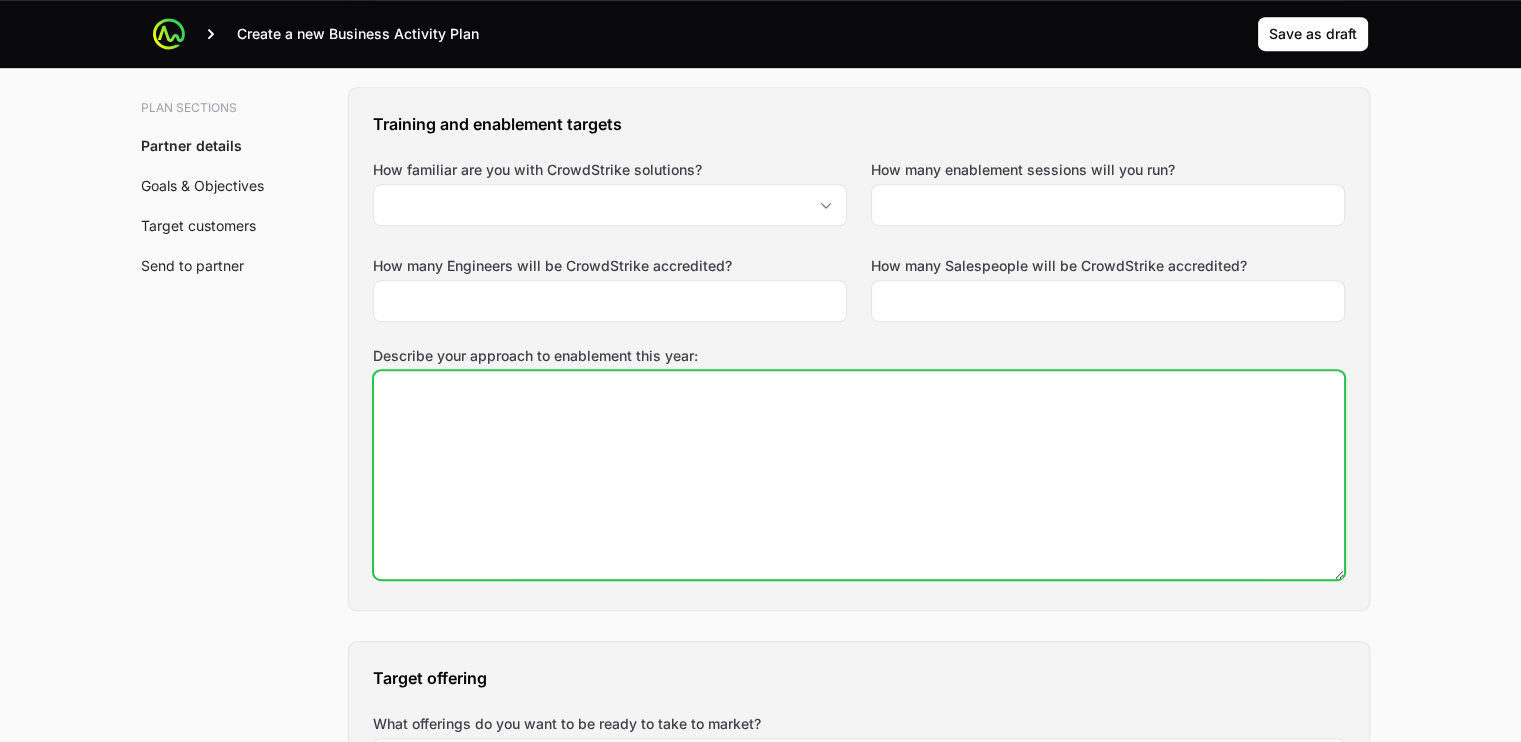 click on "Describe your approach to enablement this year:" 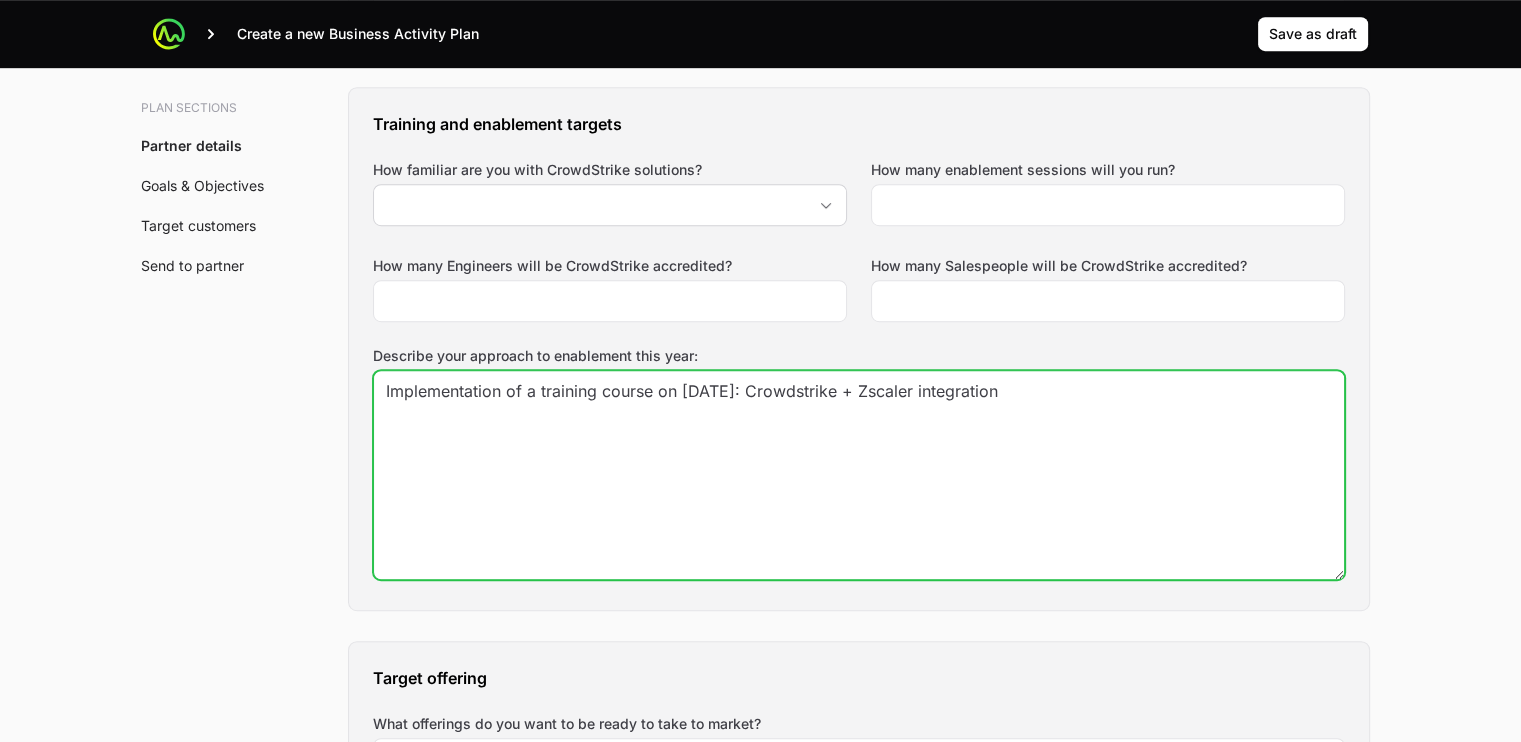 paste on "Technical training on [DATE] by Wael for the pre-wind Alamine sales specilast at Softwareone + accreditation passage" 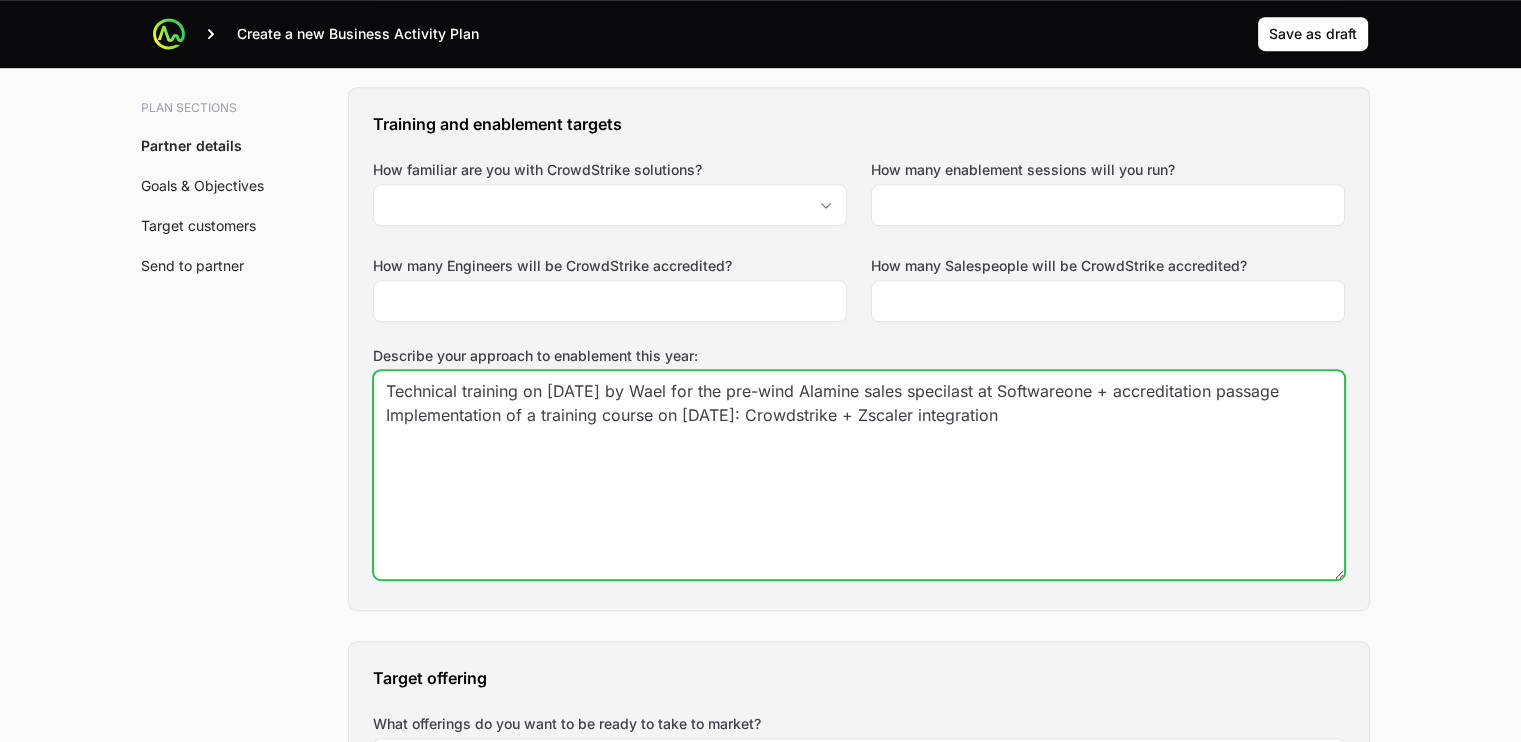click on "Technical training on [DATE] by Wael for the pre-wind Alamine sales specilast at Softwareone + accreditation passage
Implementation of a training course on [DATE]: Crowdstrike + Zscaler integration" 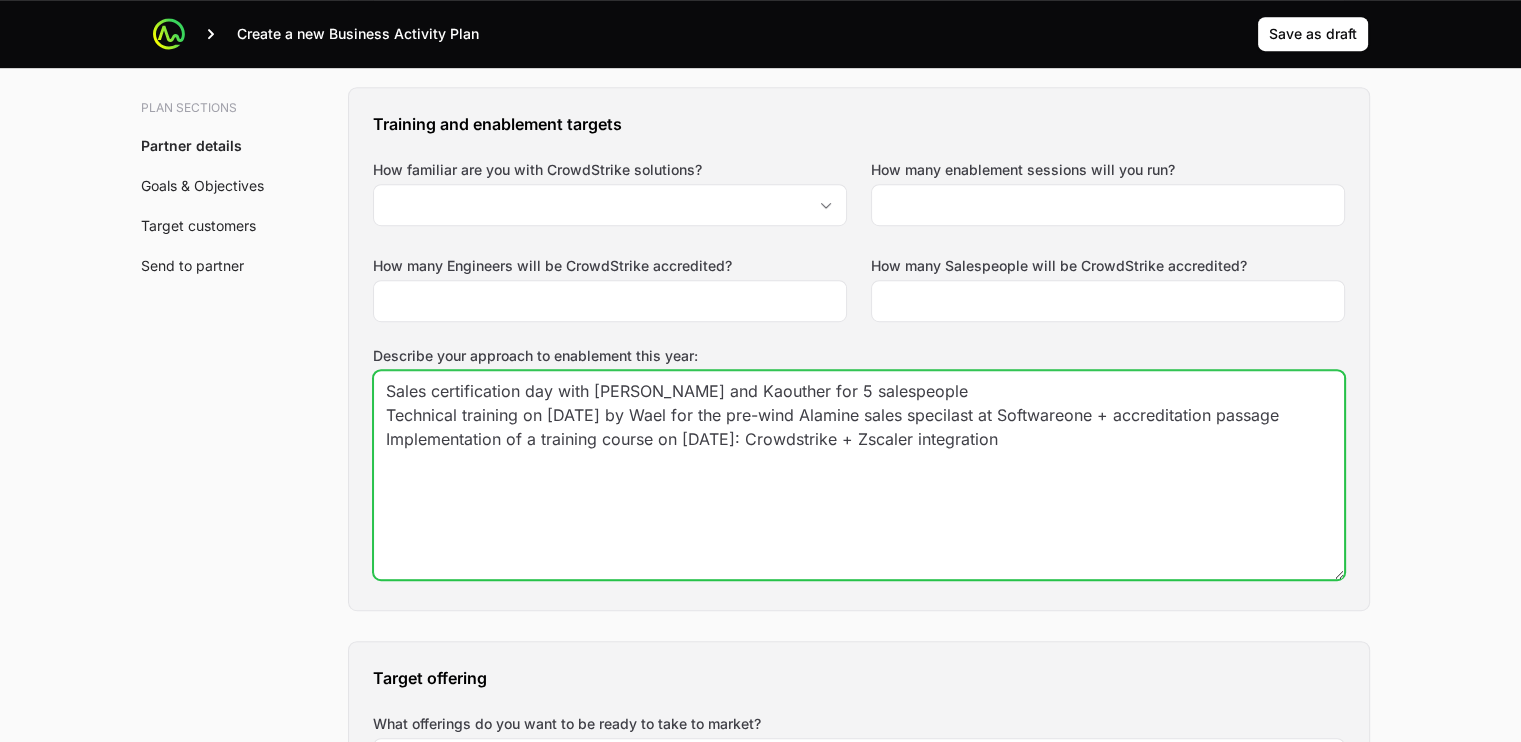 drag, startPoint x: 1068, startPoint y: 428, endPoint x: 342, endPoint y: 380, distance: 727.585 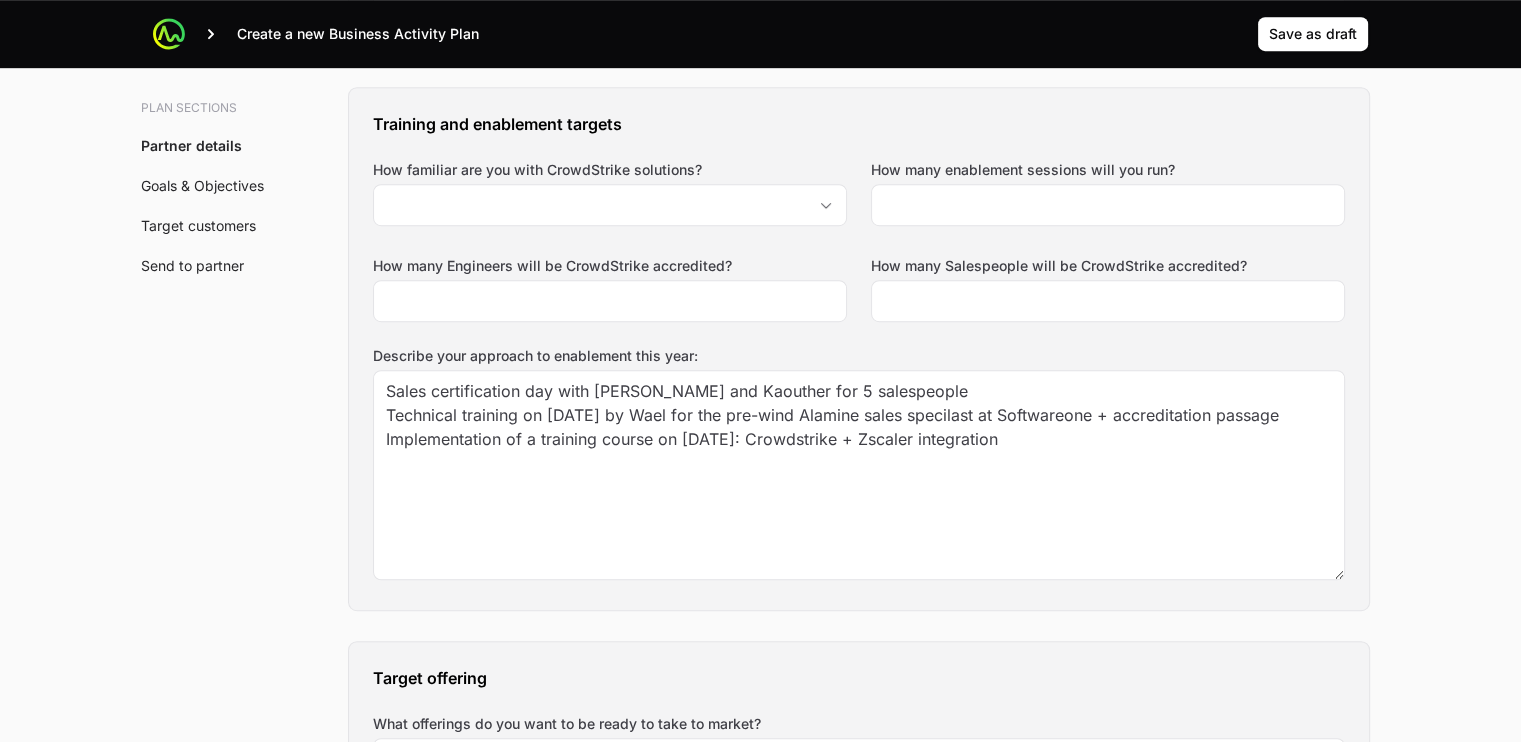 click on "Plan sections Partner details Goals & Objectives Target customers Send to partner A  Business Activity Plan  is an agreement between the partner and the distributor about the targets they will aim for and the activities they will run to hit those targets. The Distributor will arrange a meeting to talk through the business activity plan below. This BAP will be filled out by the the Distributor Rep during the call. The BAP will be assigned to the Partner to review on the portal. Partner will then accept the BAP in the portal. Partner details Tell us about your business How many salespeople do you have? 18 How many engineers do you have? 2 Which country do you operate in? France How many customers do you have? 2500 What are your marketing capabilities? Content Marketing, Direct Marketing, Email Marketing, Social Media Marketing, Graphic Design and Visual Branding, Video Production What are your goals for the APEX initiative? How many new deals will you register? (Minimum 10) 10 $50,000 Target offering Objectives" 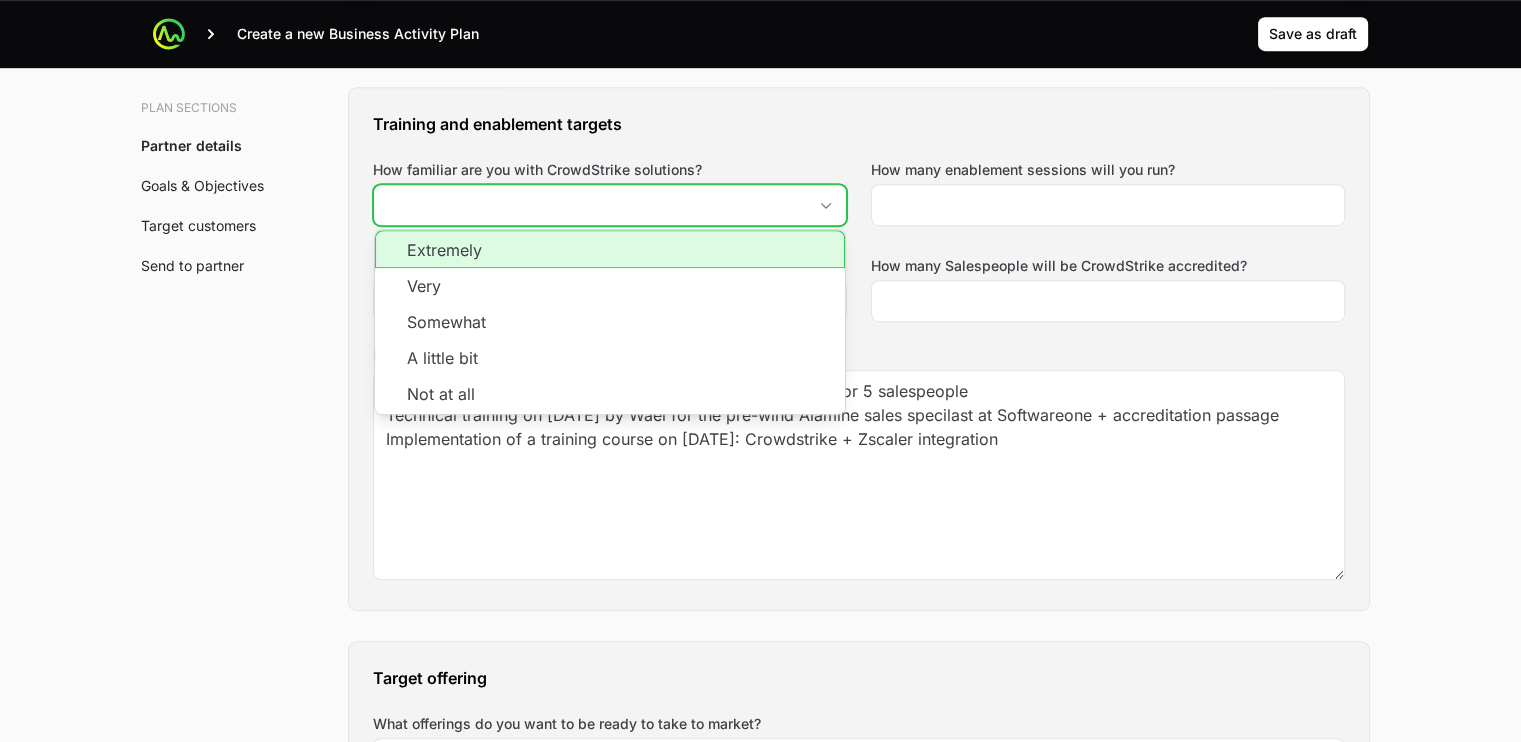 click on "How familiar are you with CrowdStrike solutions?" 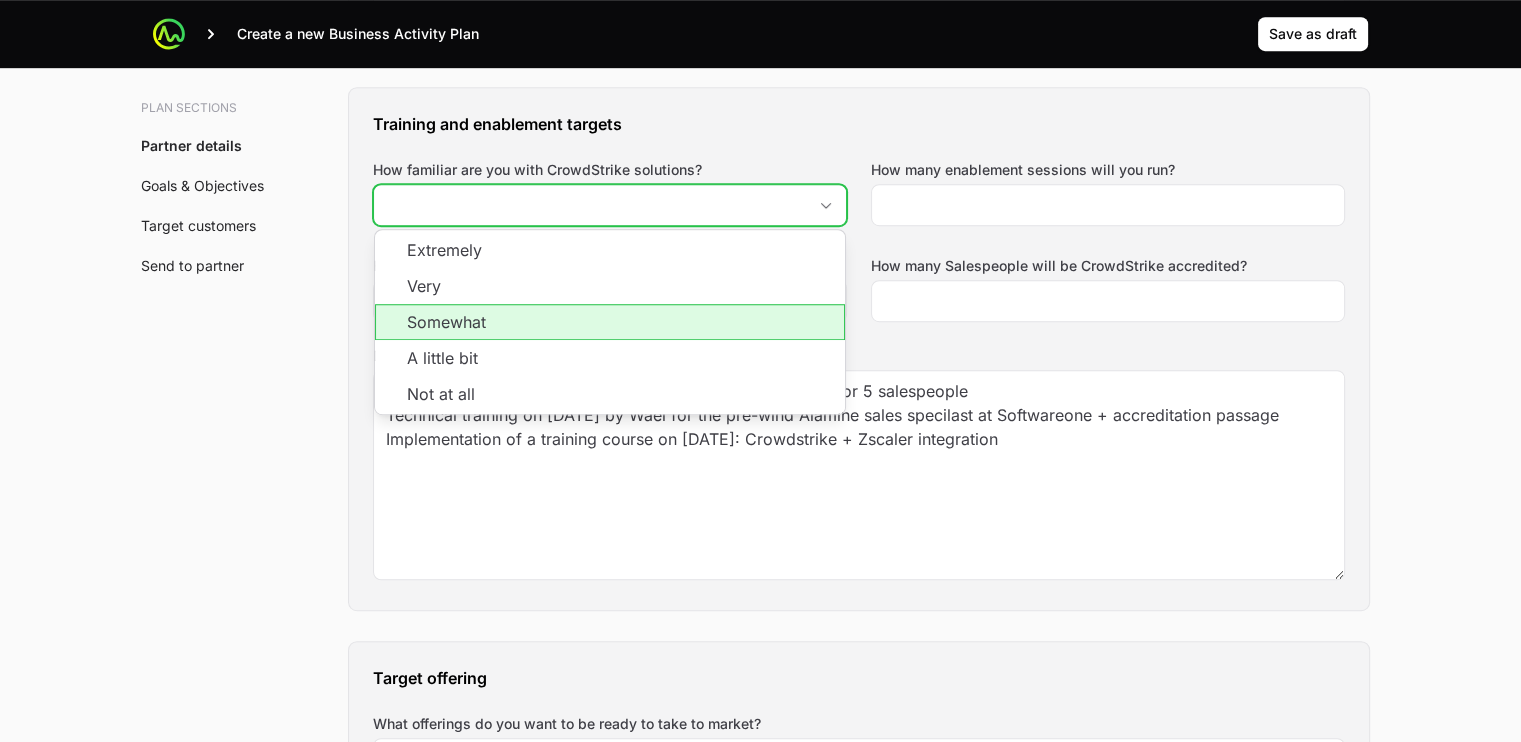 click on "Somewhat" 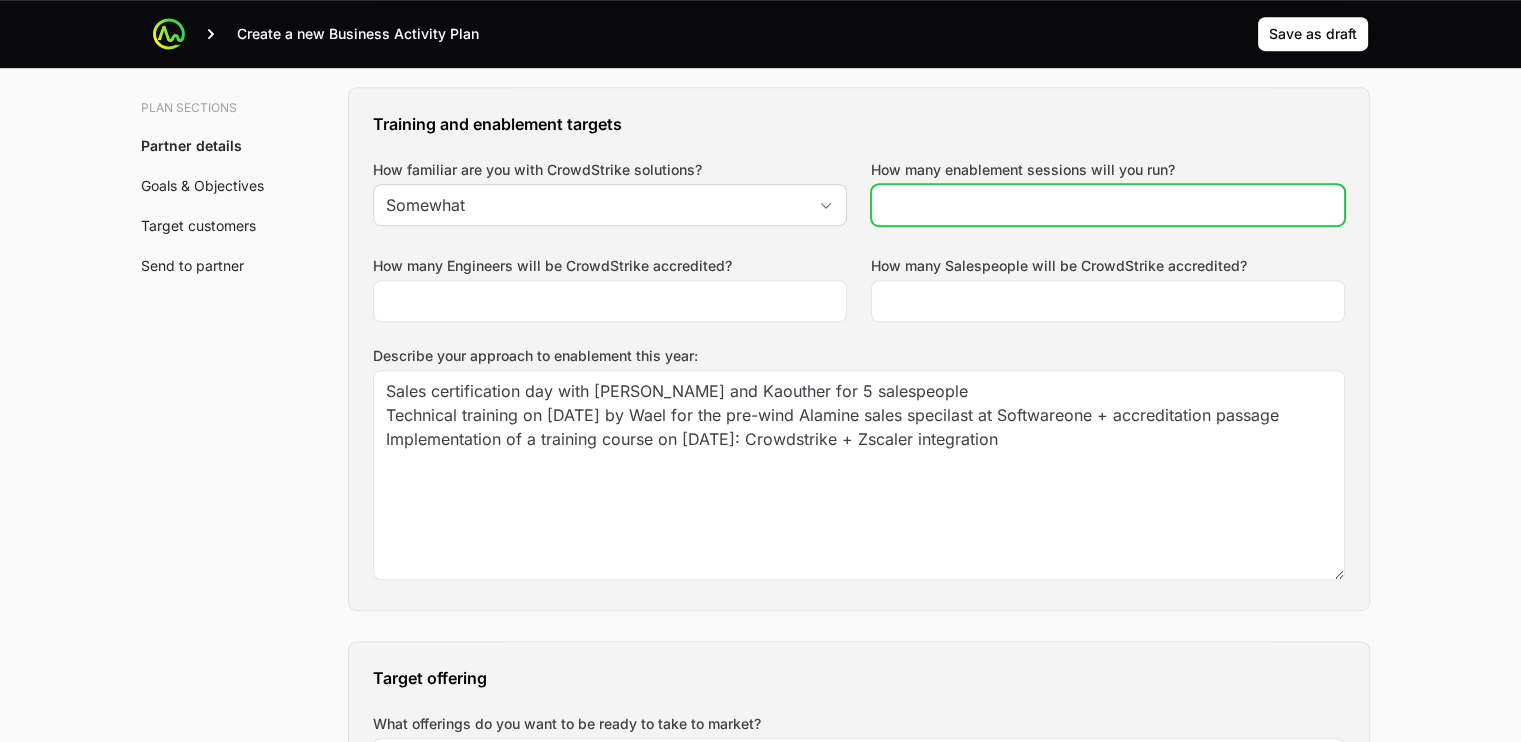 click on "How many enablement sessions will you run?" 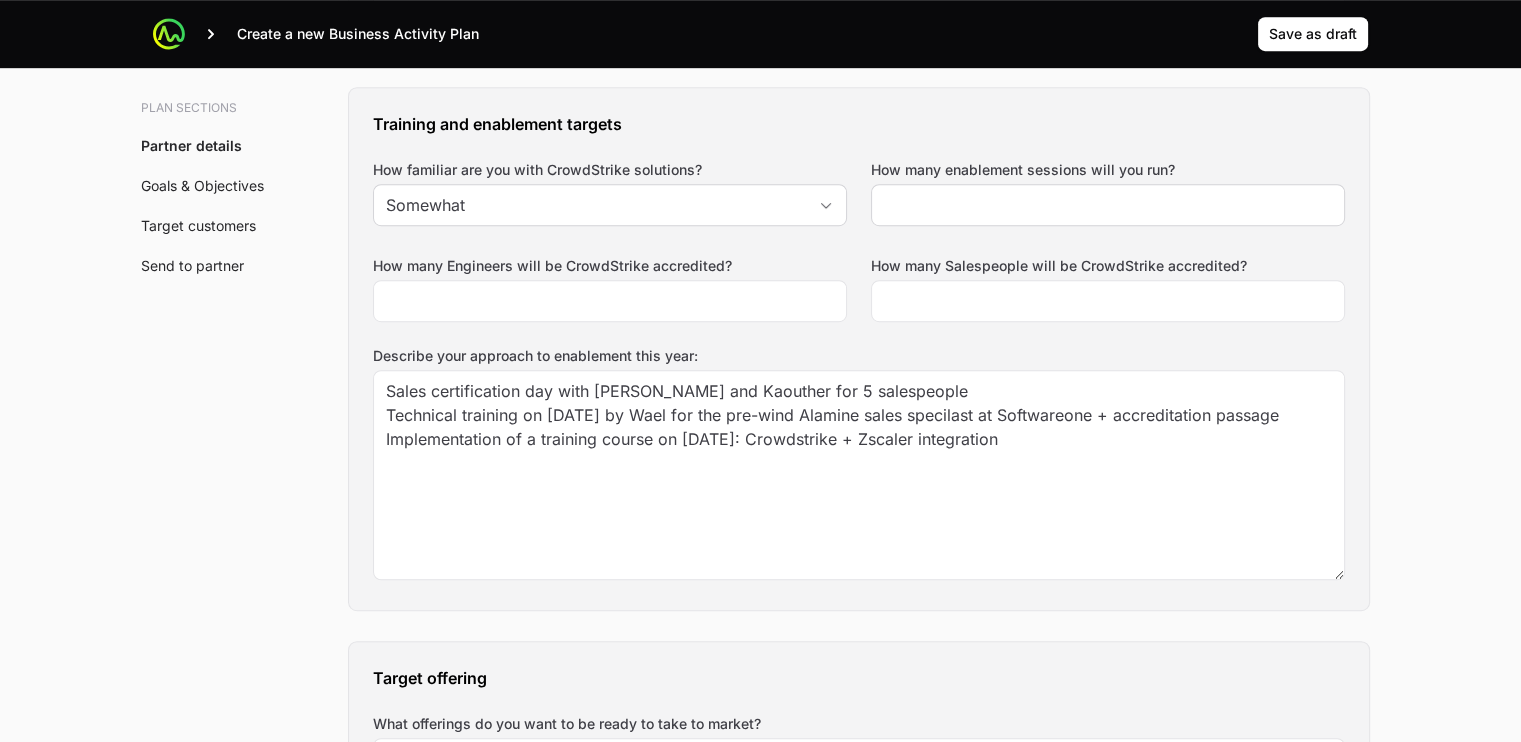 click 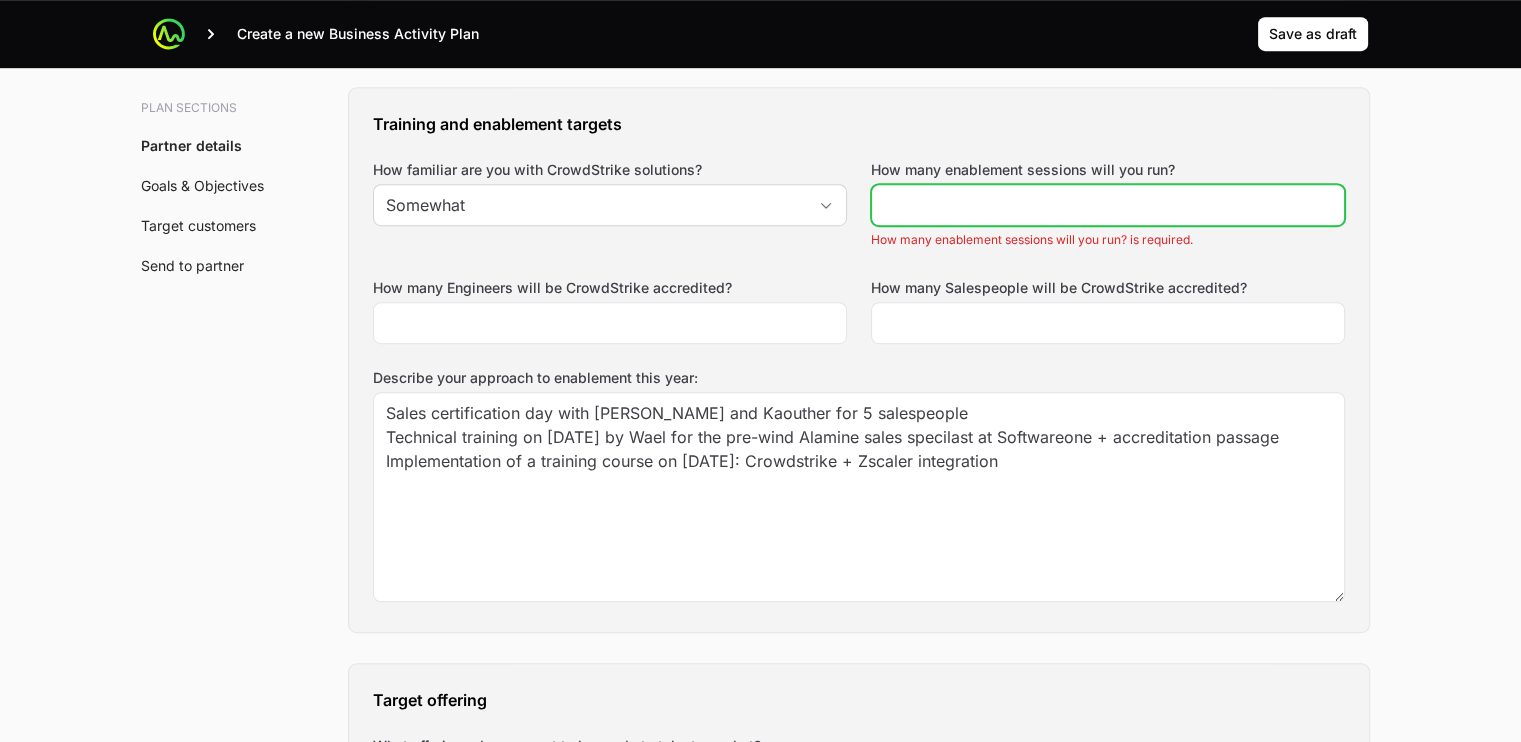 click on "How many enablement sessions will you run?" 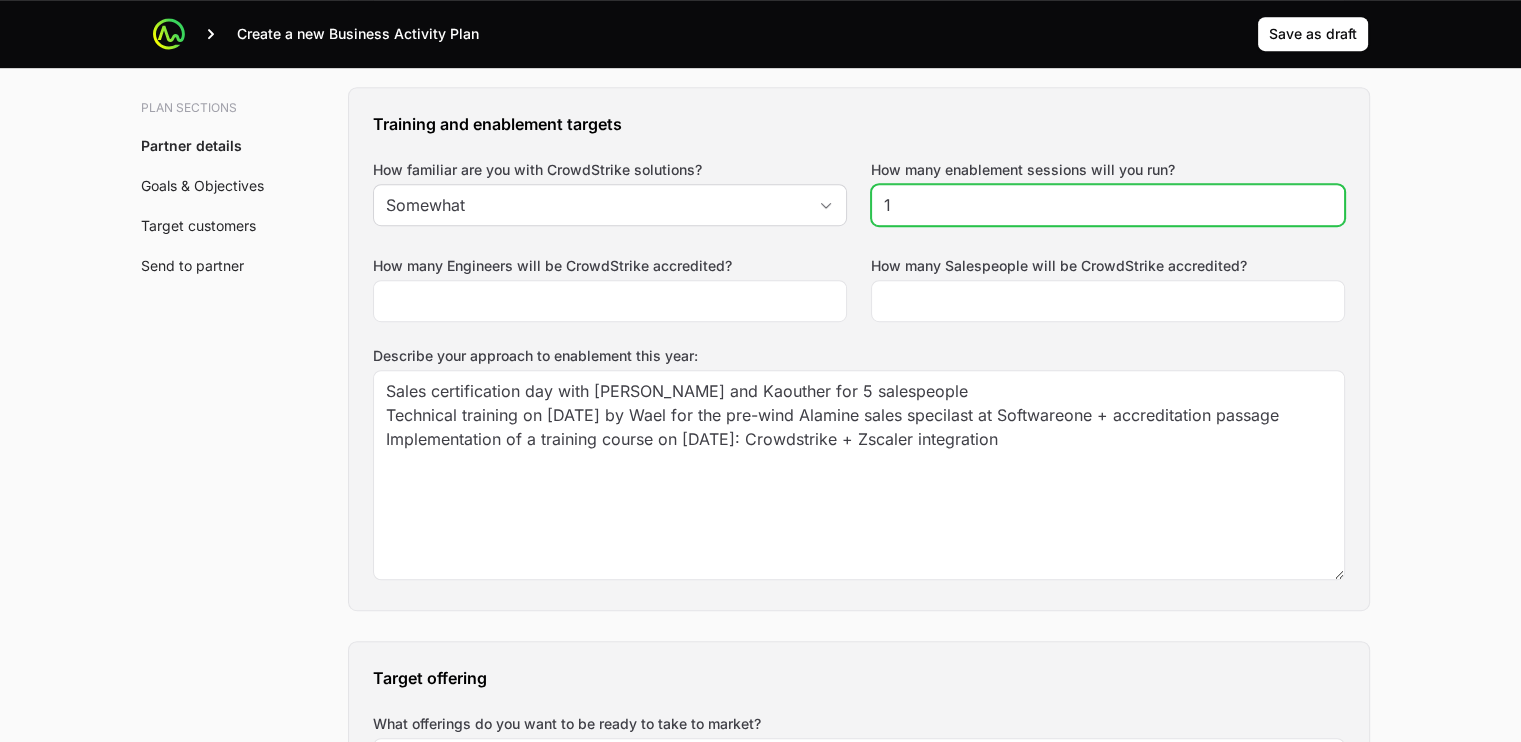click on "1" 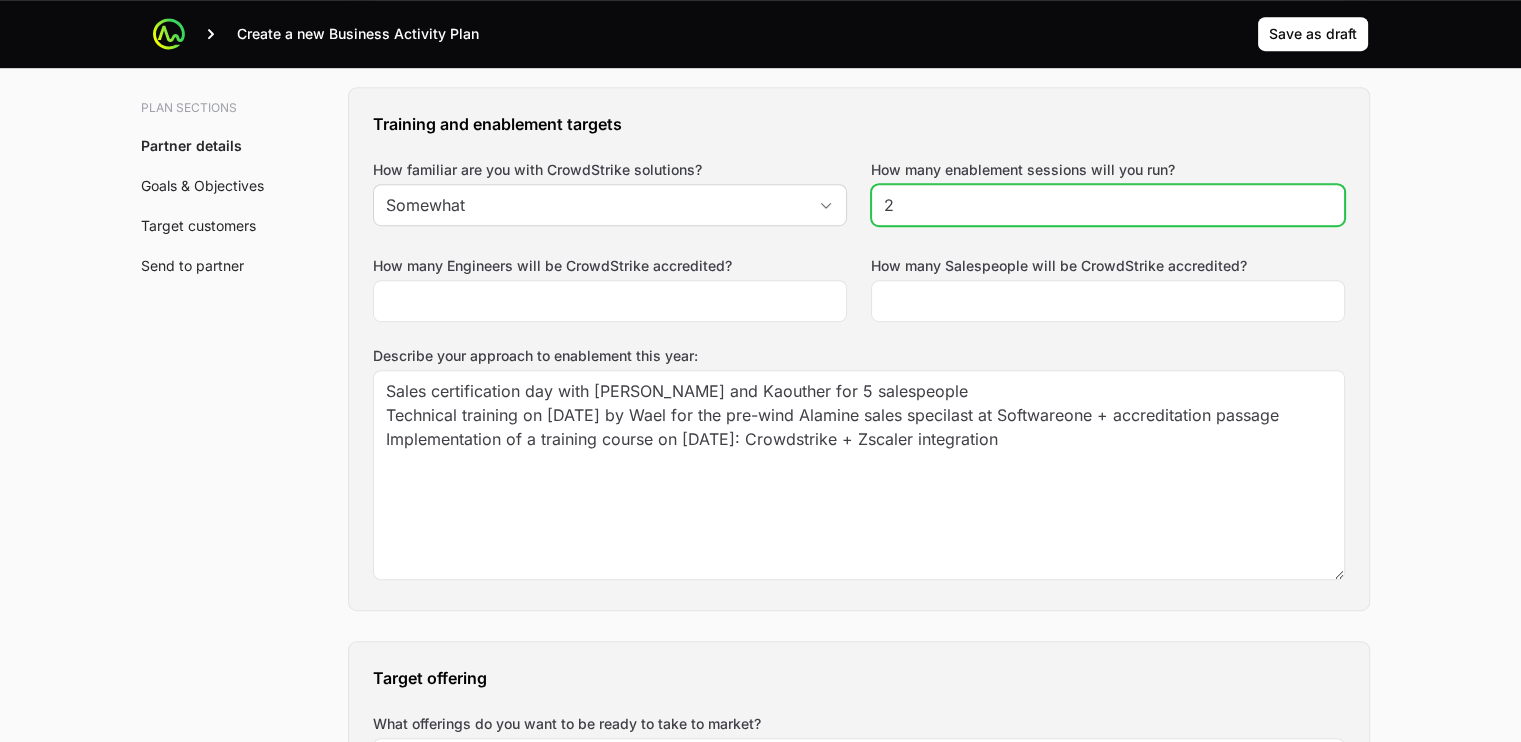 click on "2" 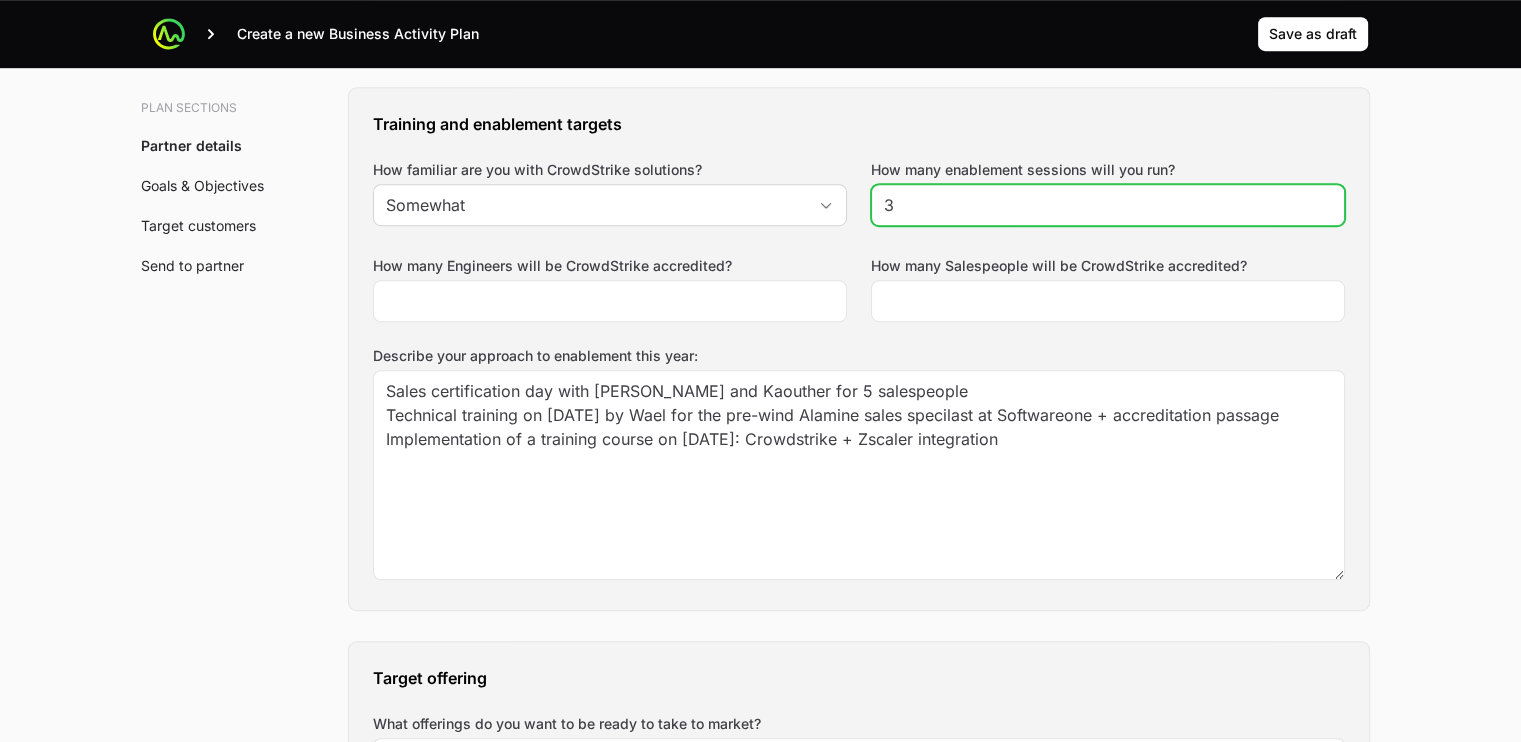 type on "3" 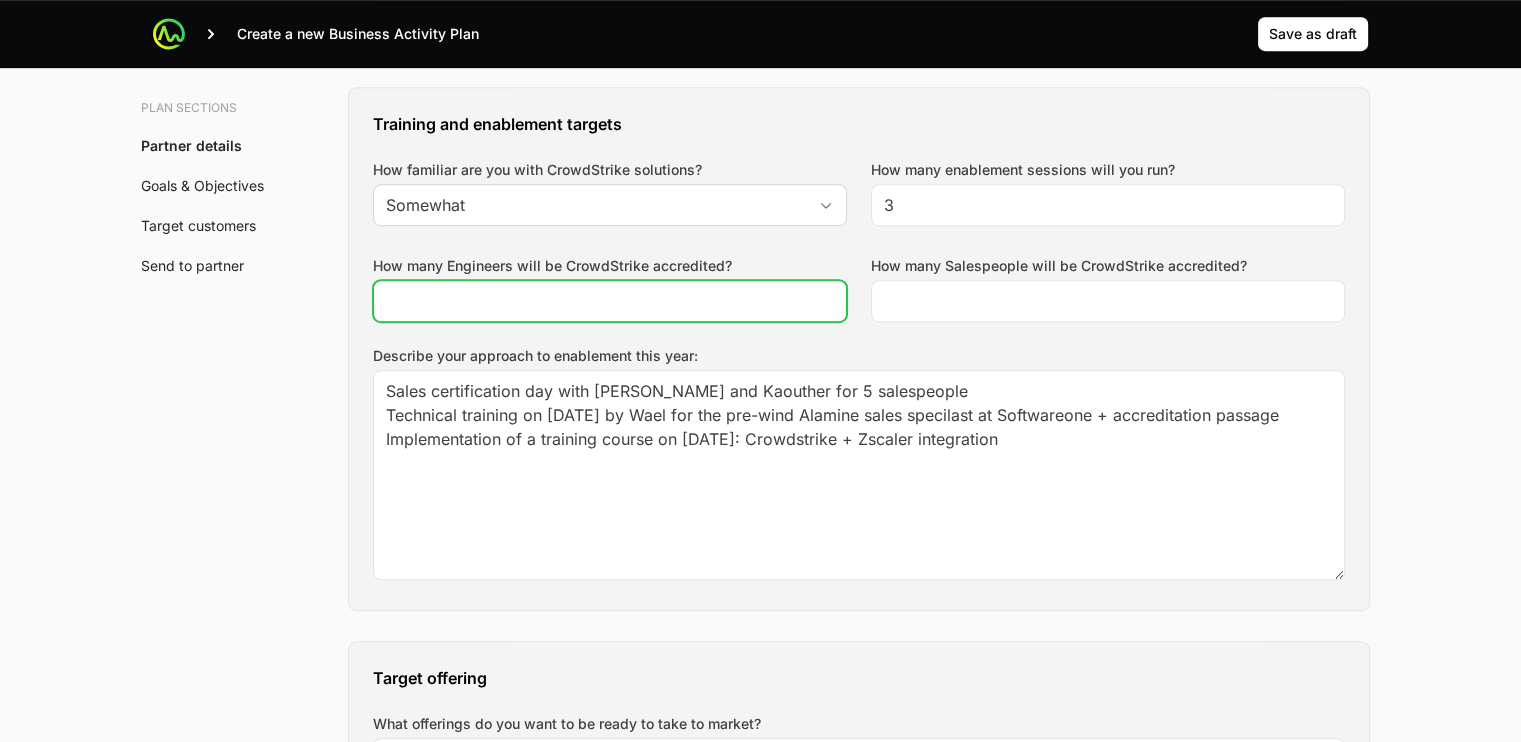 click on "How many Engineers will be CrowdStrike accredited?" 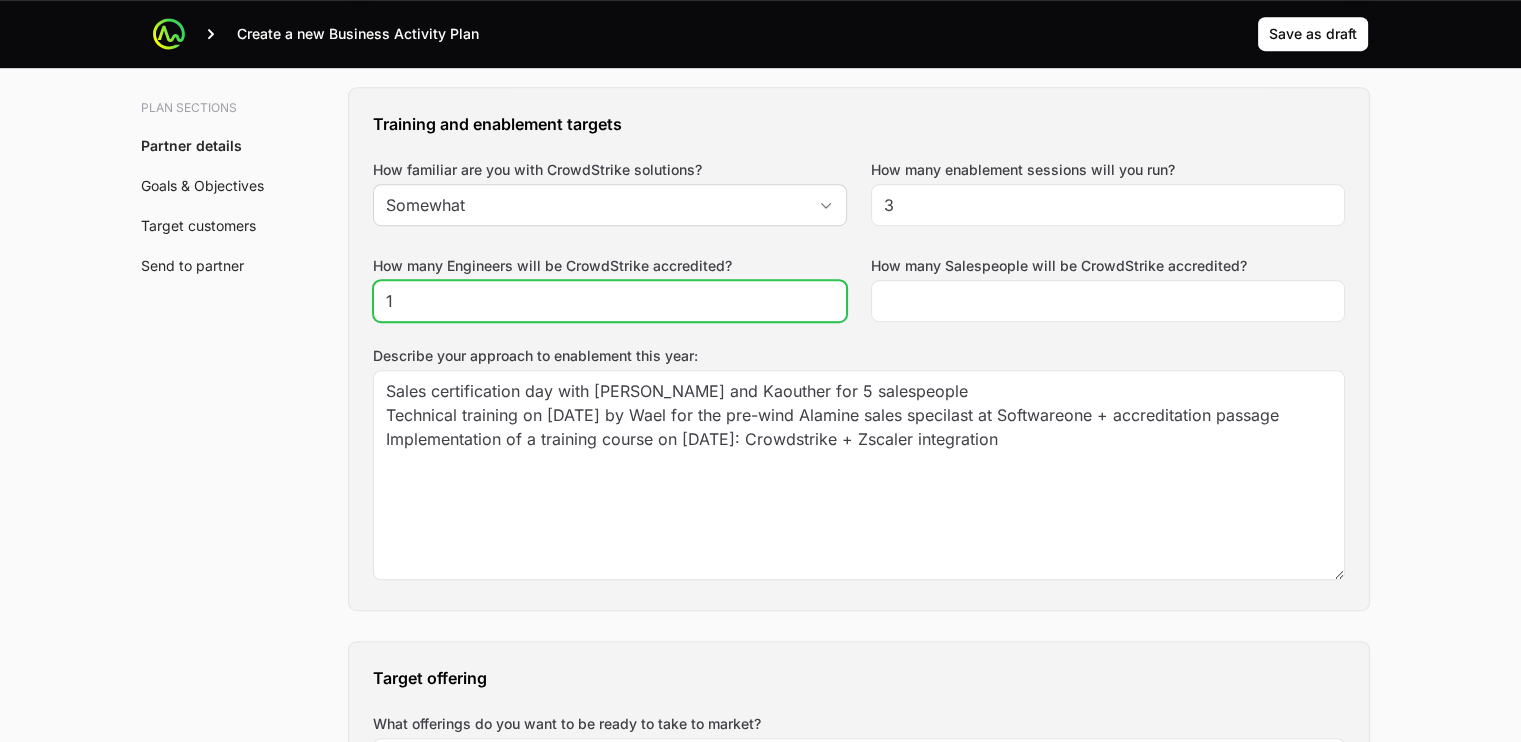 type on "1" 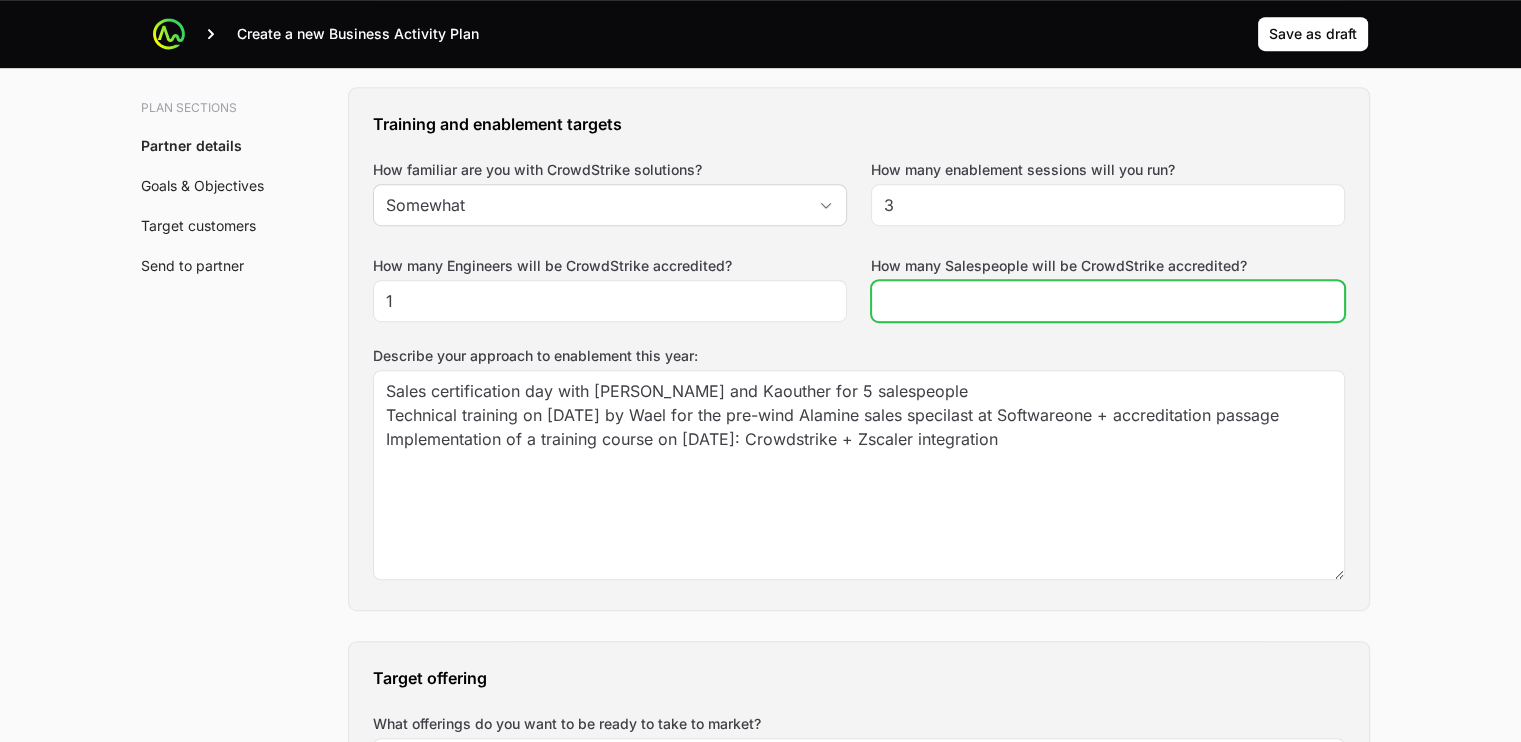 click on "How many Salespeople will be CrowdStrike accredited?" 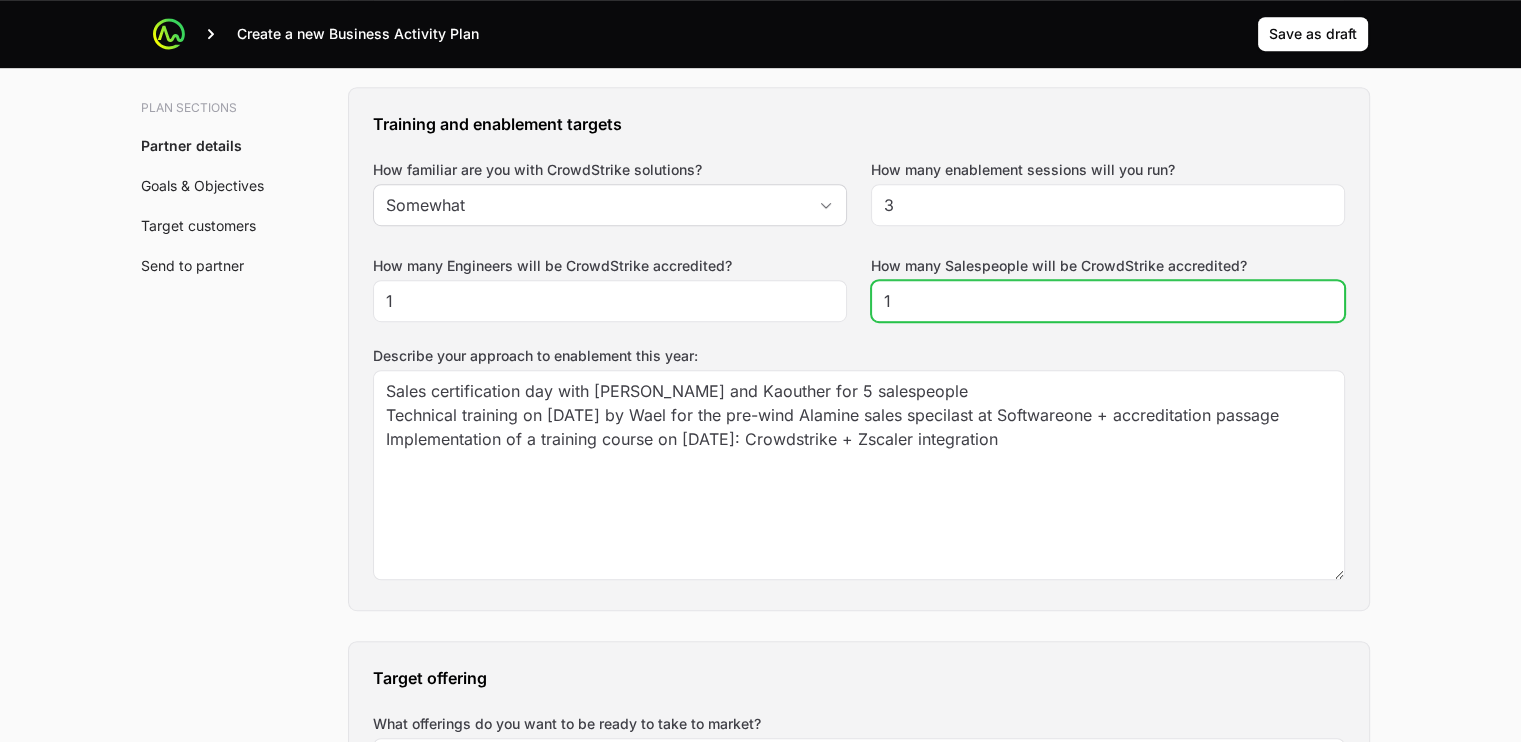 click on "1" 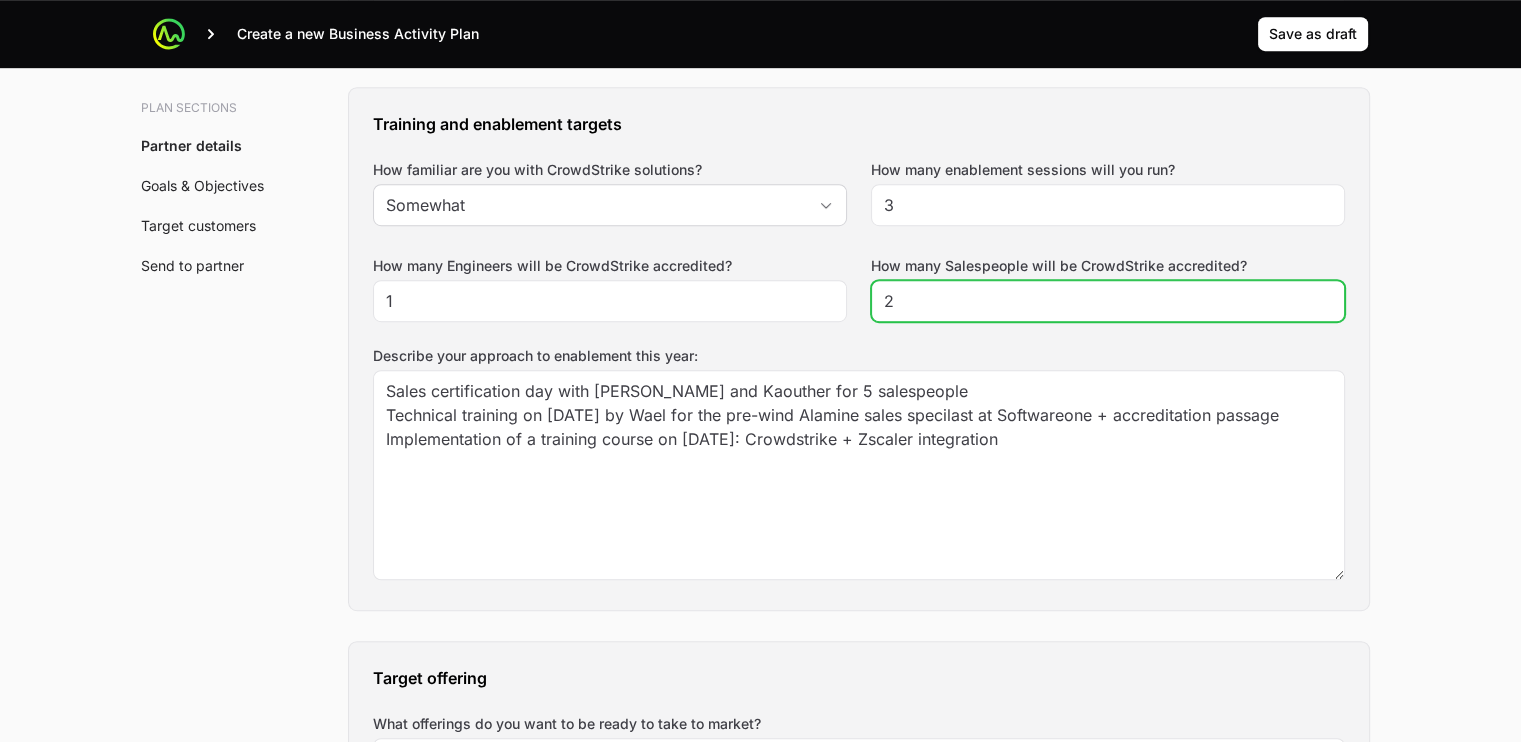 click on "2" 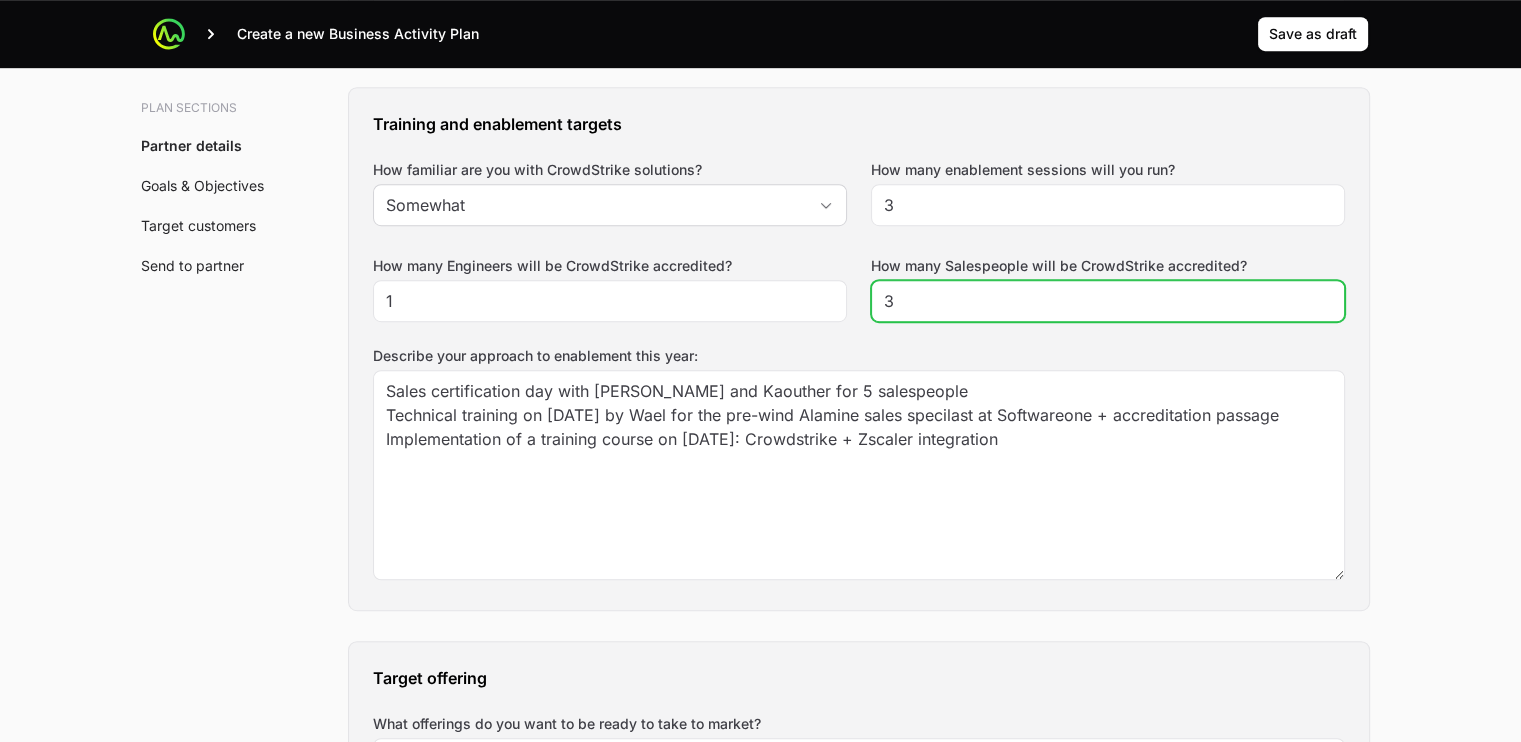 click on "3" 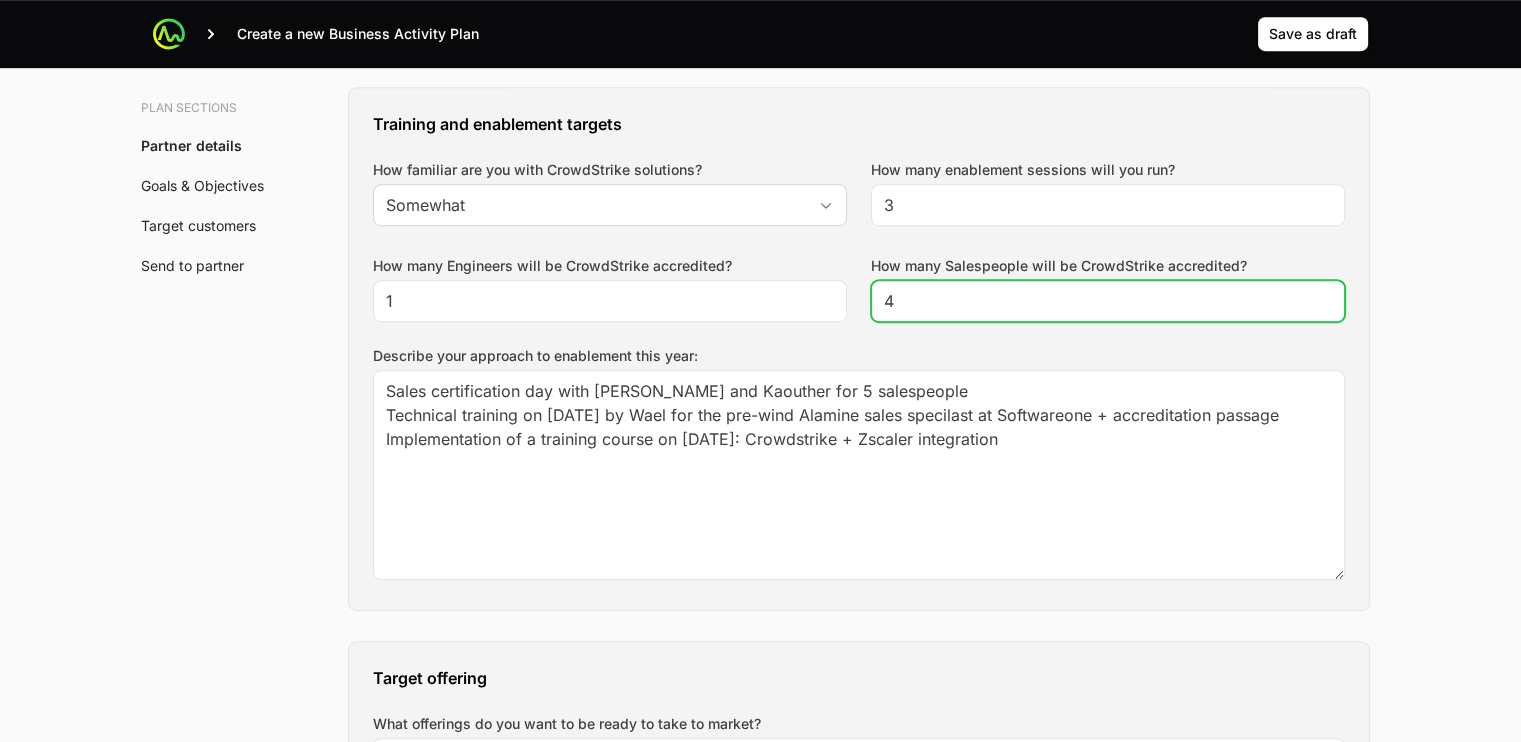 click on "4" 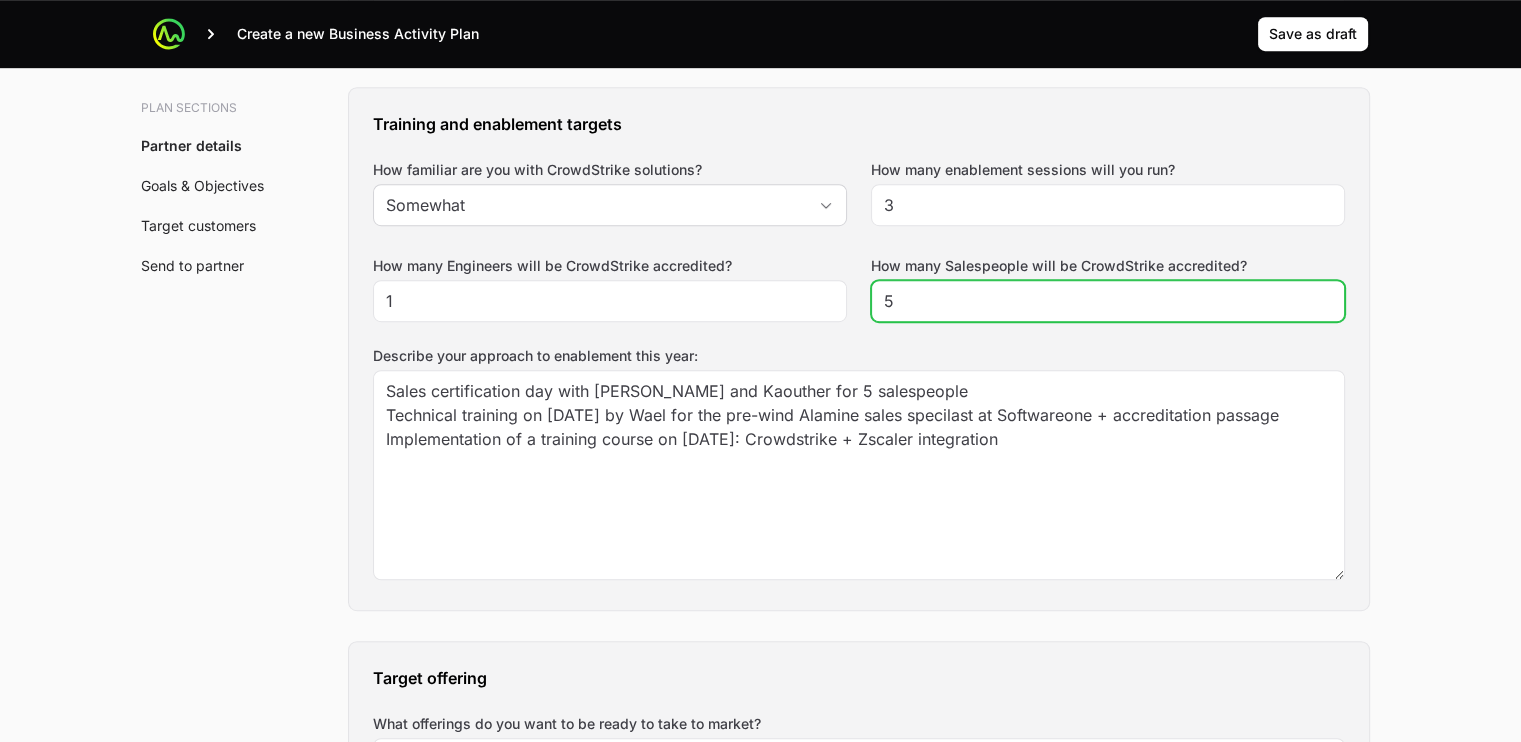 type on "5" 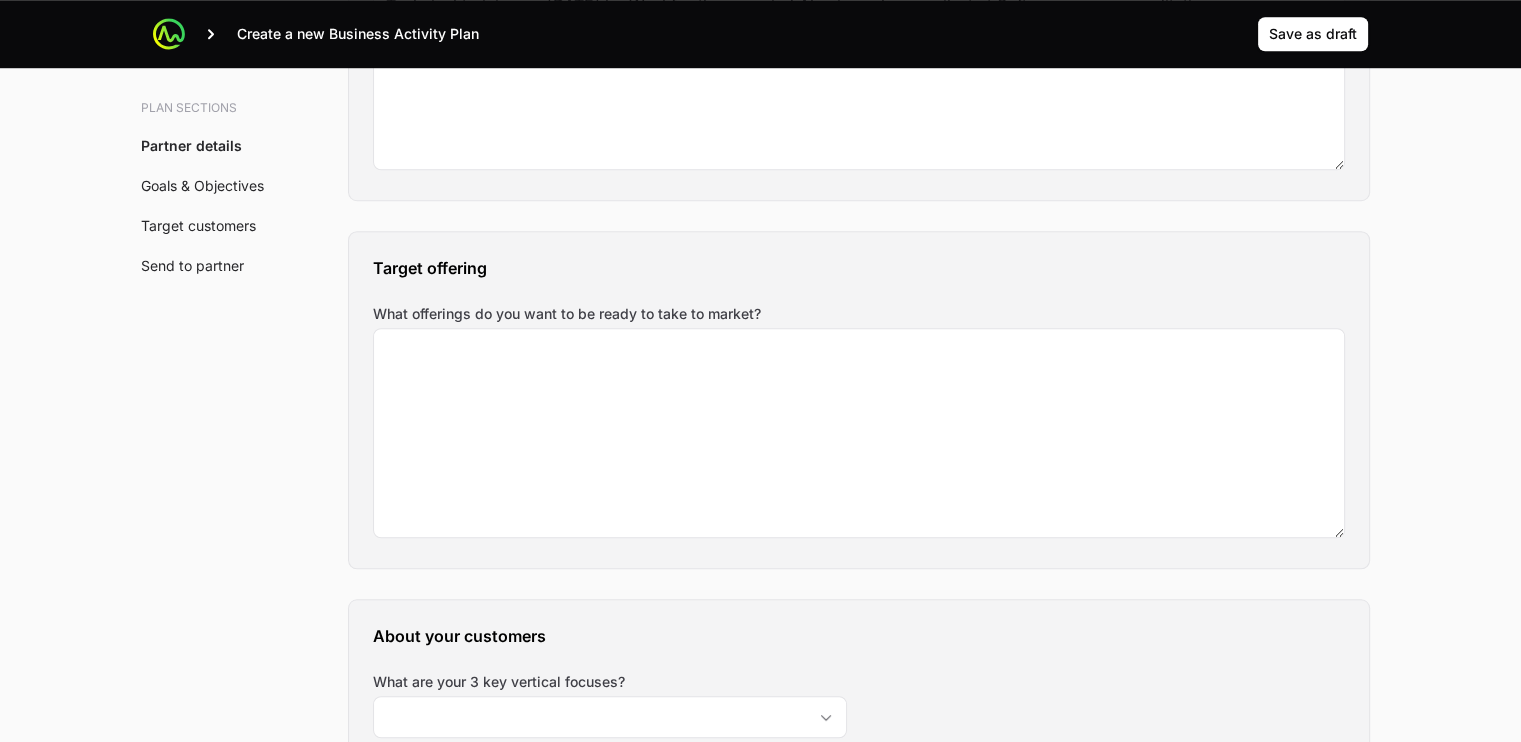 scroll, scrollTop: 1936, scrollLeft: 0, axis: vertical 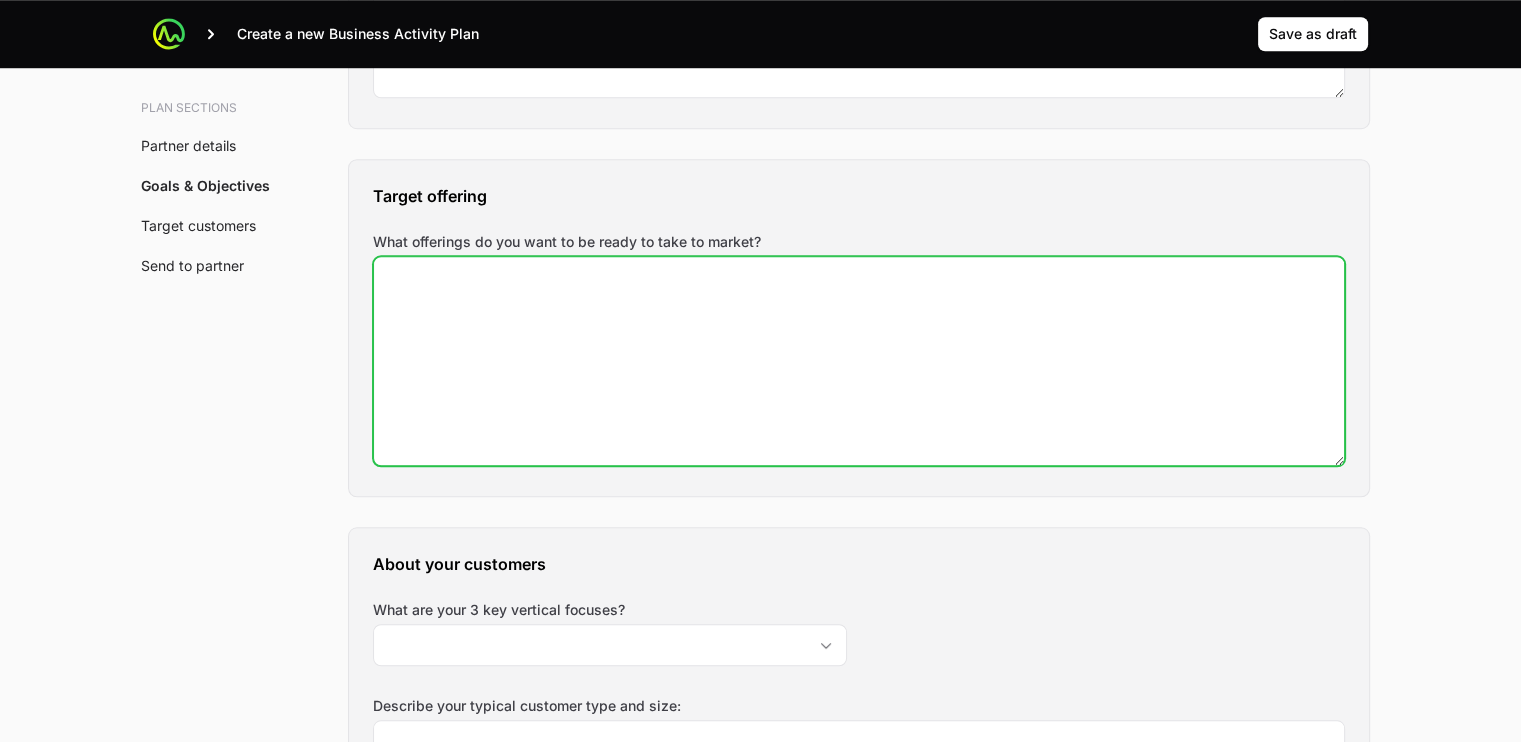 click on "What offerings do you want to be ready to take to market?" 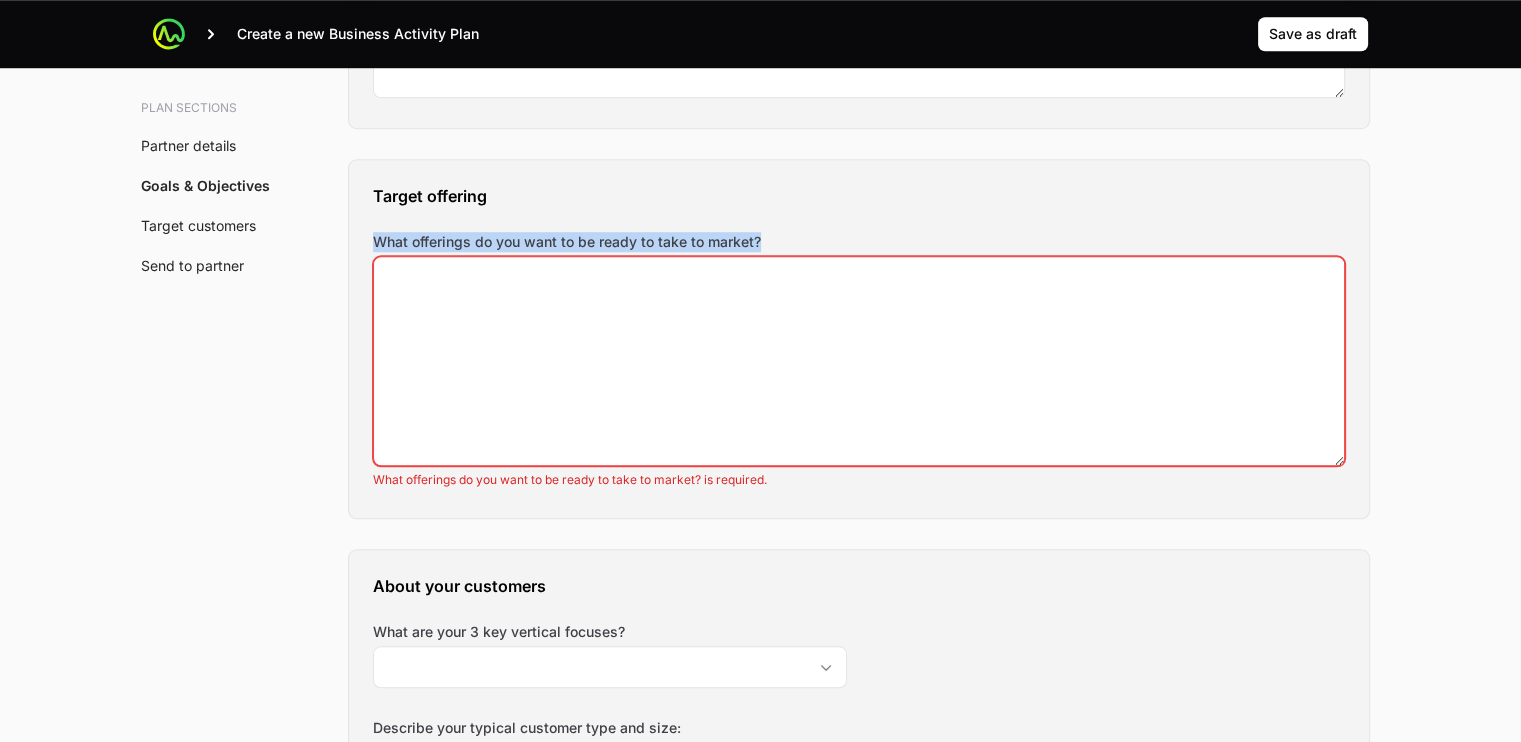 drag, startPoint x: 775, startPoint y: 235, endPoint x: 369, endPoint y: 240, distance: 406.0308 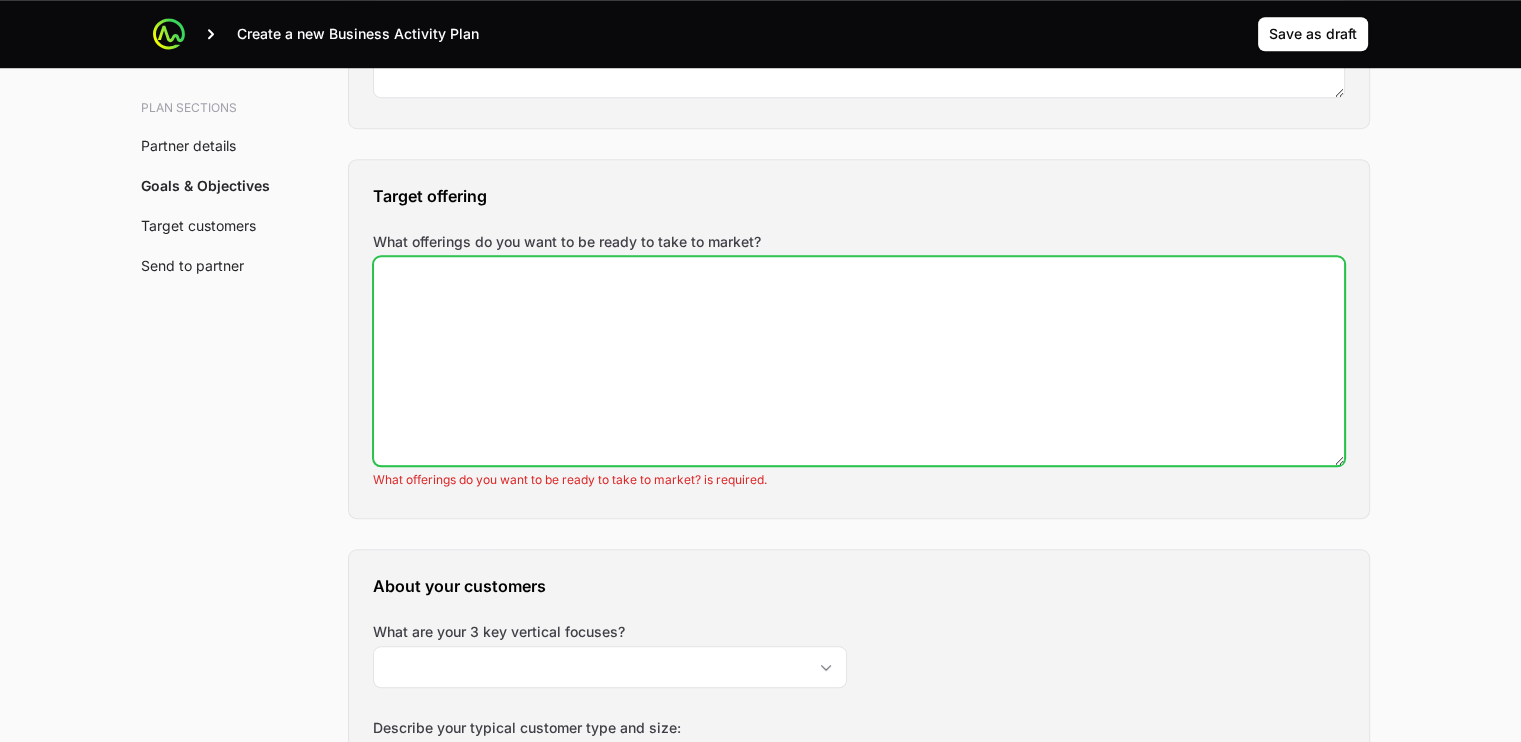 click on "What offerings do you want to be ready to take to market?" 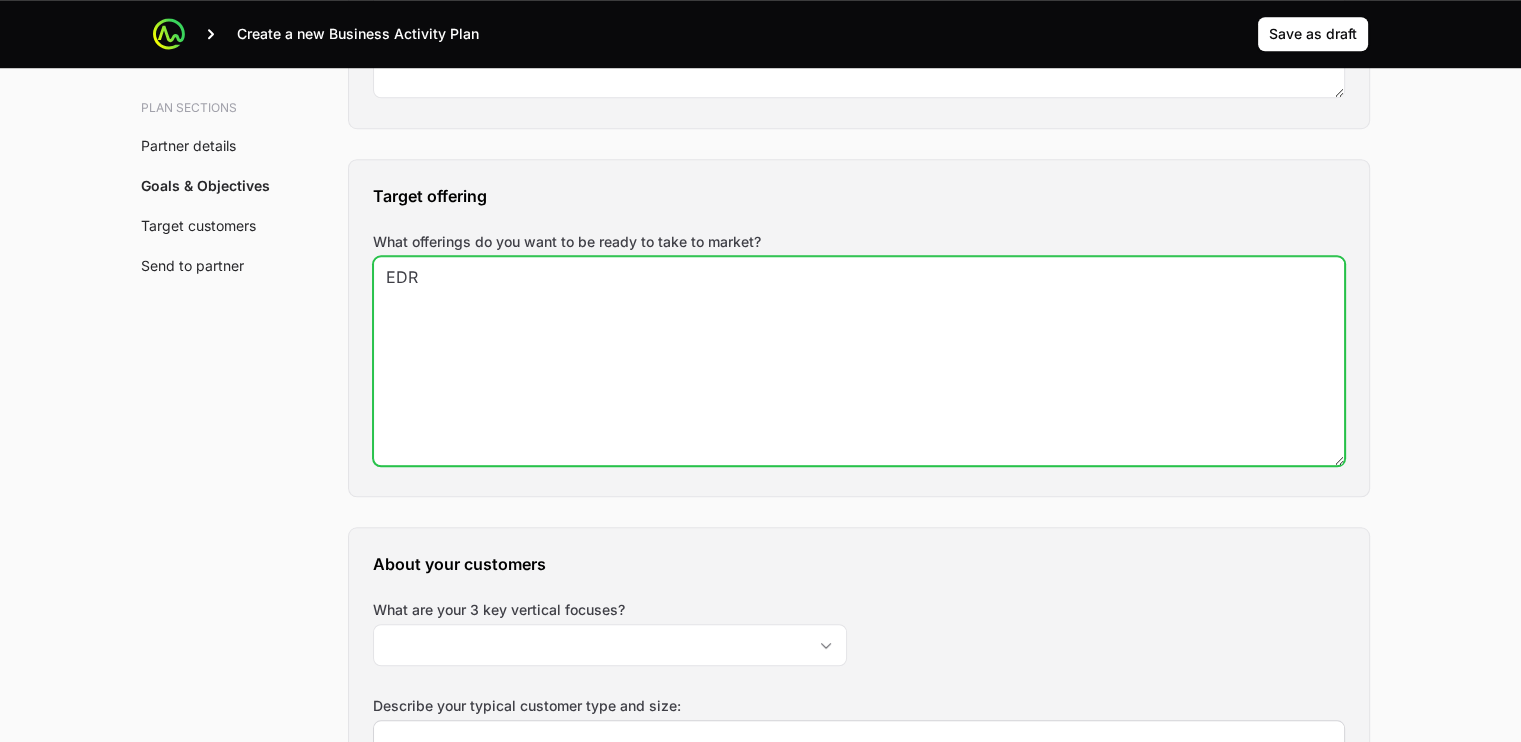 type on "EDR" 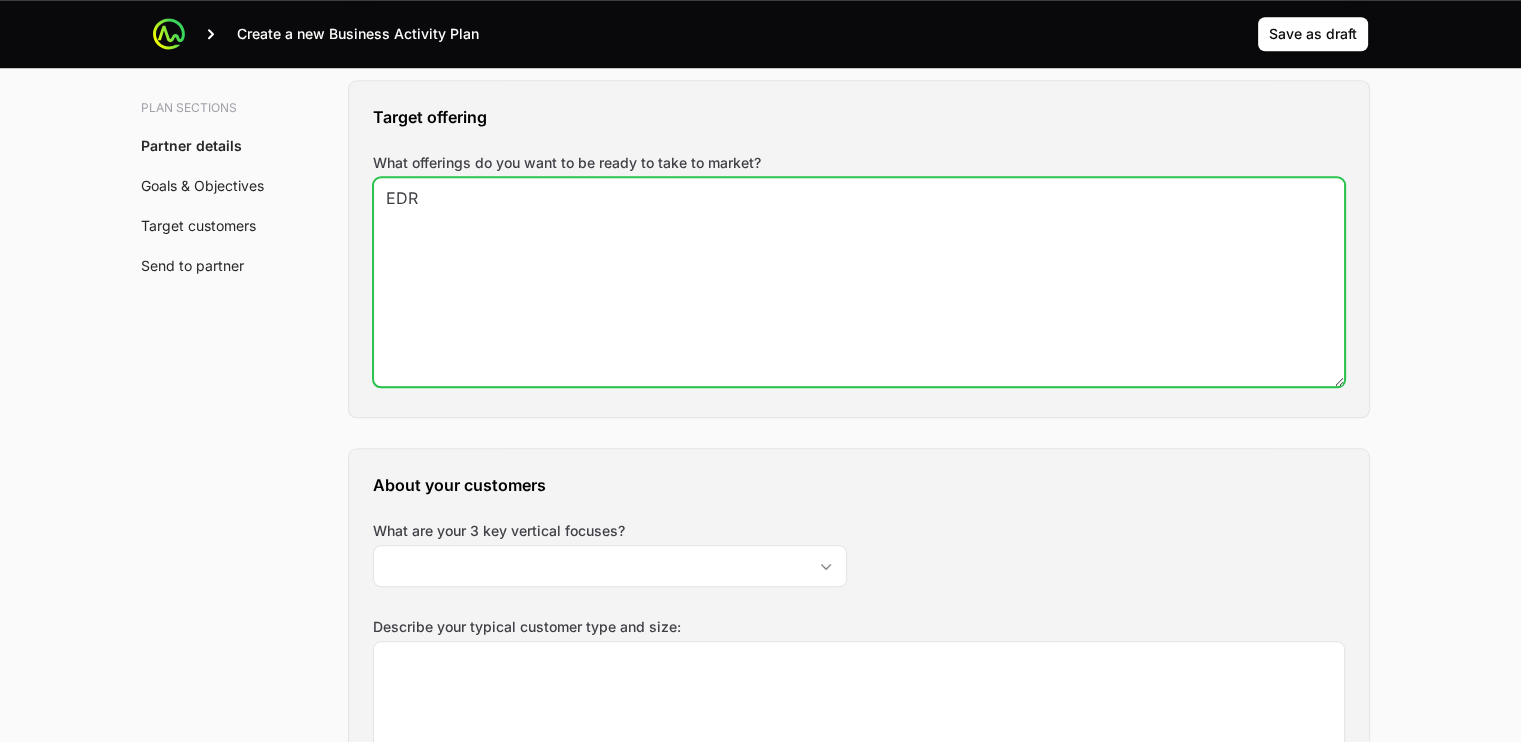 scroll, scrollTop: 2095, scrollLeft: 0, axis: vertical 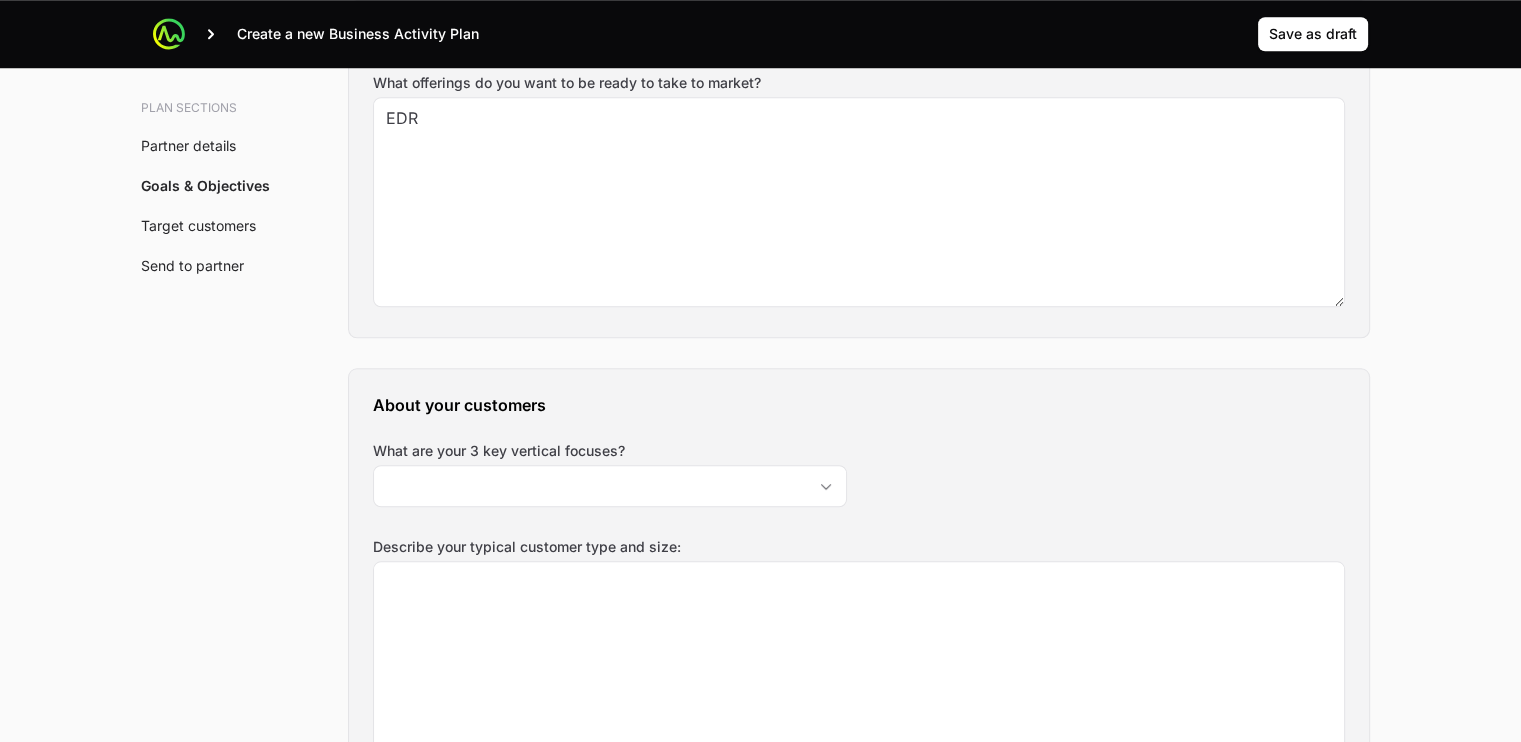 click on "What are your 3 key vertical focuses?" 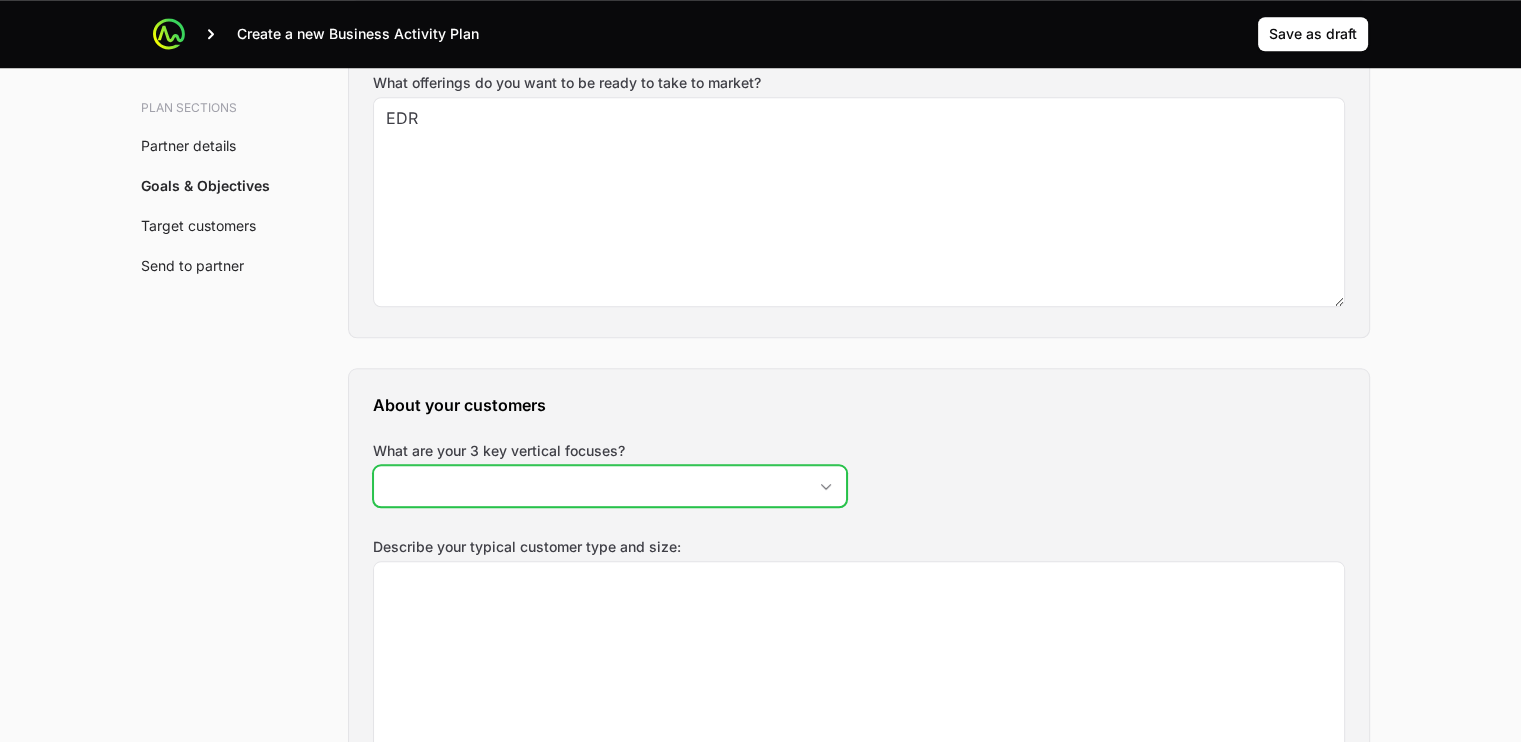 click on "What are your 3 key vertical focuses?" 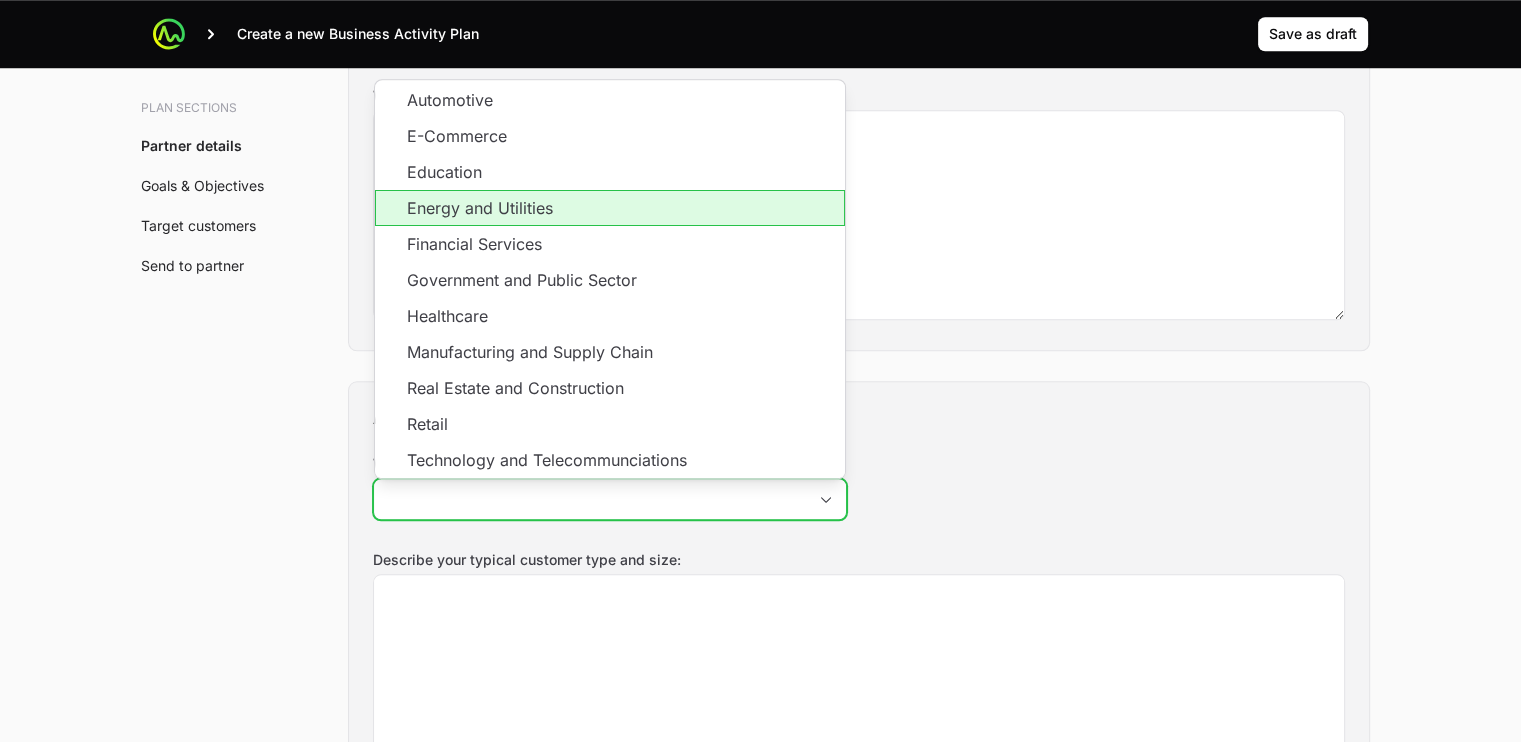 scroll, scrollTop: 2080, scrollLeft: 0, axis: vertical 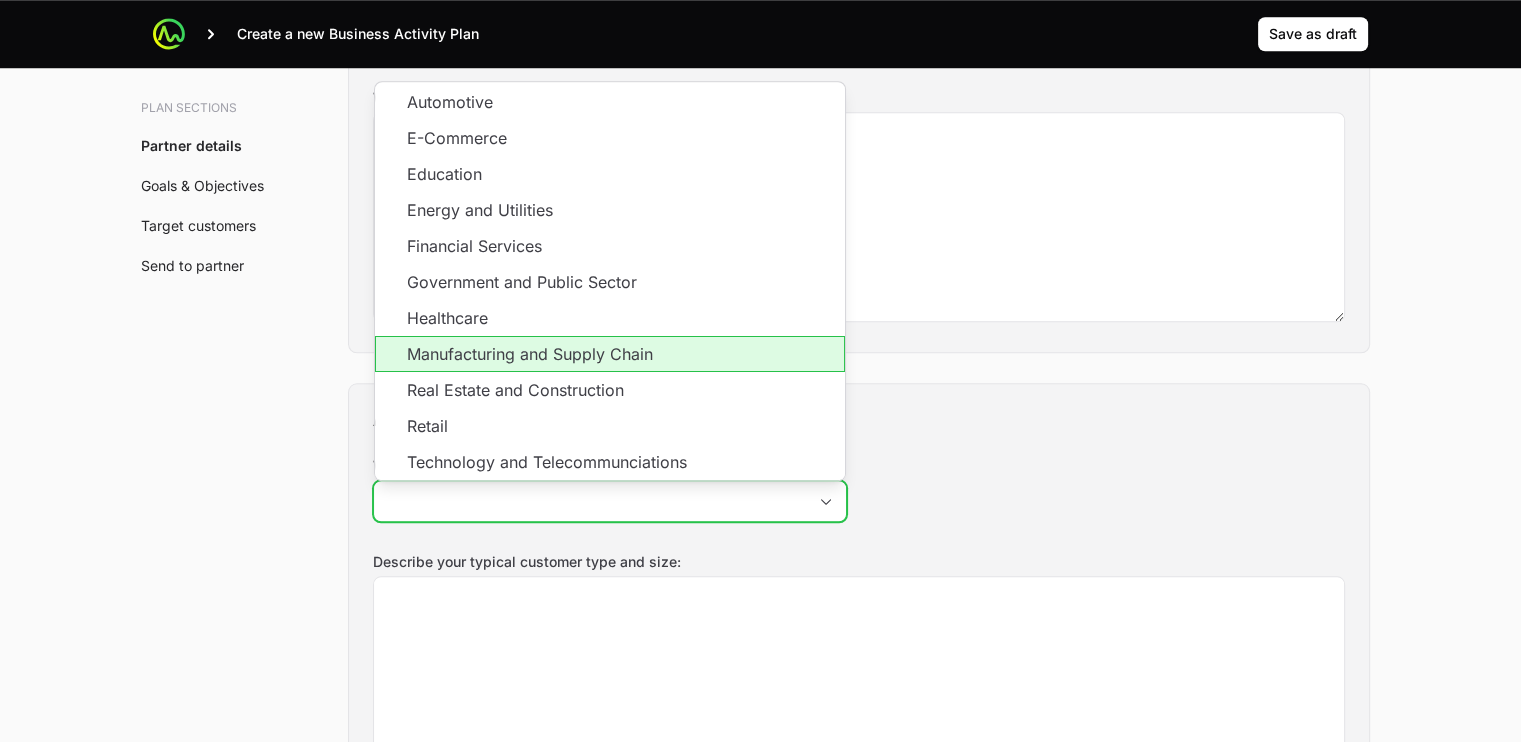 click on "Manufacturing and Supply Chain" 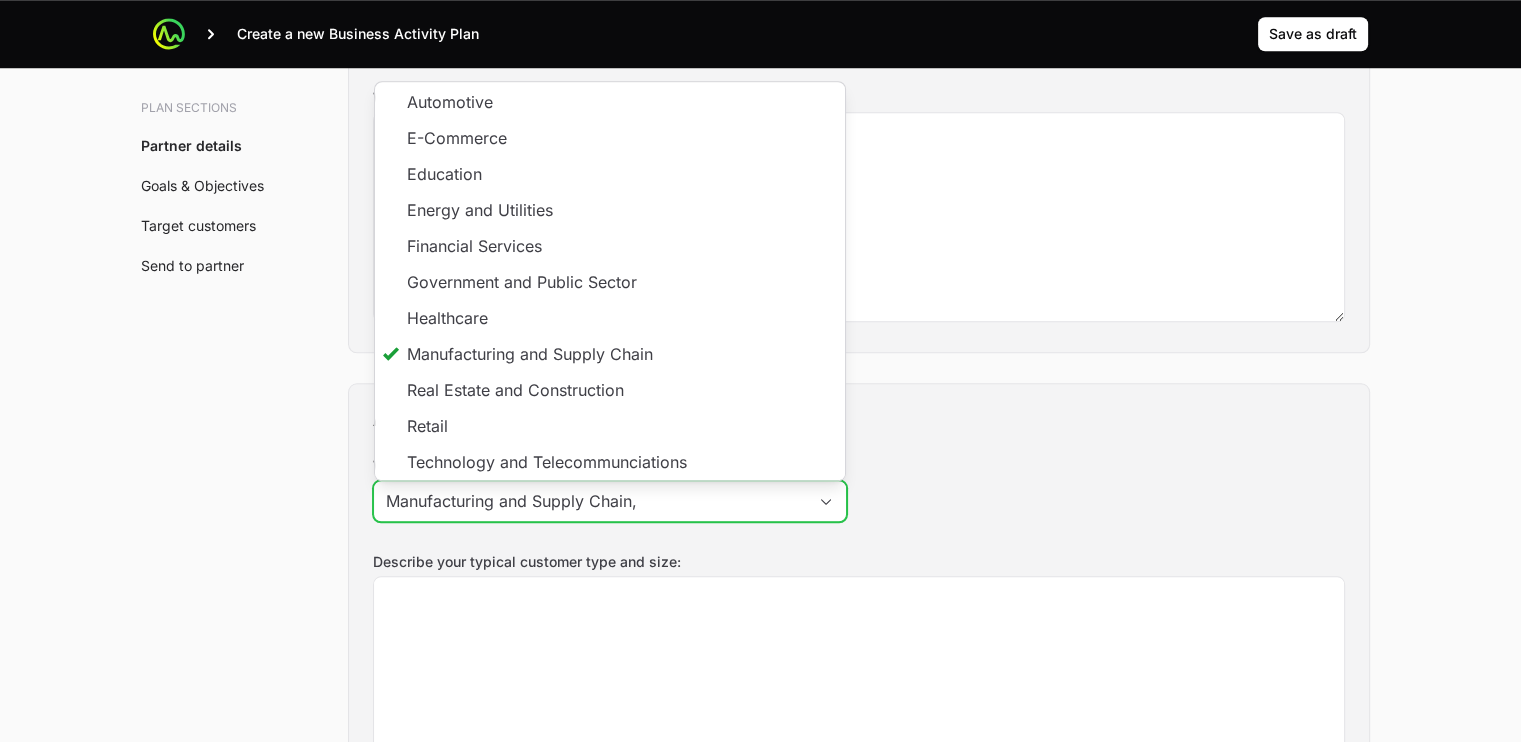 scroll, scrollTop: 37, scrollLeft: 0, axis: vertical 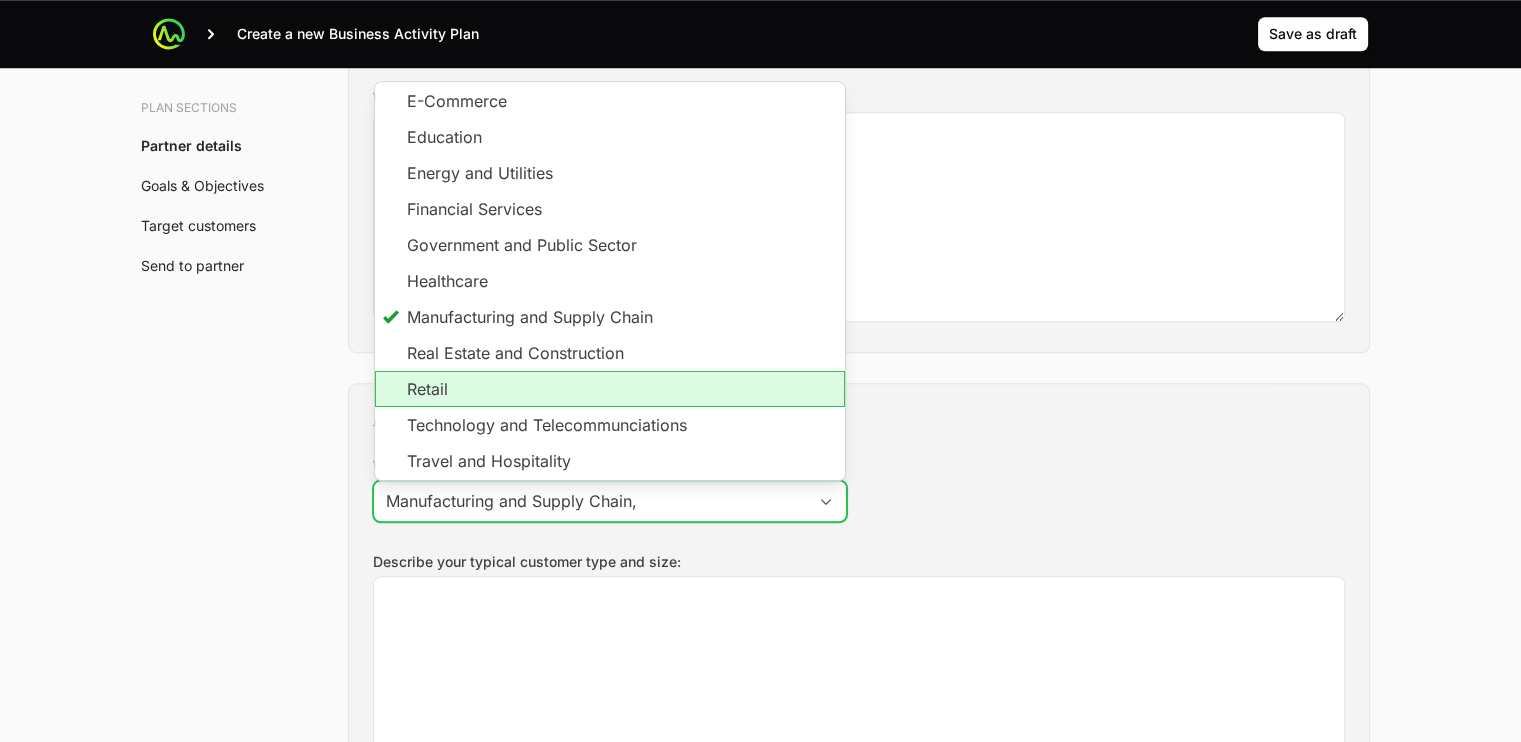 click on "Retail" 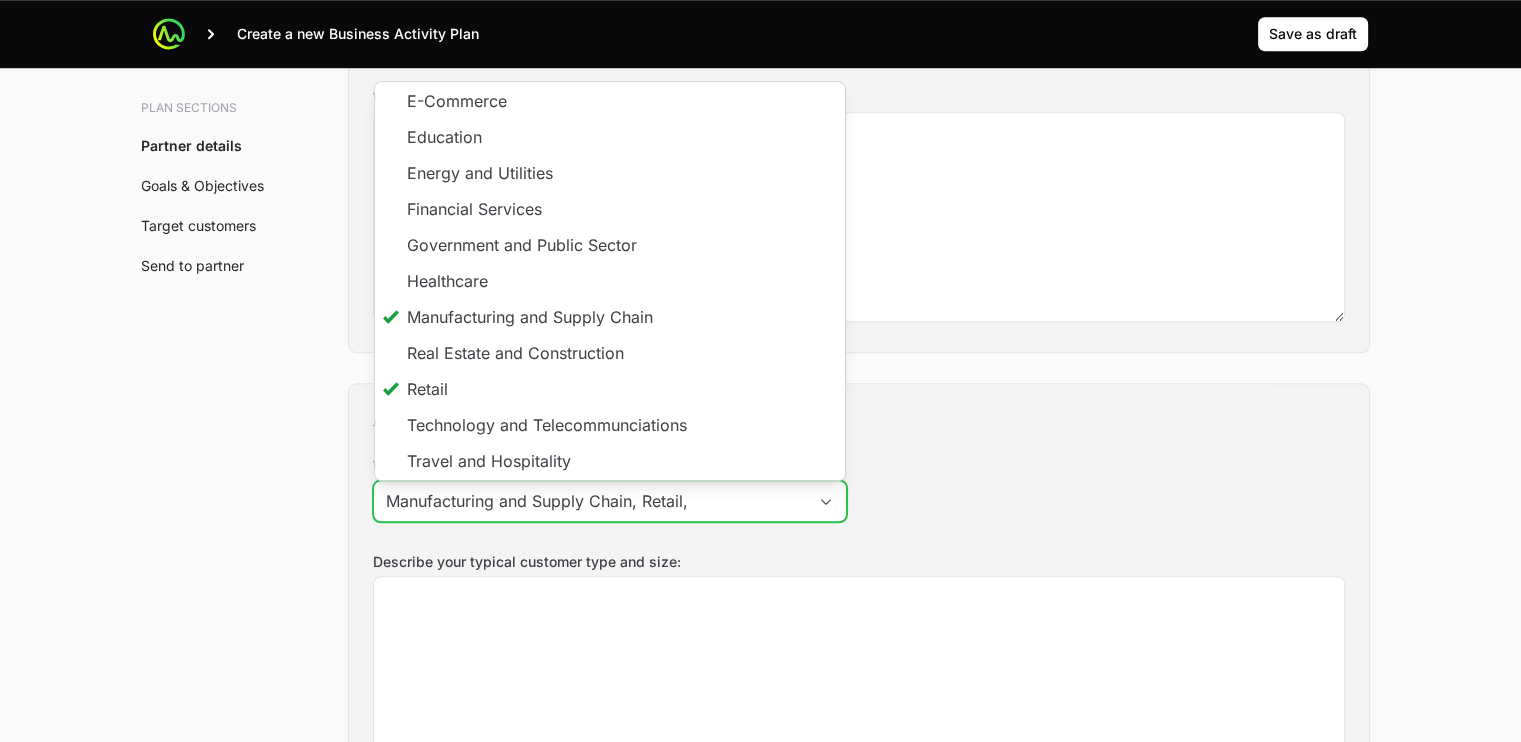scroll, scrollTop: 0, scrollLeft: 0, axis: both 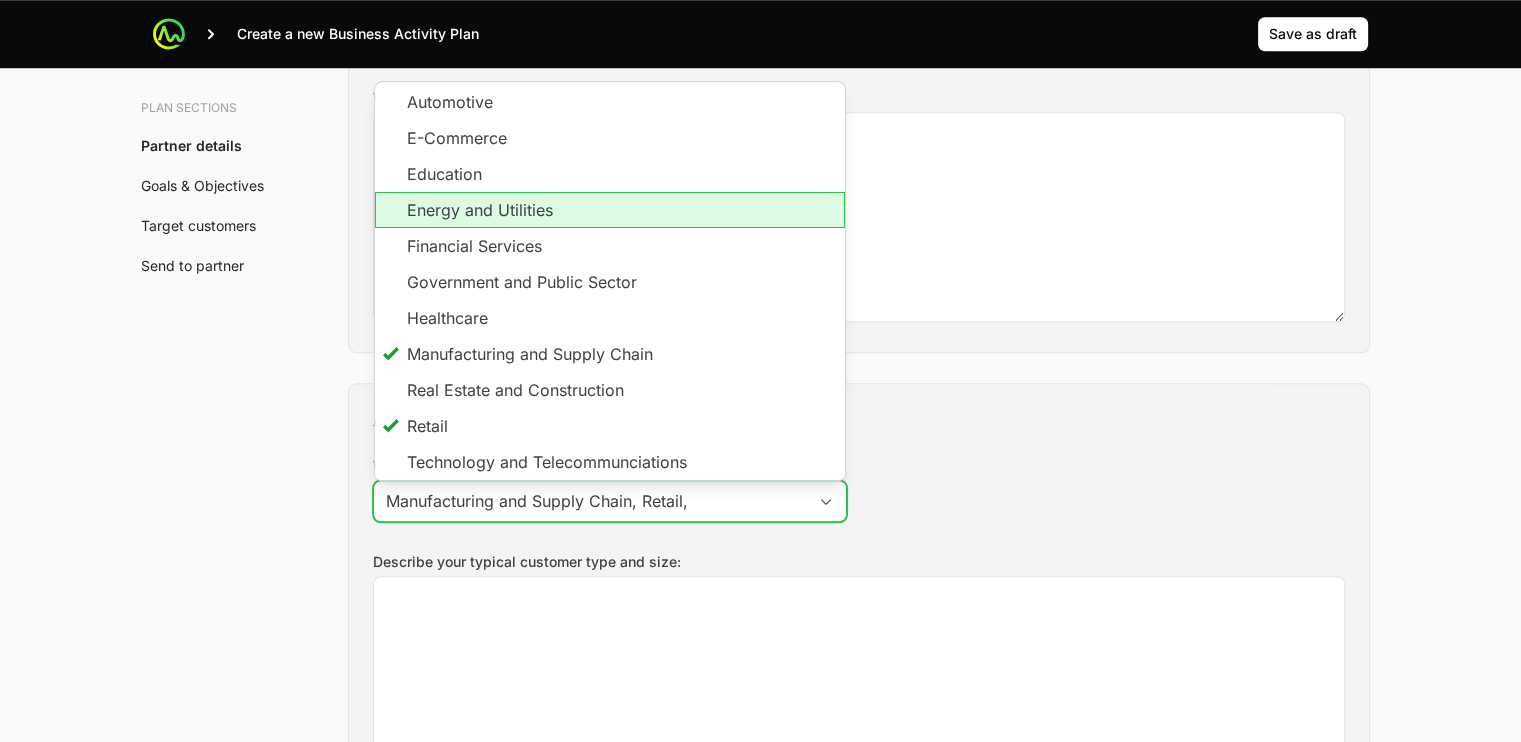 click on "Energy and Utilities" 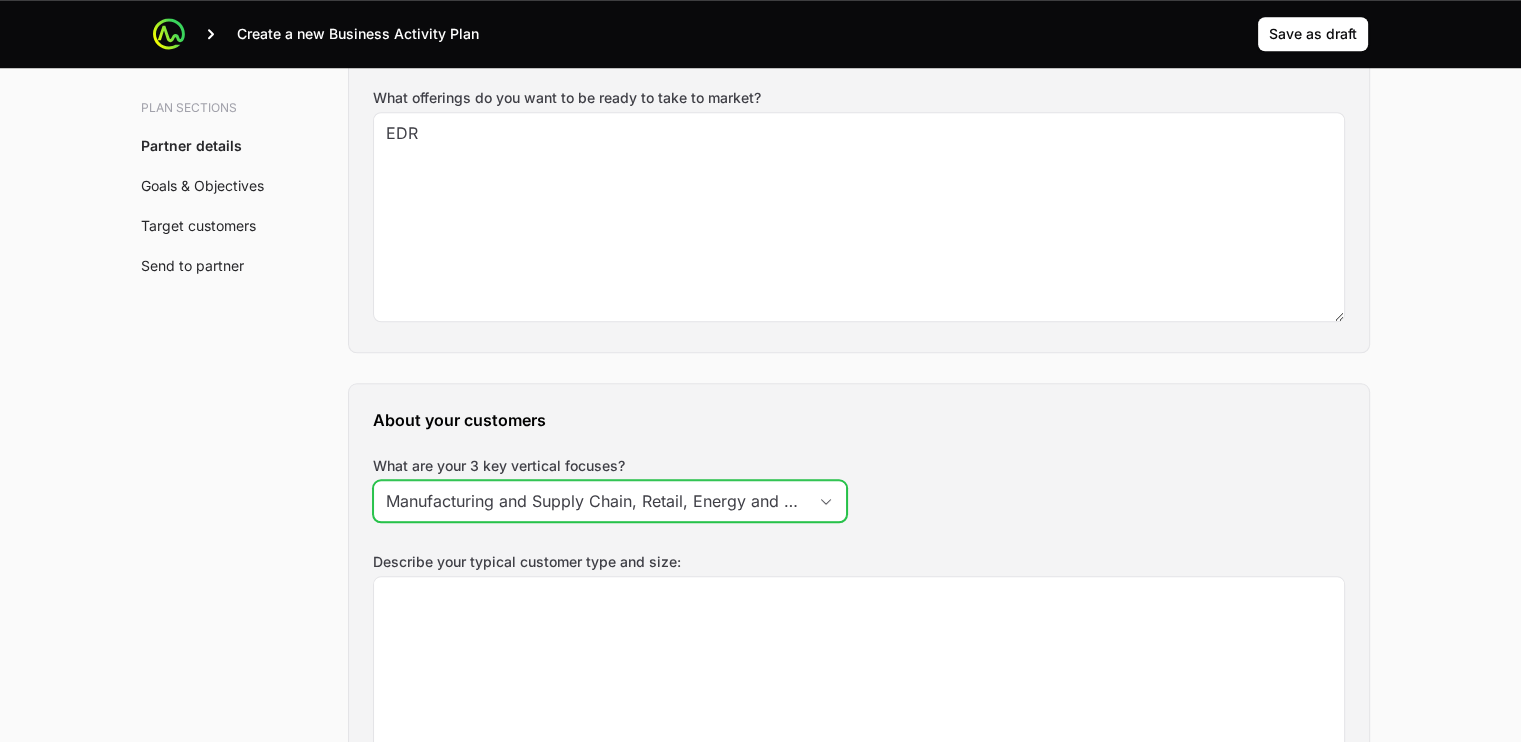 scroll, scrollTop: 0, scrollLeft: 37, axis: horizontal 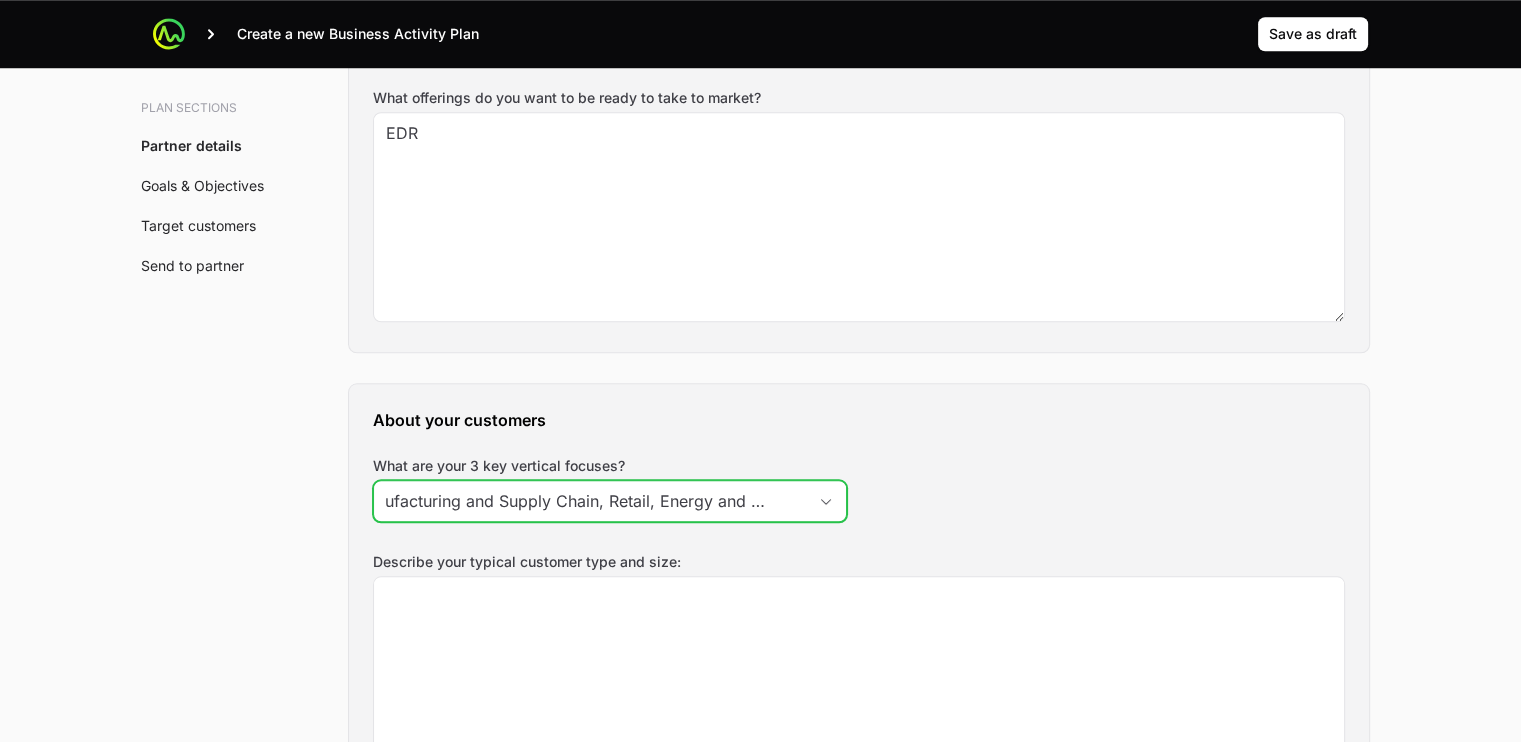 type on "Manufacturing and Supply Chain, Retail, Energy and Utilities" 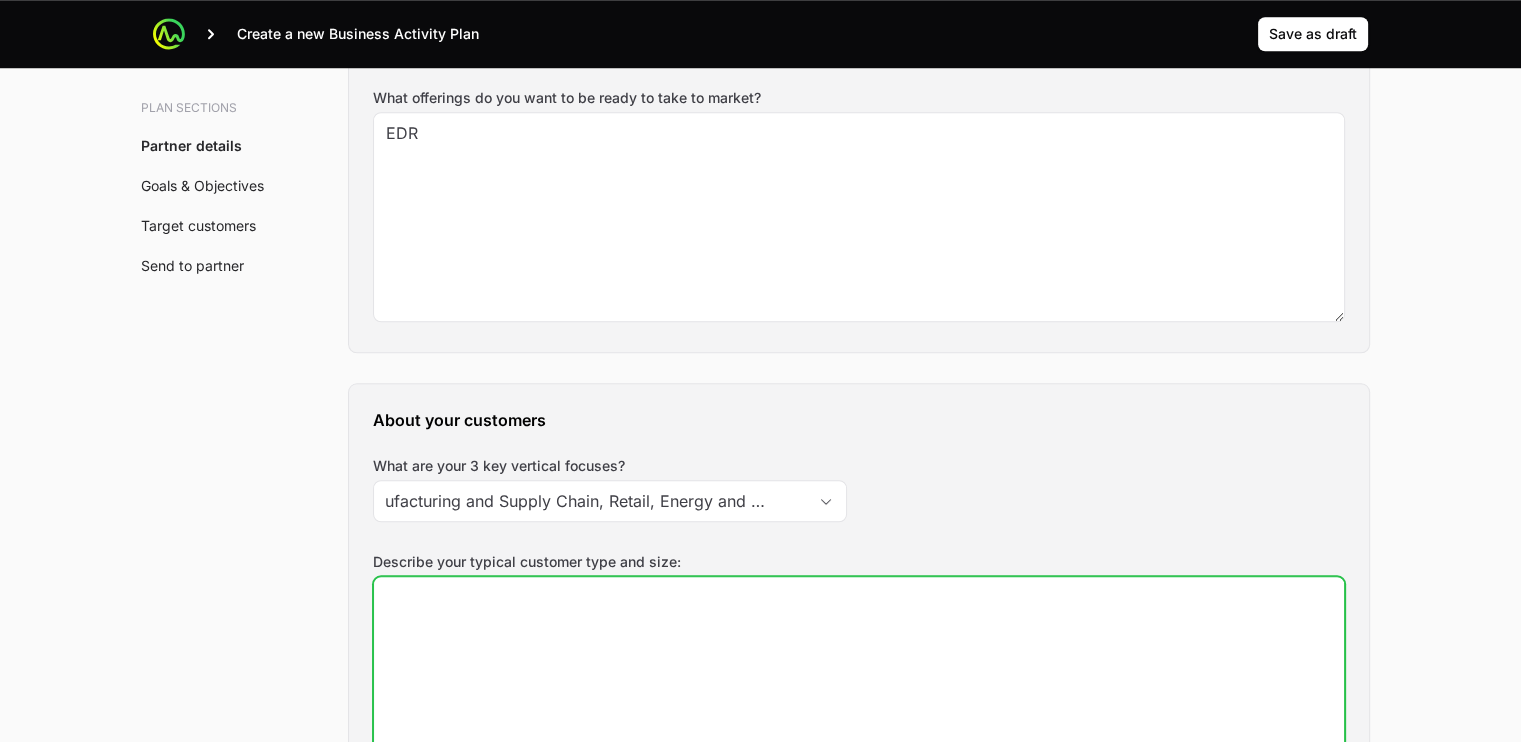 scroll, scrollTop: 0, scrollLeft: 0, axis: both 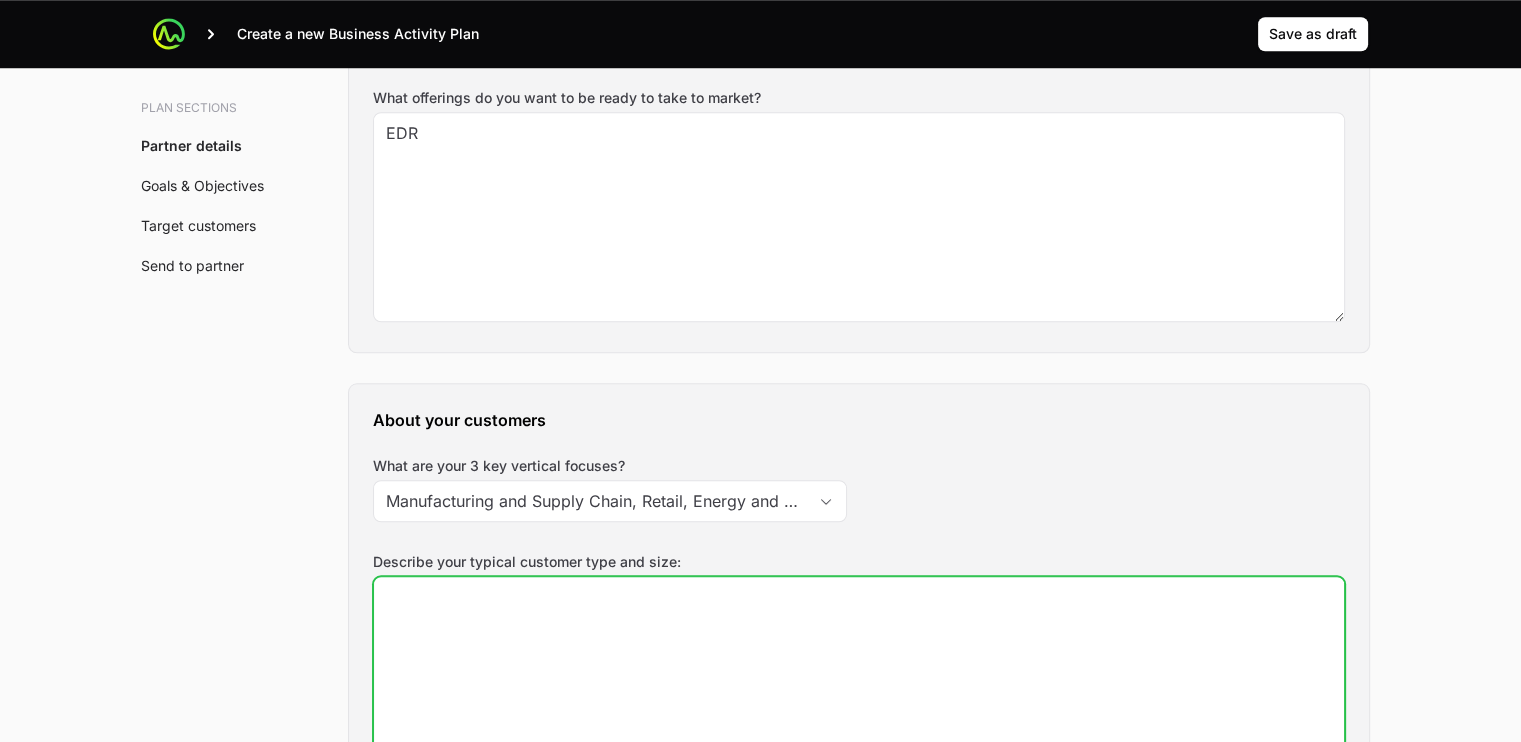 click on "Describe your typical customer type and size:" 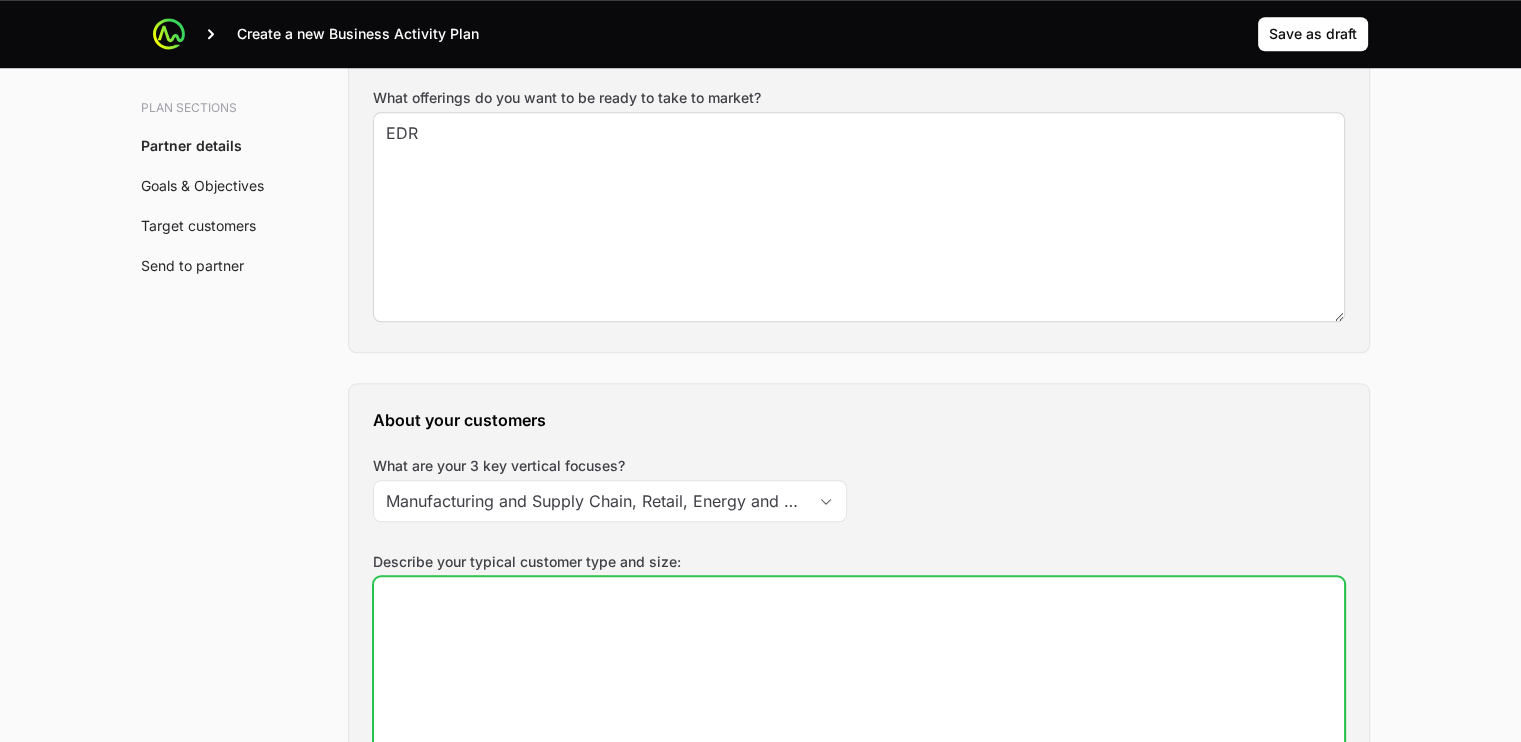 paste on "Sectors: Industry, finance, healthcare, retail, telecoms, etc.
Needs: Complex licence management, cloud migration, IT governance, software cost optimisation." 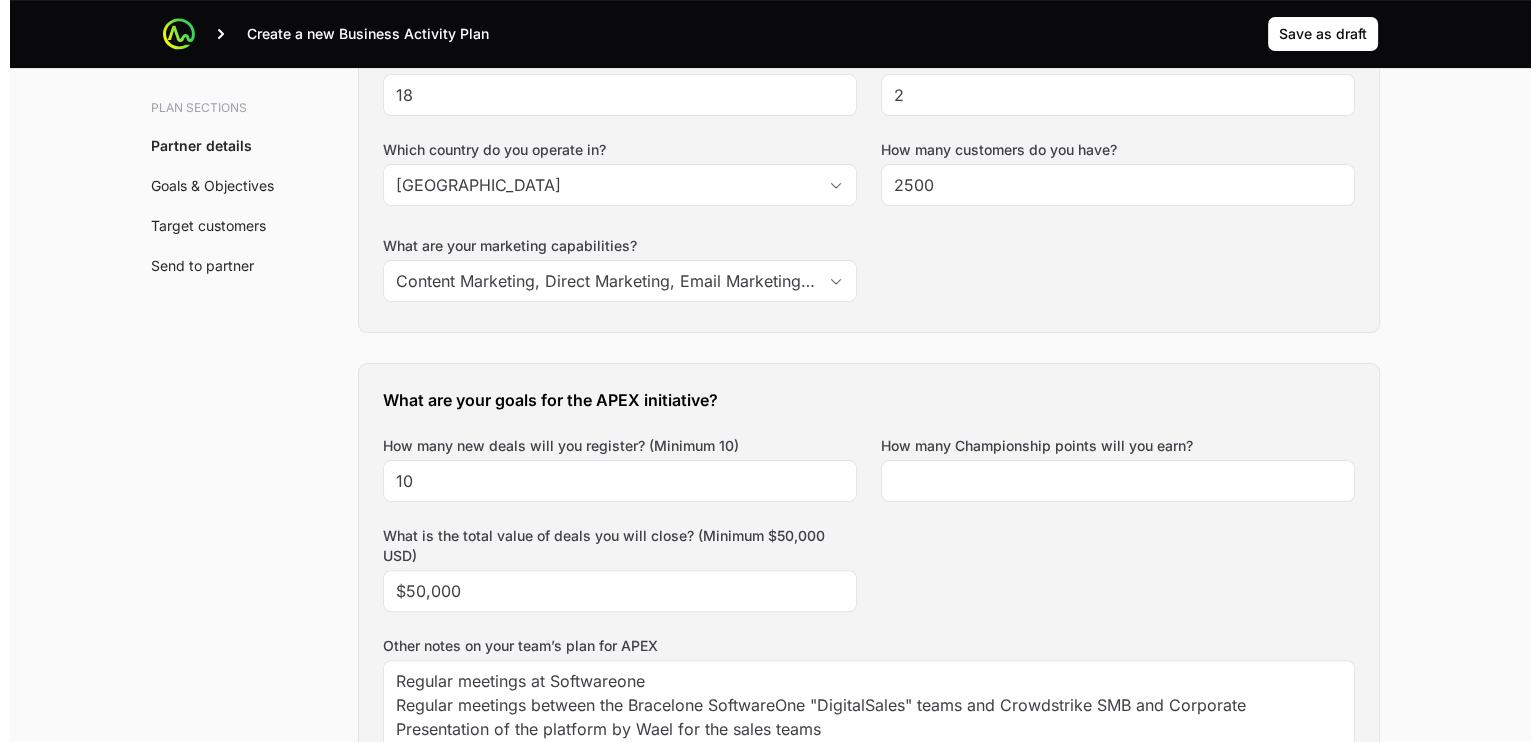 scroll, scrollTop: 0, scrollLeft: 0, axis: both 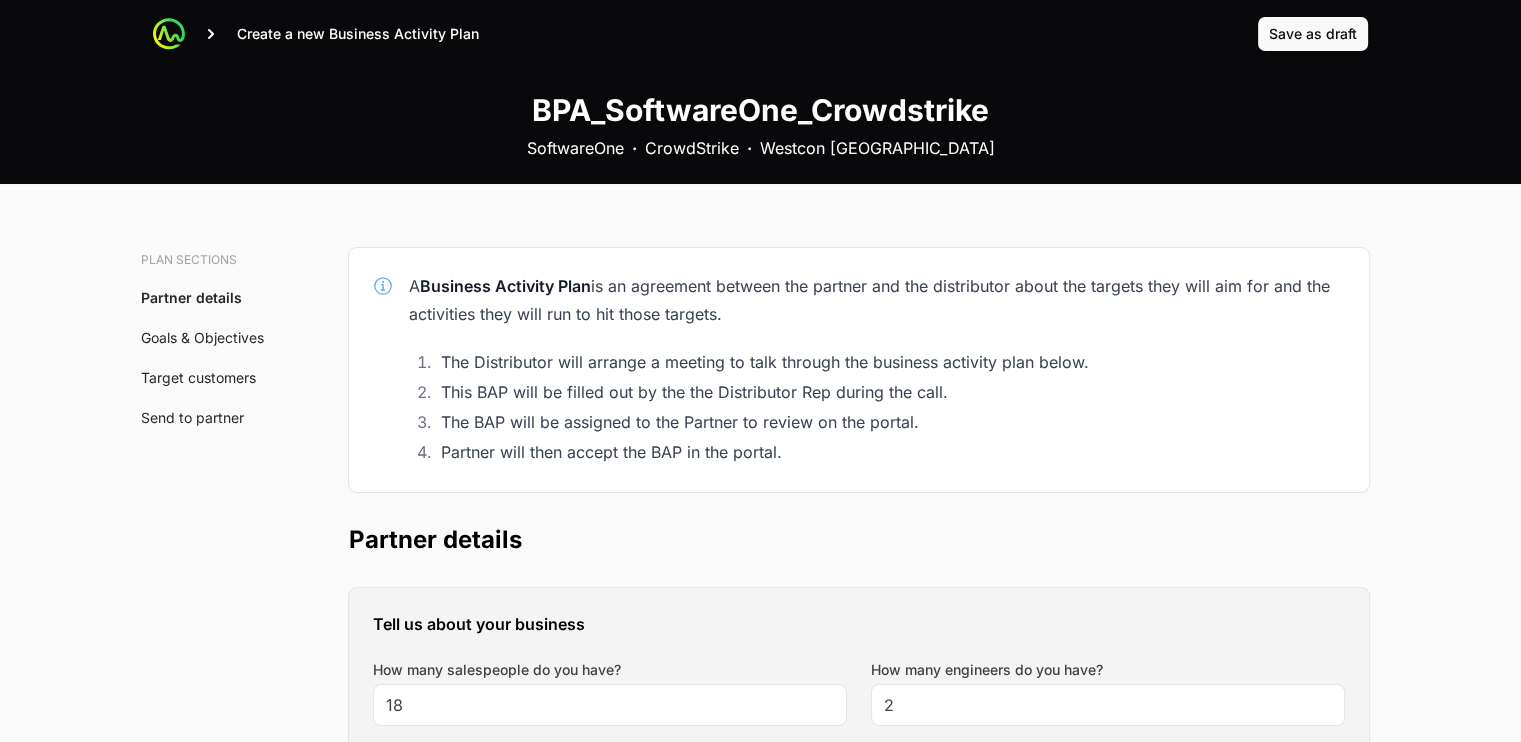 type on "Sectors: Industry, finance, healthcare, retail, telecoms, etc.
Needs: Complex licence management, cloud migration, IT governance, software cost optimisation." 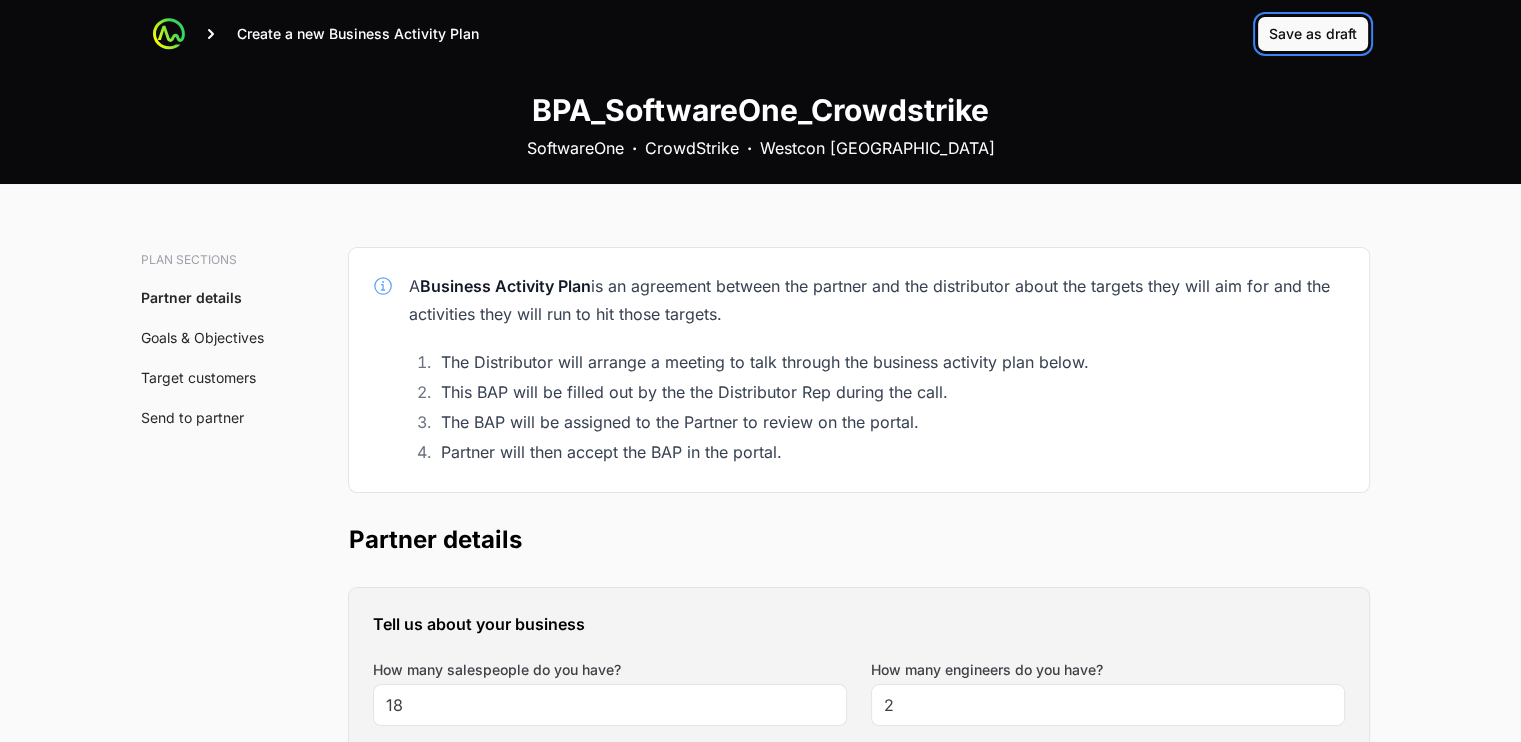 click on "Save as draft" 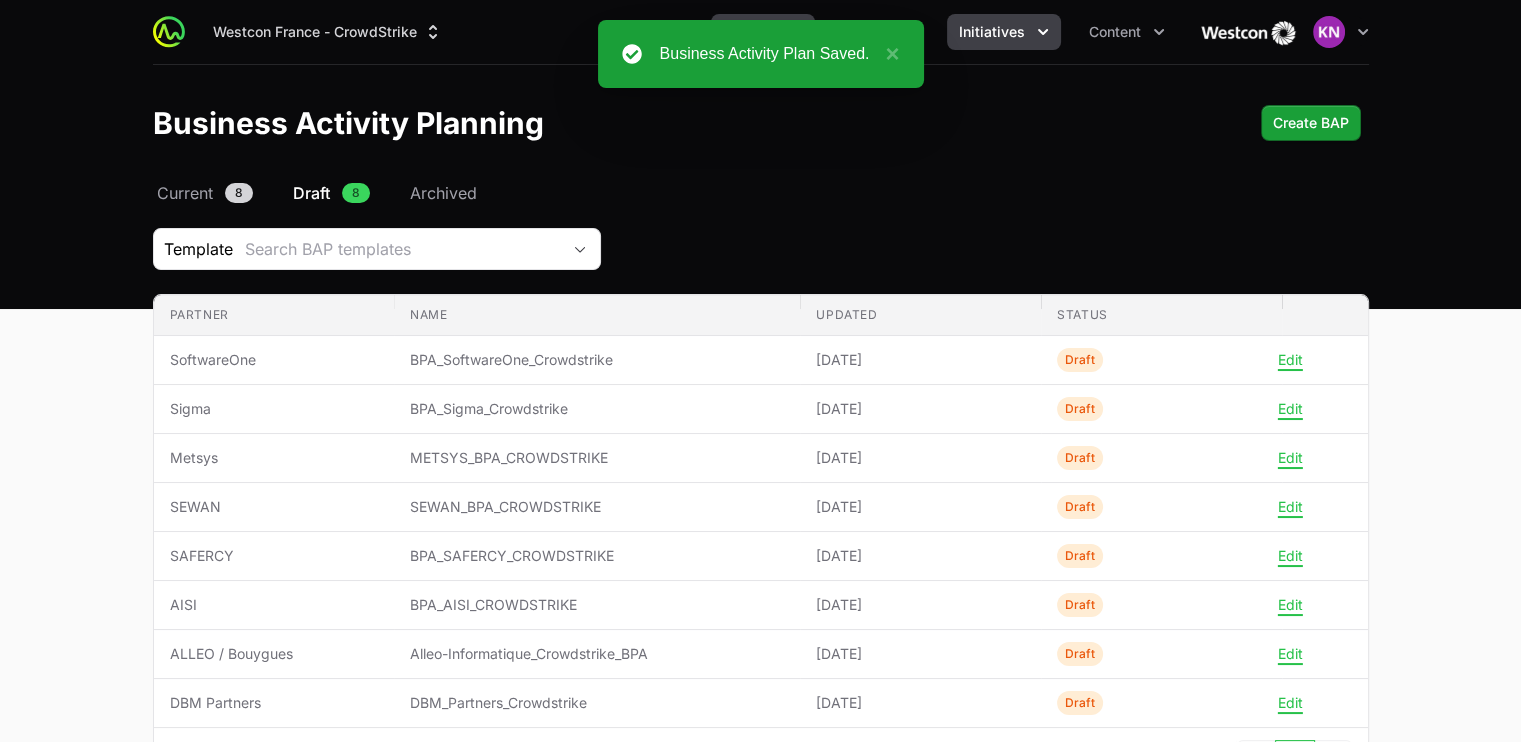 click on "Initiatives" 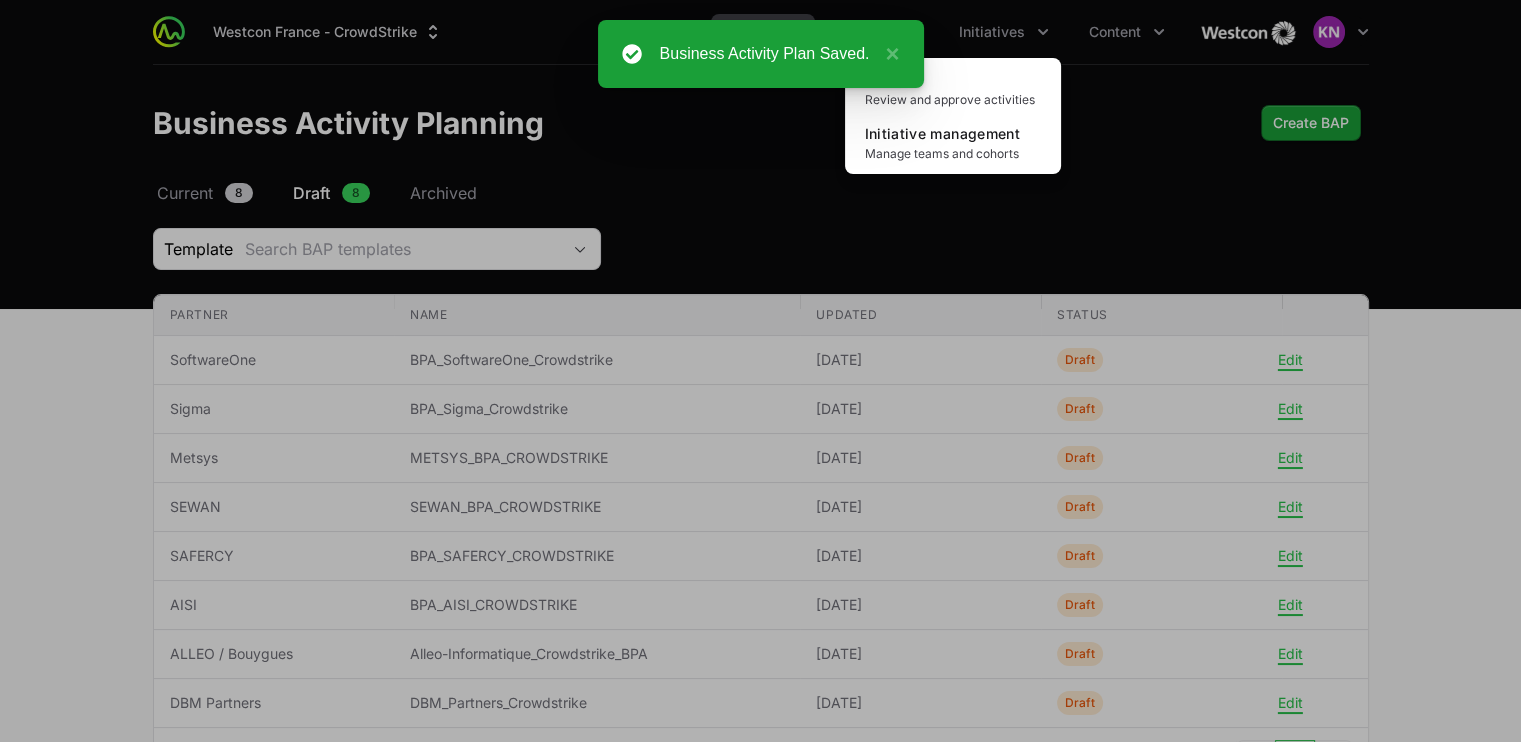 click 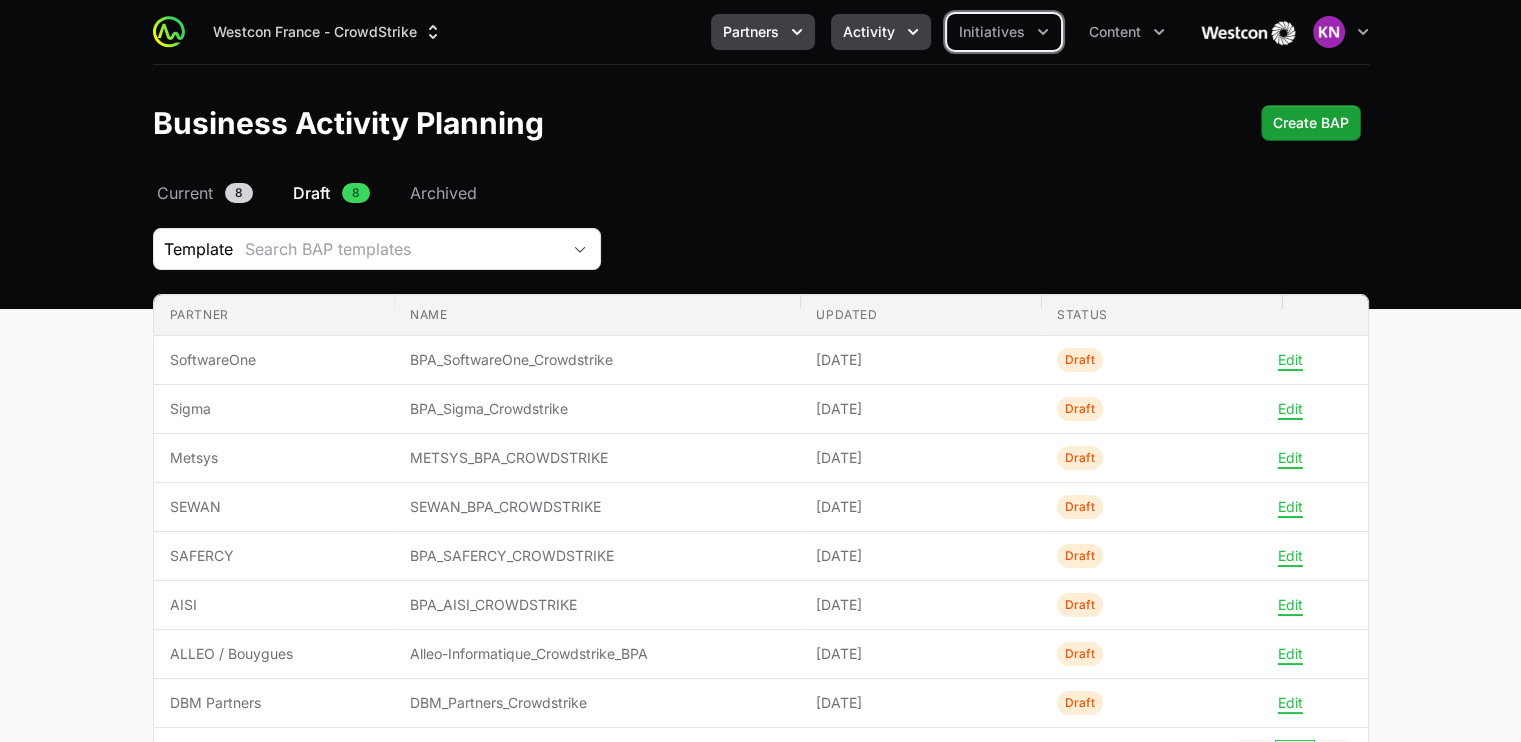 click on "Activity" 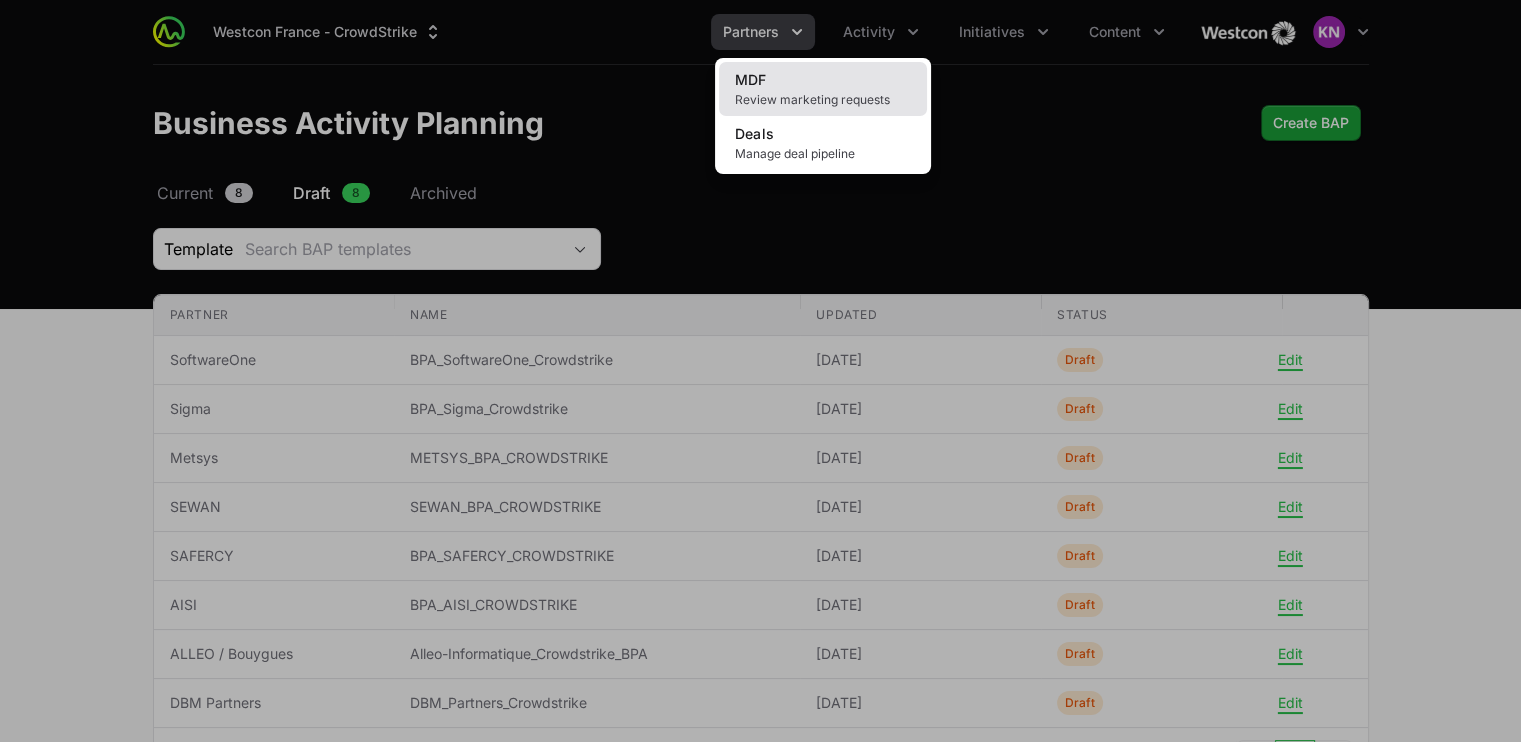 click on "MDF Review marketing requests" 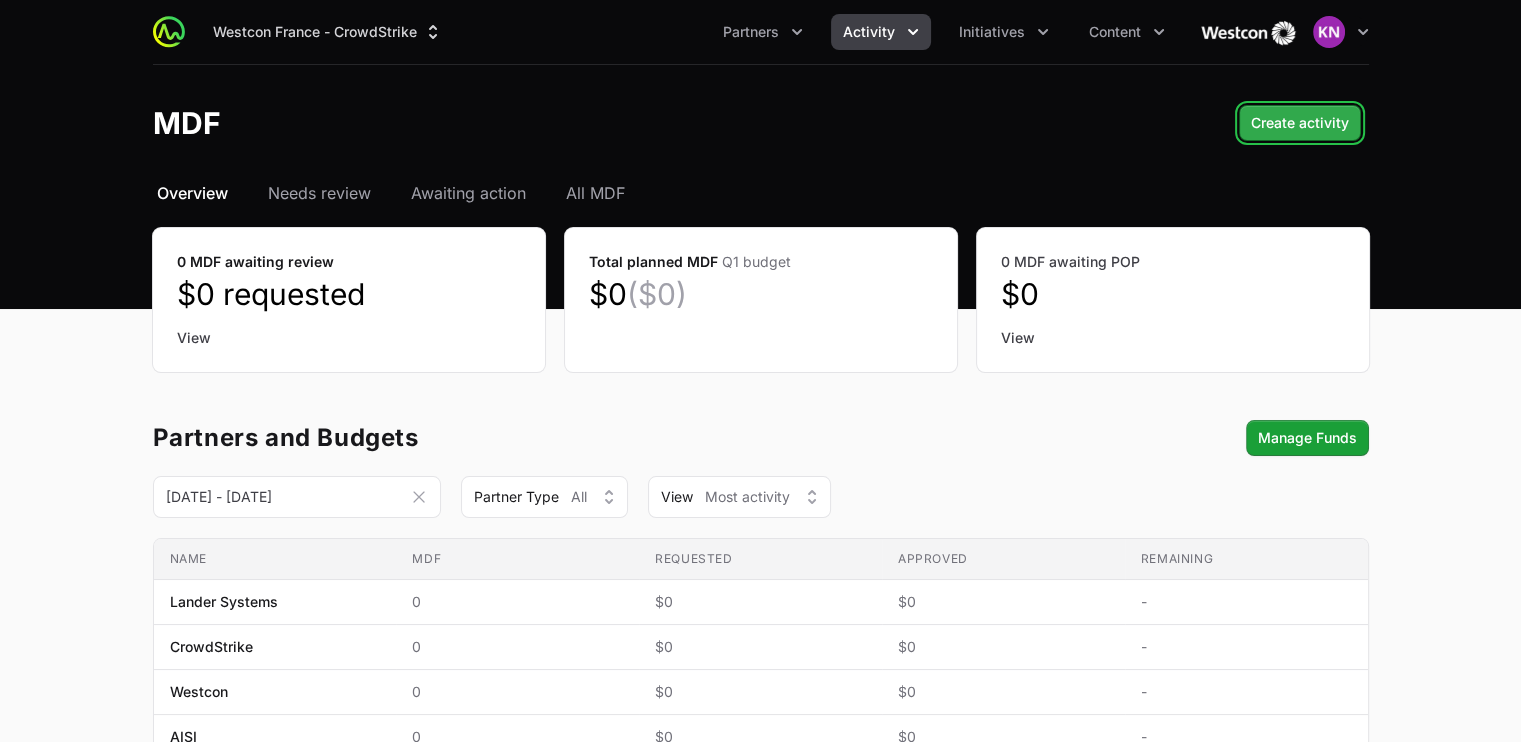 click on "Create activity" 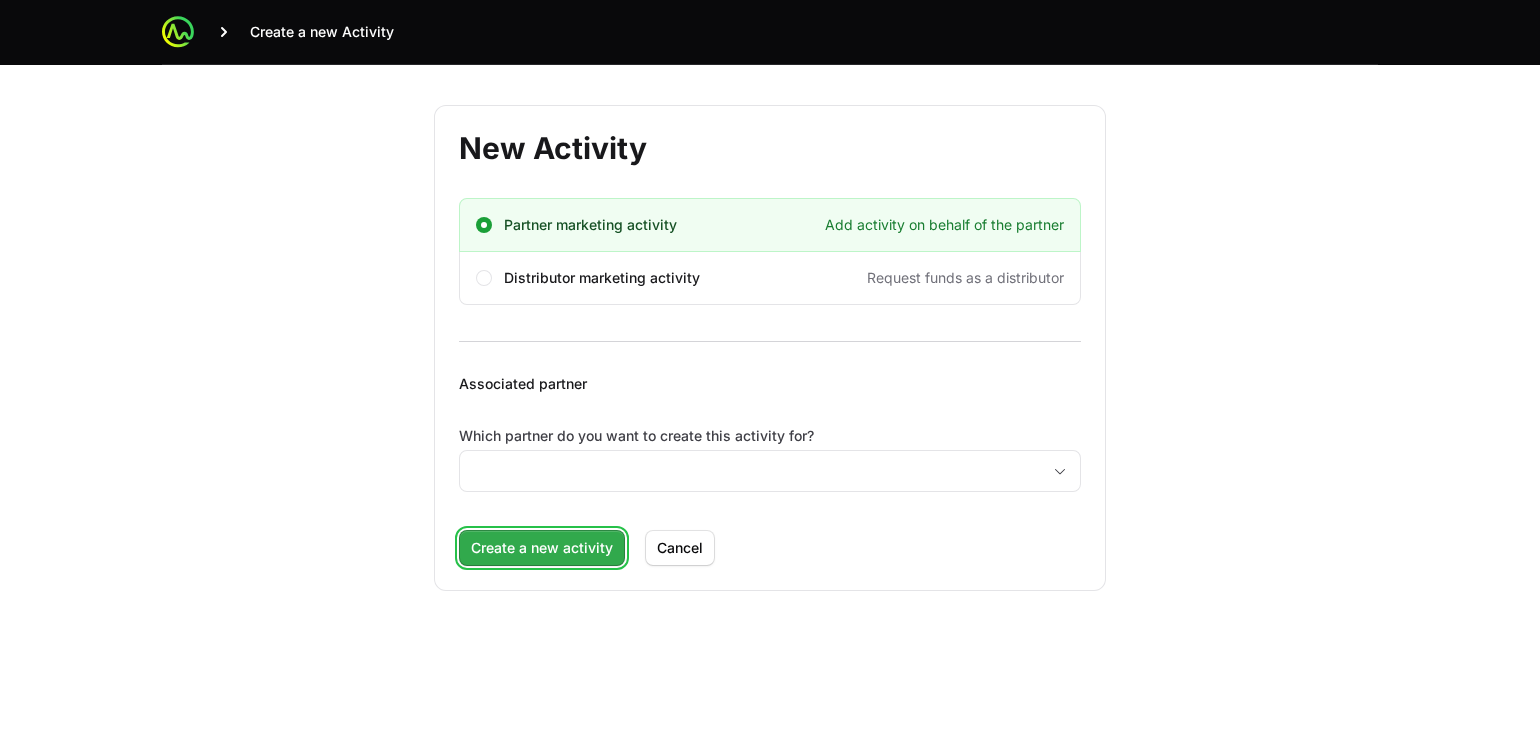 click on "Create a new activity" 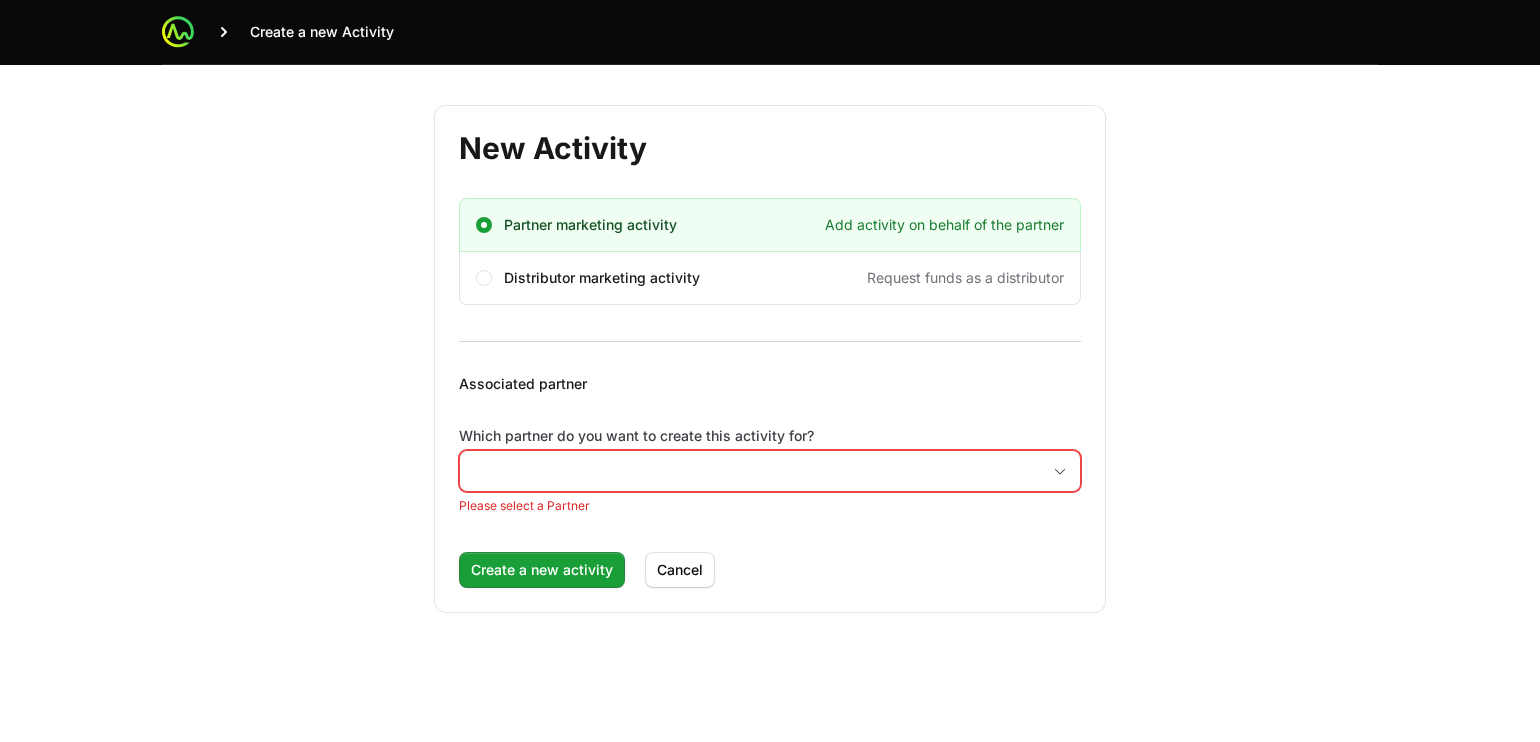 click on "Which partner do you want to create this activity for? Please select a Partner" 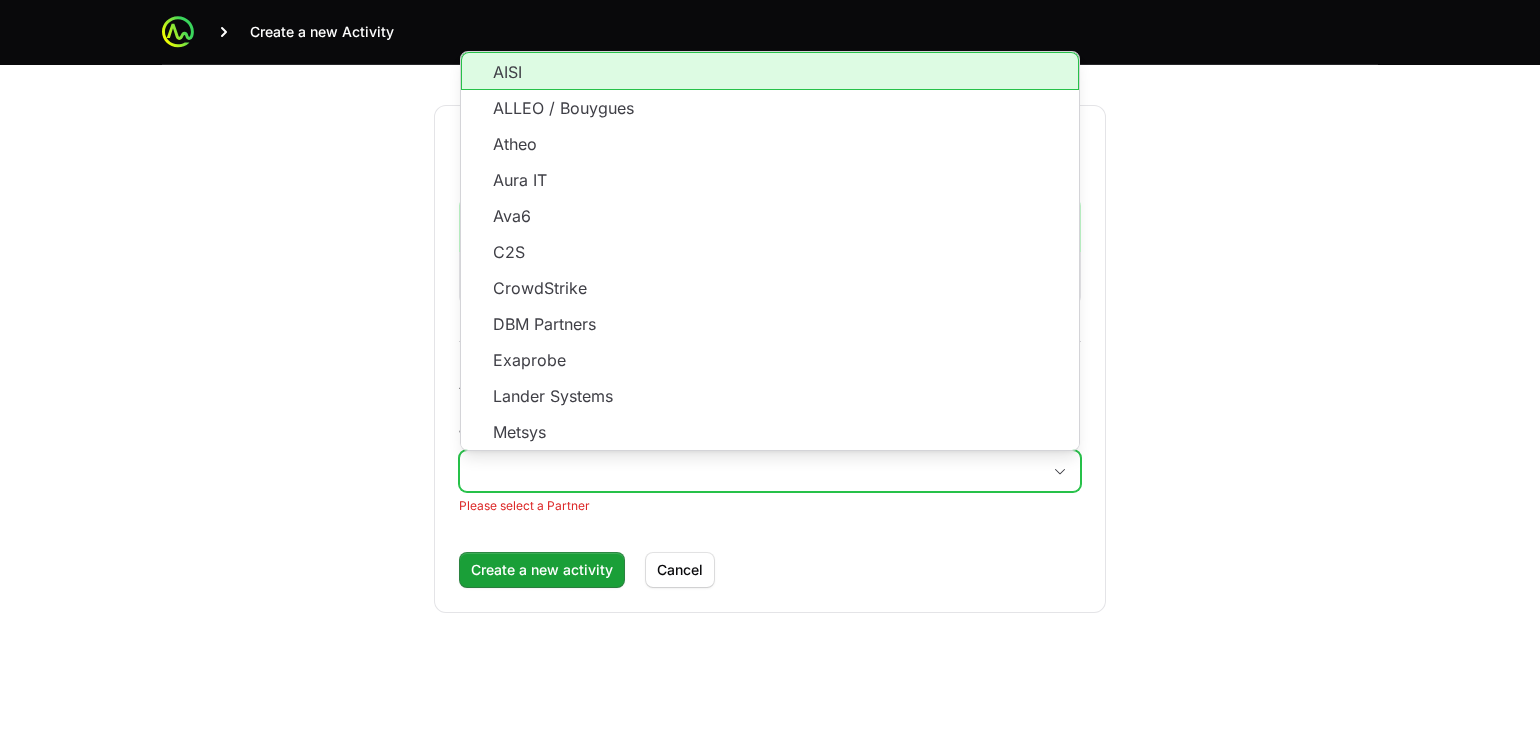 click on "Which partner do you want to create this activity for?" 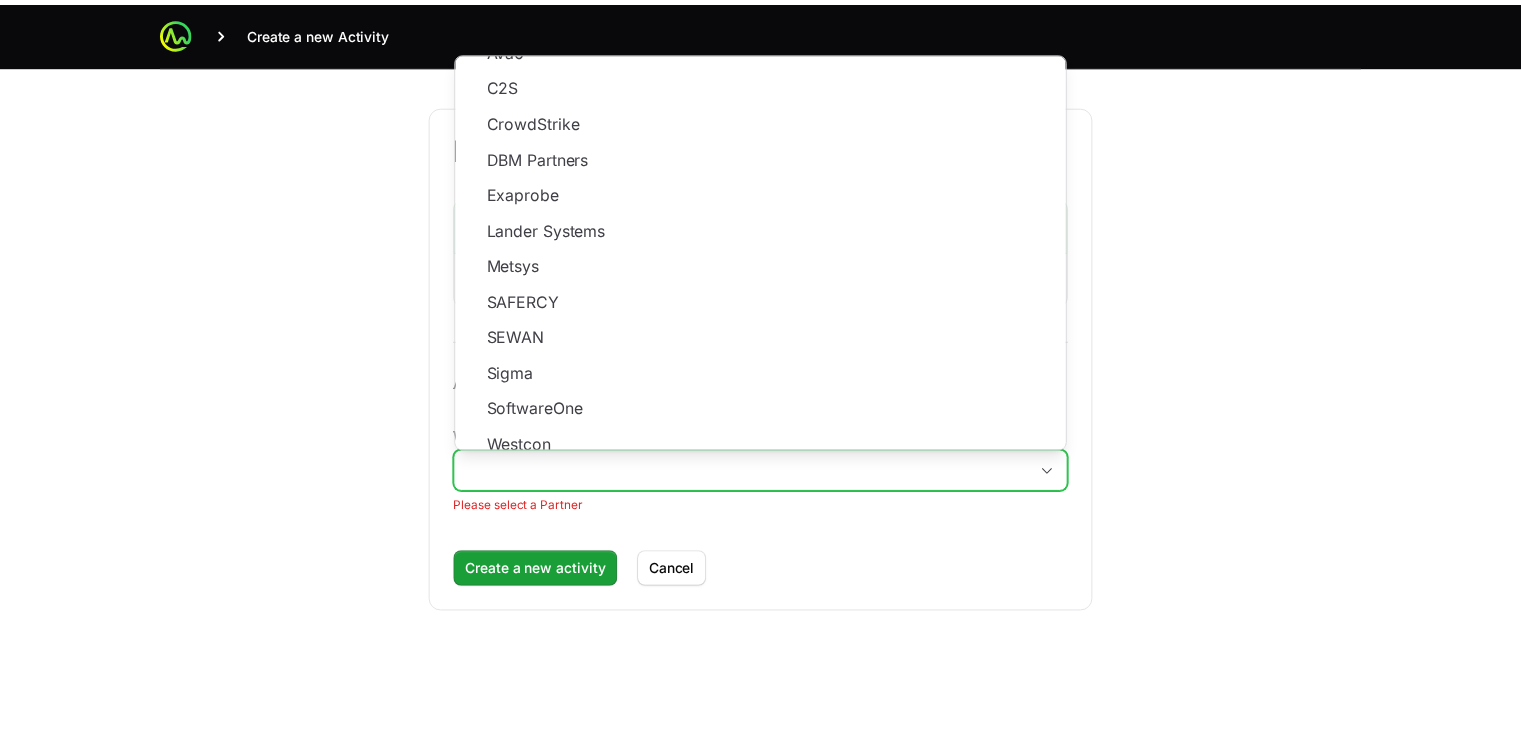 scroll, scrollTop: 180, scrollLeft: 0, axis: vertical 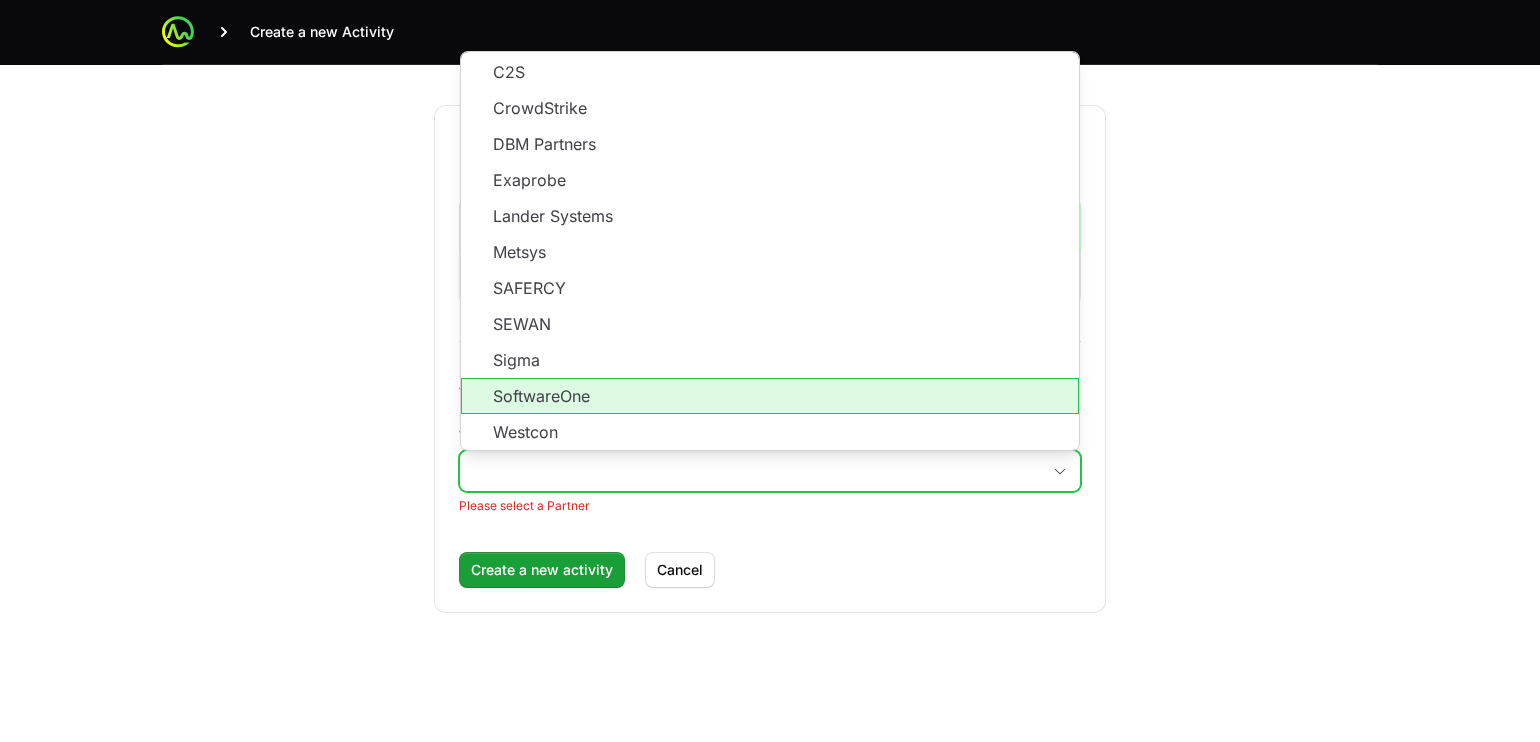 click on "SoftwareOne" 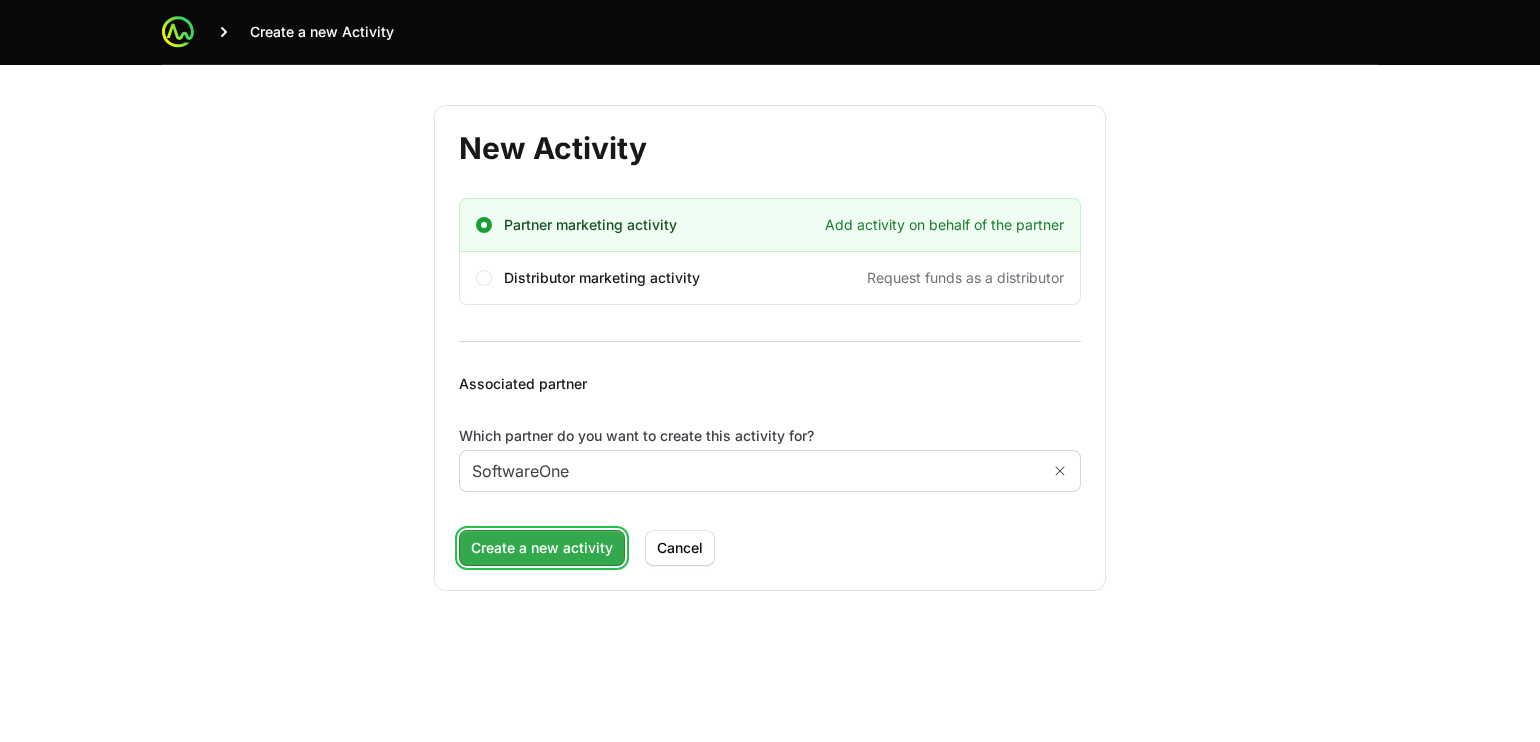 click on "Create a new activity" 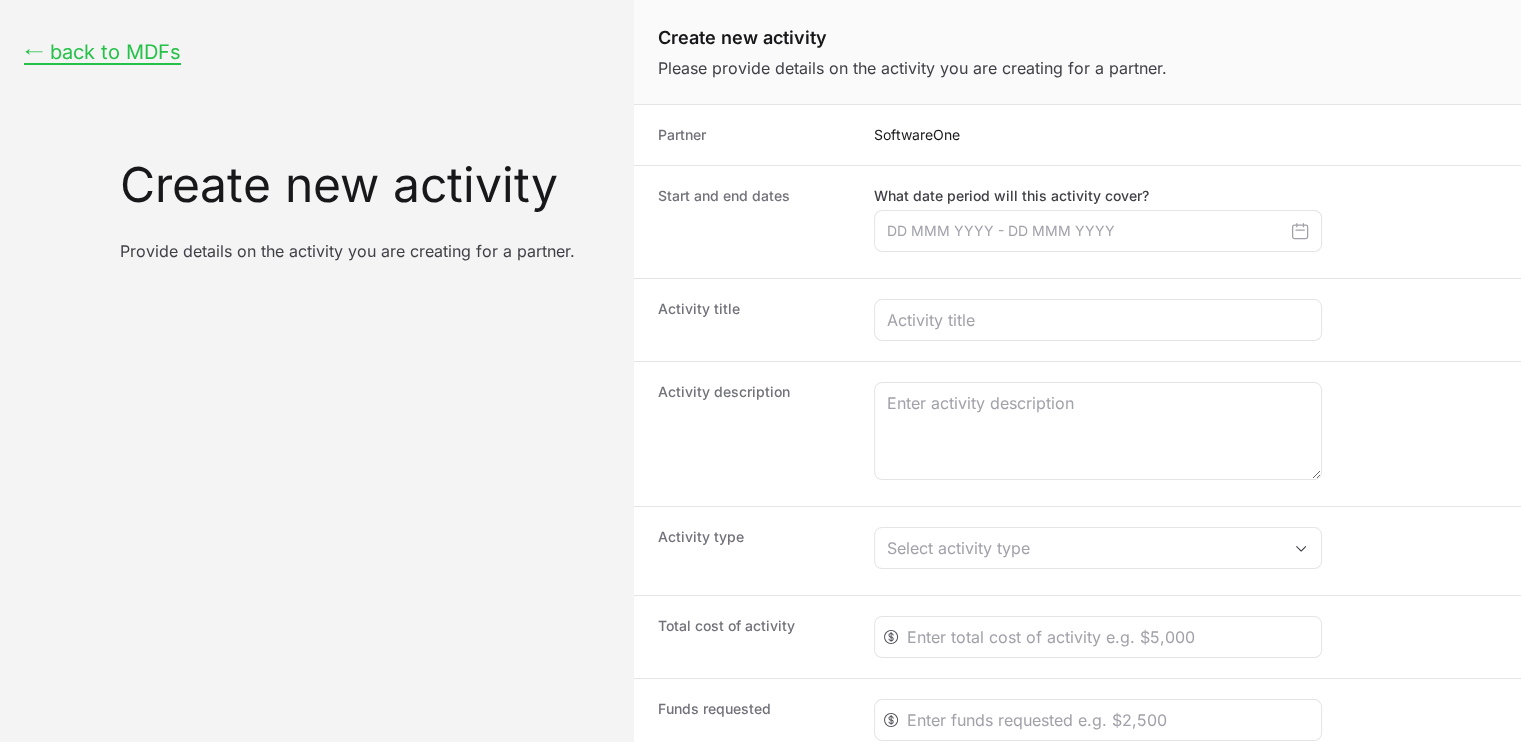 click 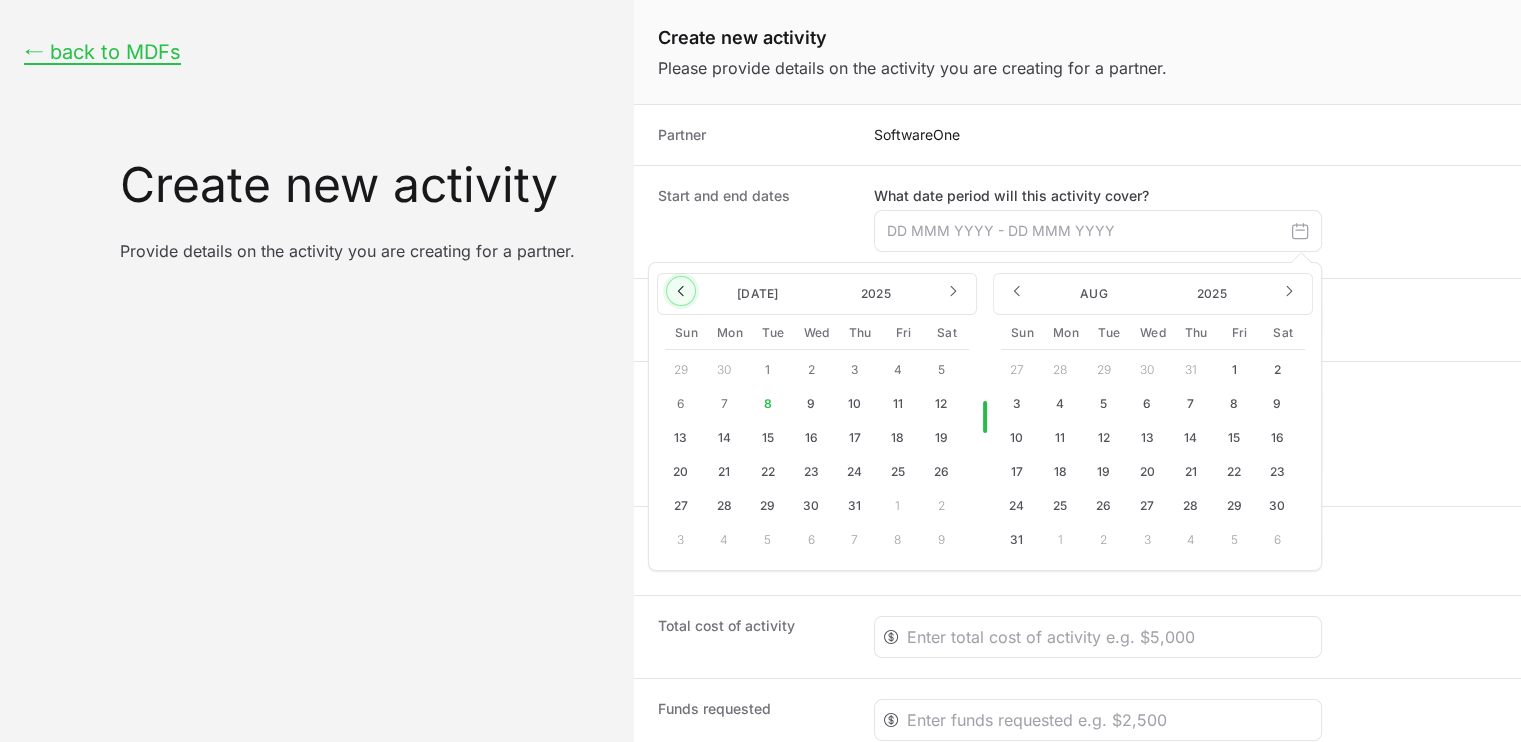 click 